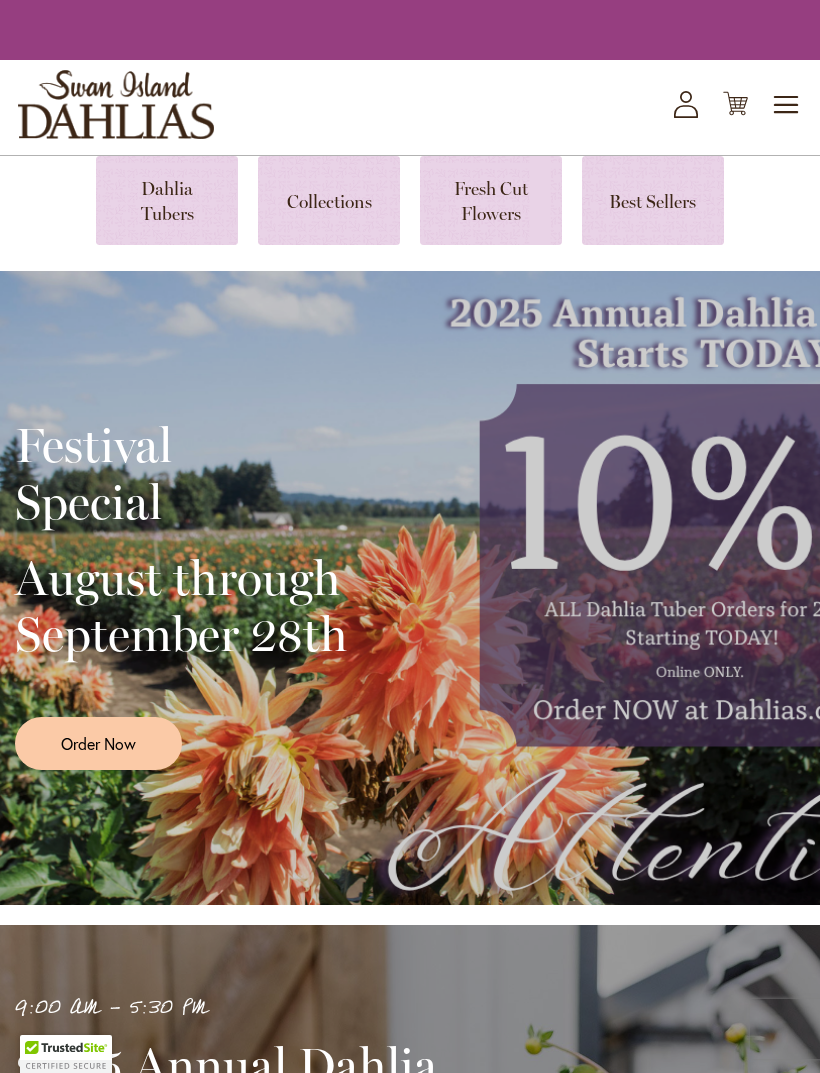 scroll, scrollTop: 0, scrollLeft: 0, axis: both 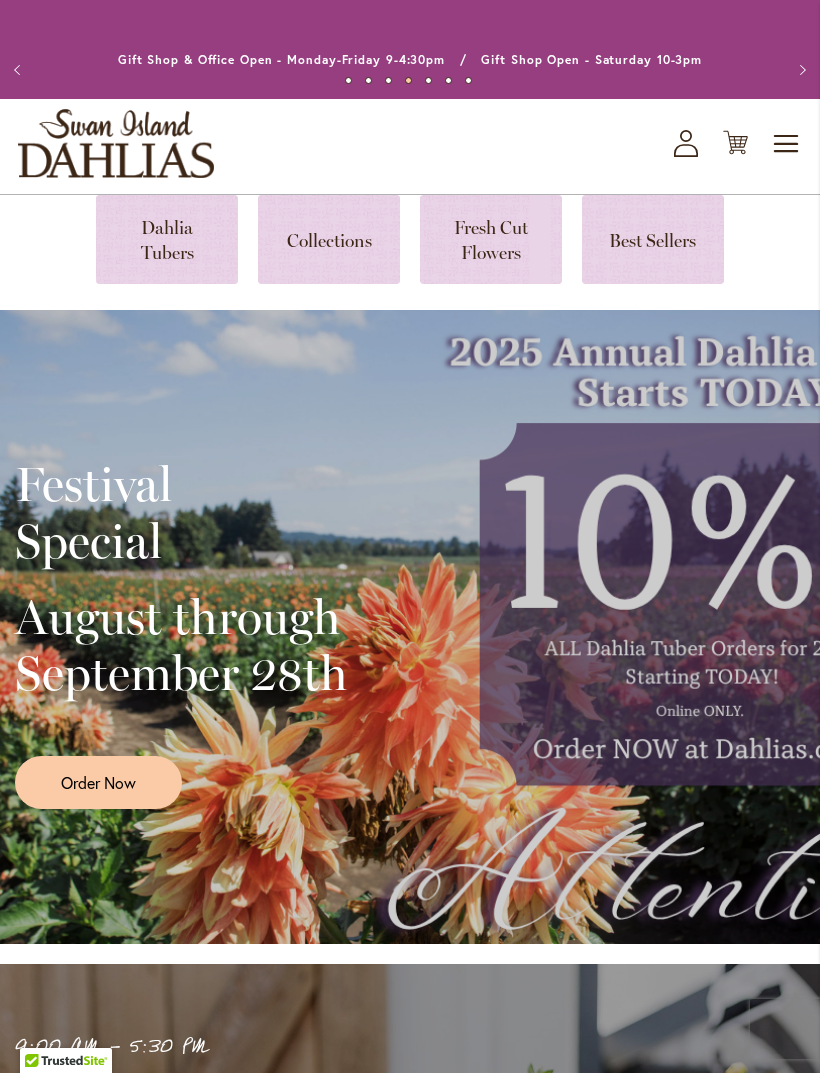 click at bounding box center [167, 239] 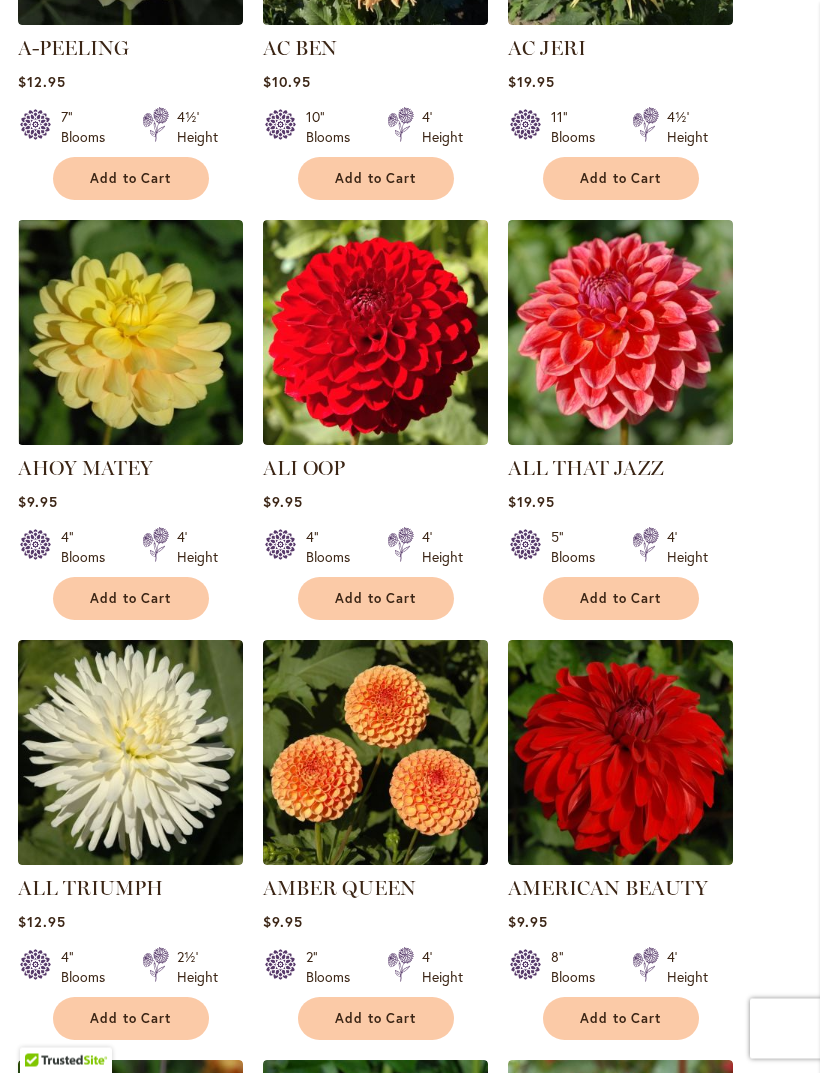 scroll, scrollTop: 1017, scrollLeft: 0, axis: vertical 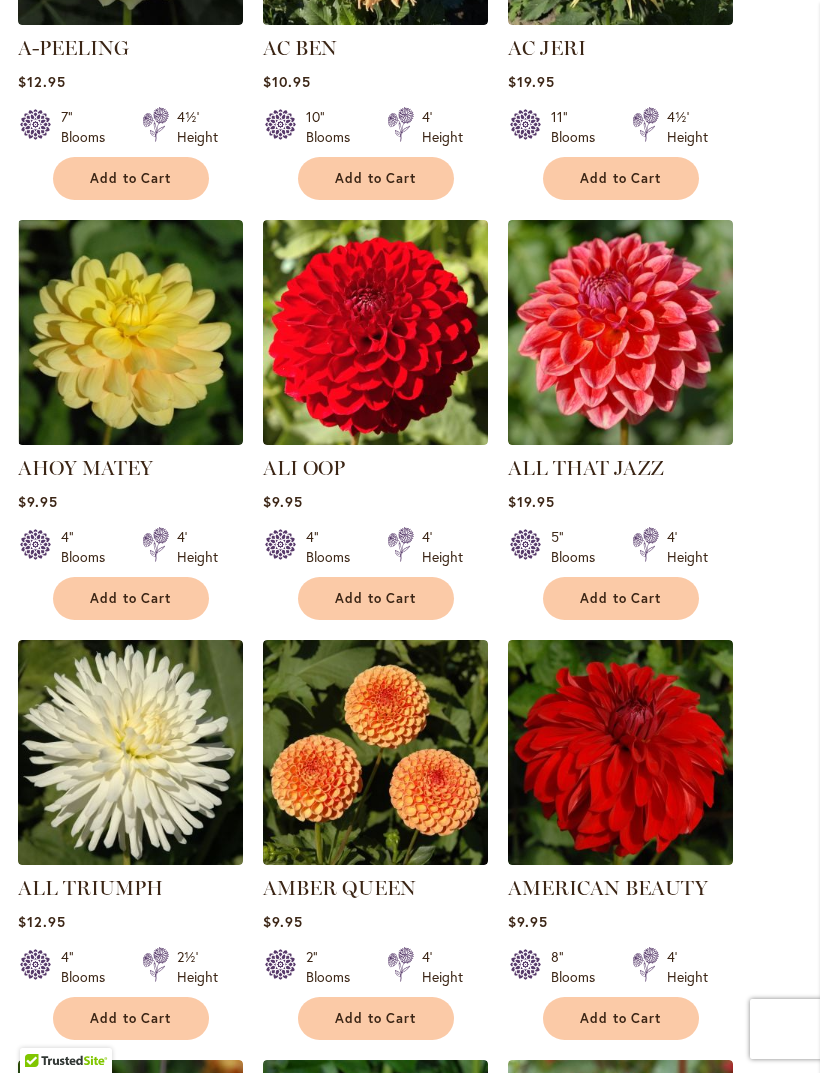 click on "Add to Cart" at bounding box center (376, 598) 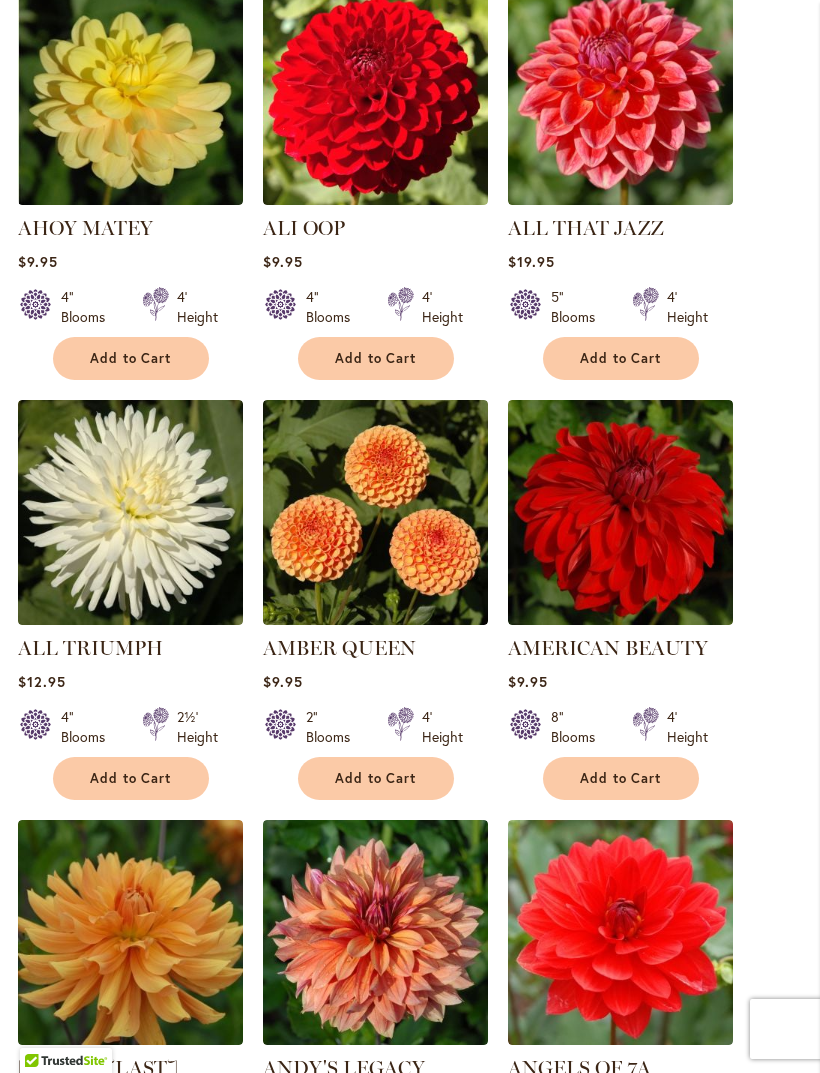 scroll, scrollTop: 1311, scrollLeft: 0, axis: vertical 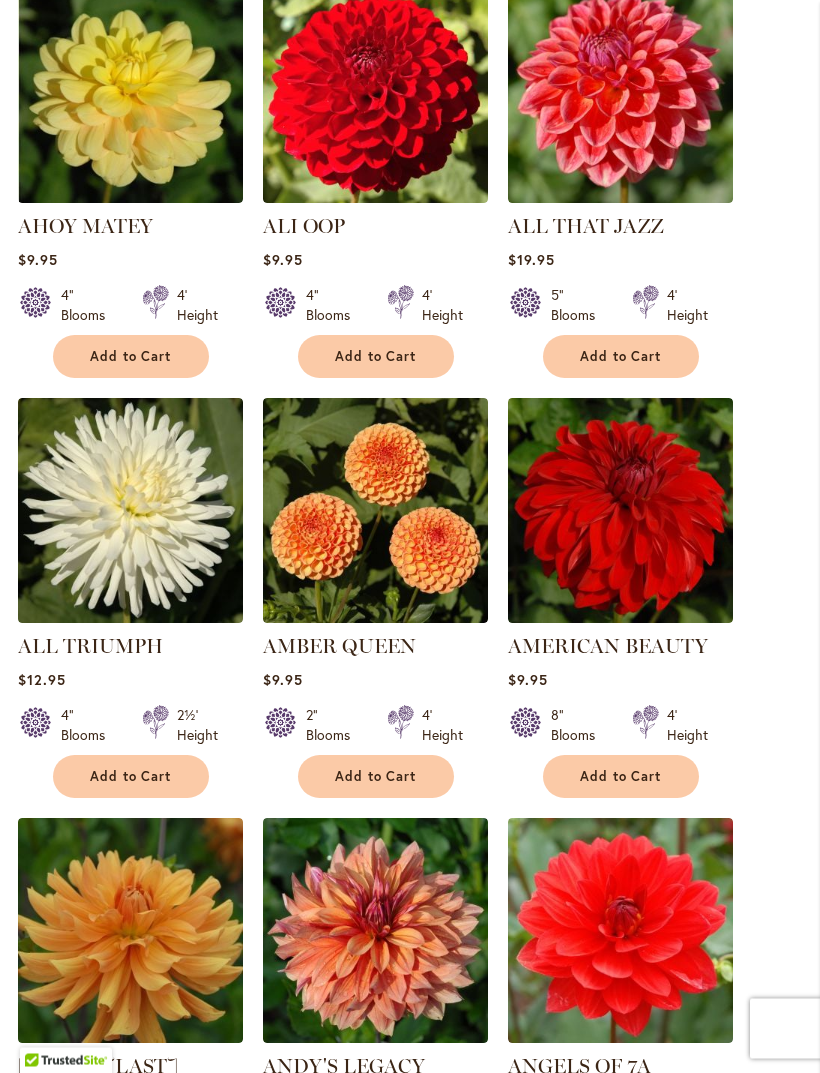 click on "Add to Cart" at bounding box center (376, 777) 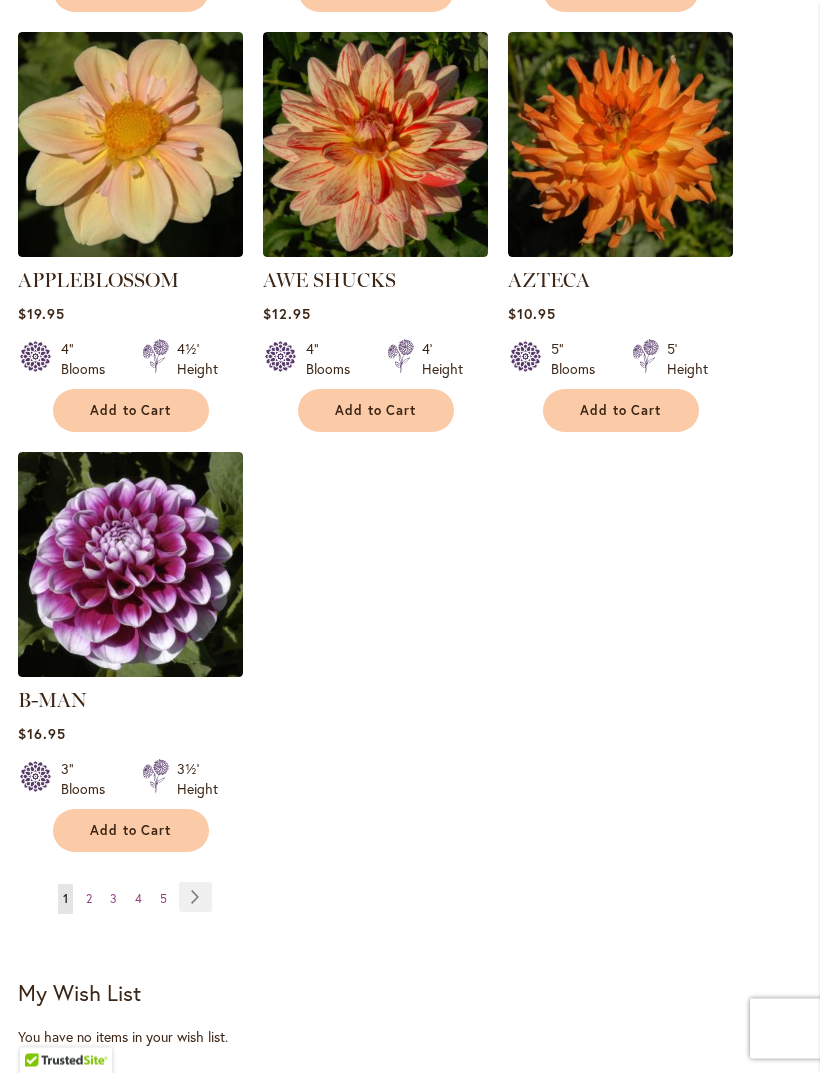 scroll, scrollTop: 2521, scrollLeft: 0, axis: vertical 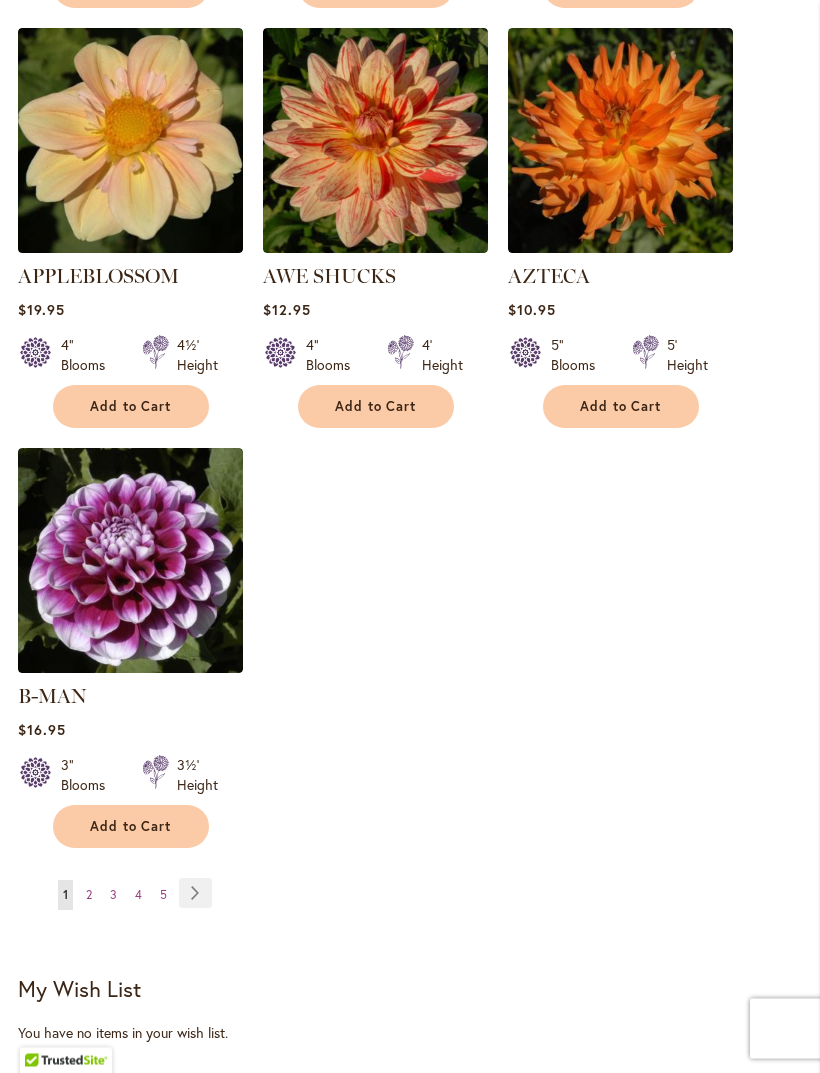 click on "Page
Next" at bounding box center [195, 894] 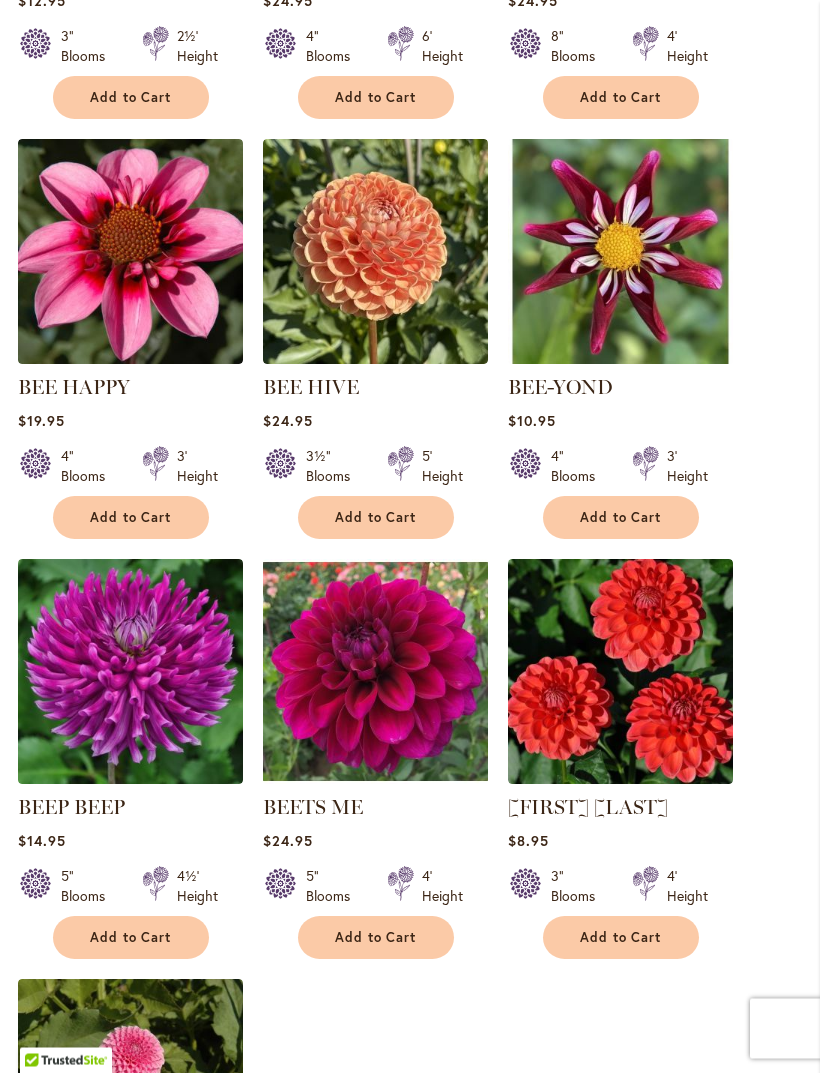 scroll, scrollTop: 1938, scrollLeft: 0, axis: vertical 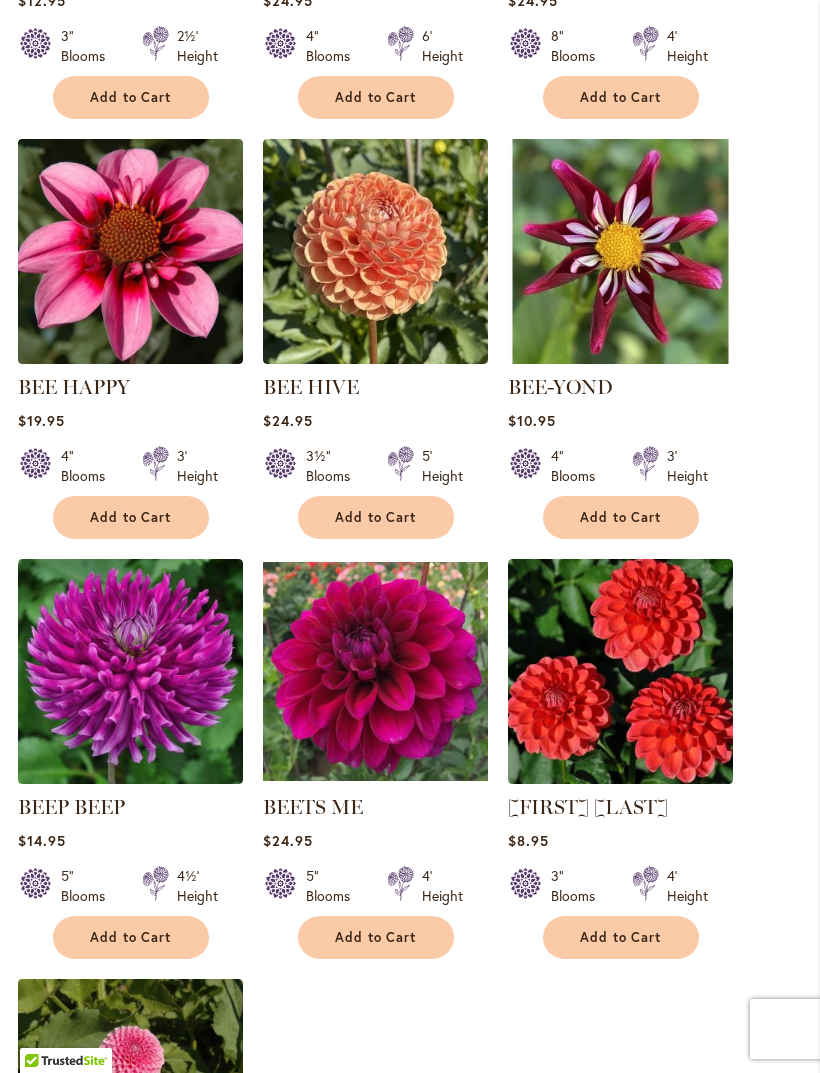 click on "Add to Cart" at bounding box center (621, 937) 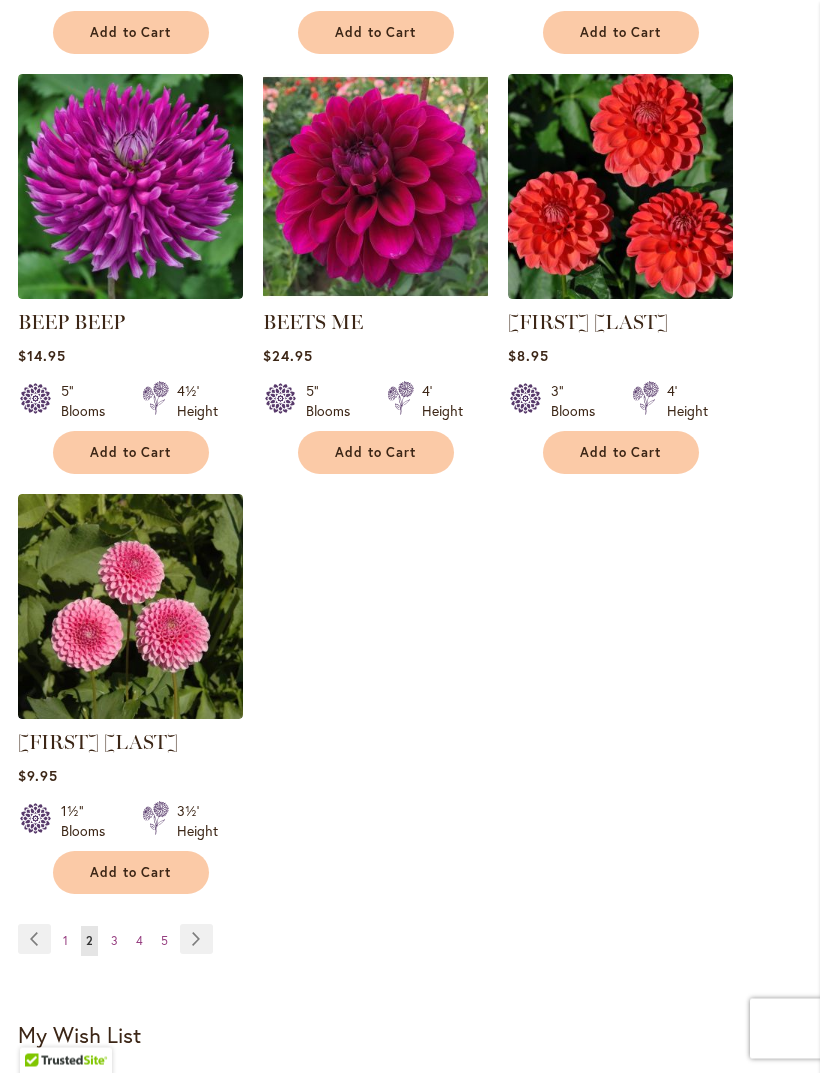 scroll, scrollTop: 2476, scrollLeft: 0, axis: vertical 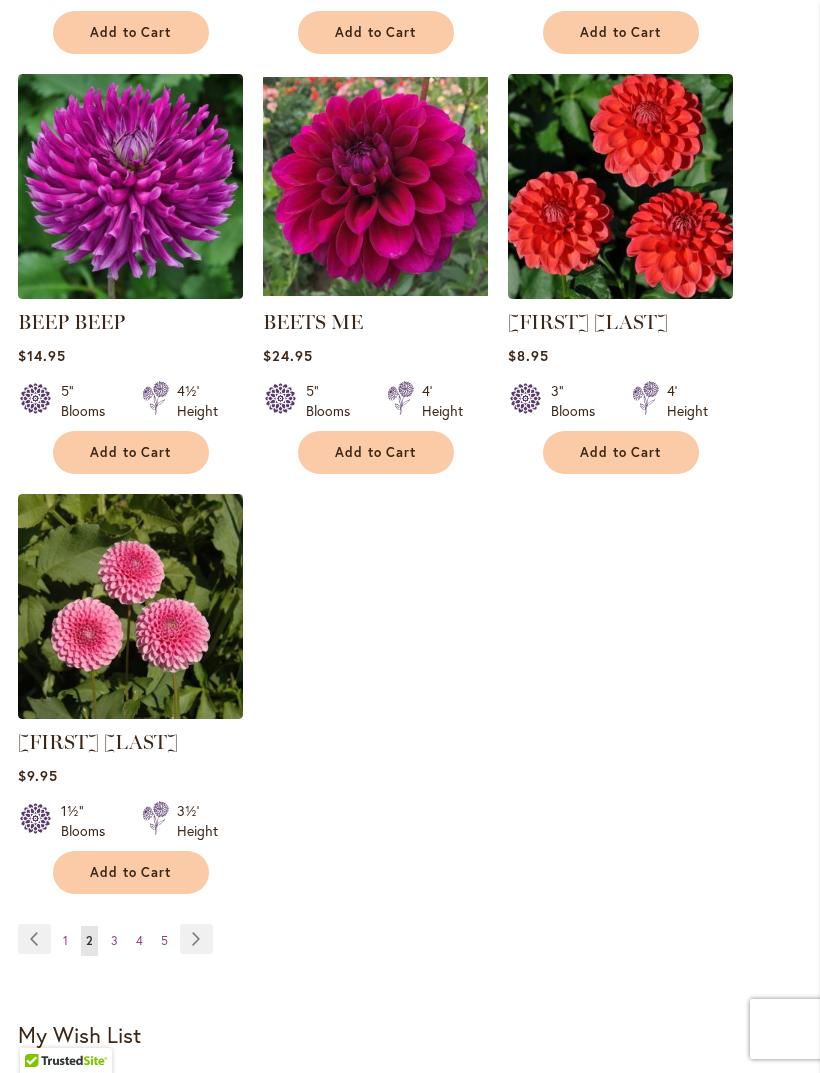 click on "Add to Cart" at bounding box center (131, 872) 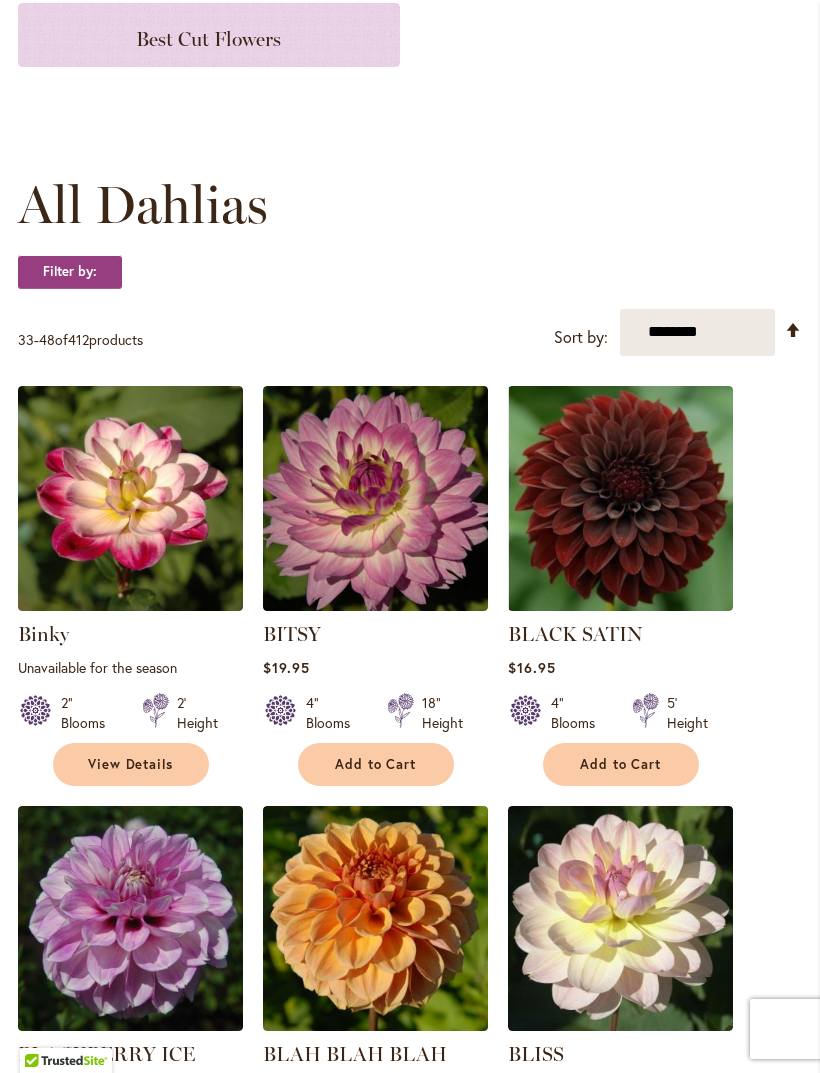 scroll, scrollTop: 430, scrollLeft: 0, axis: vertical 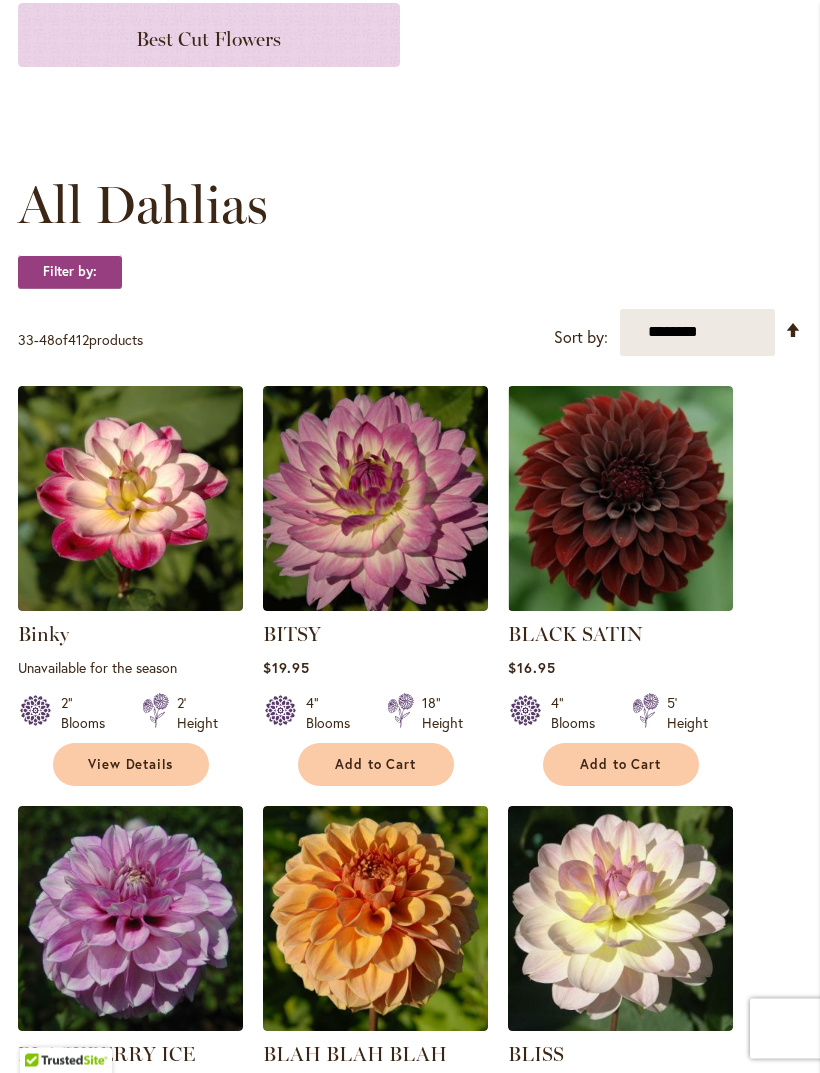 click on "Add to Cart" at bounding box center (621, 765) 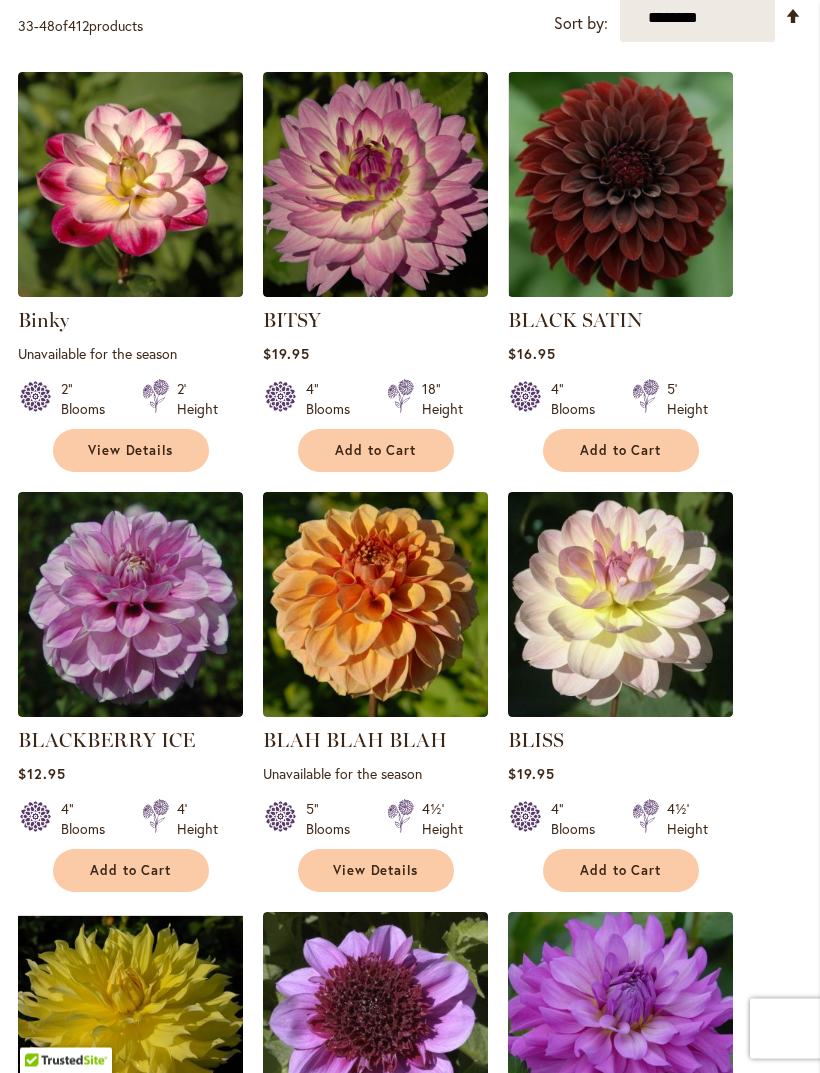 scroll, scrollTop: 798, scrollLeft: 0, axis: vertical 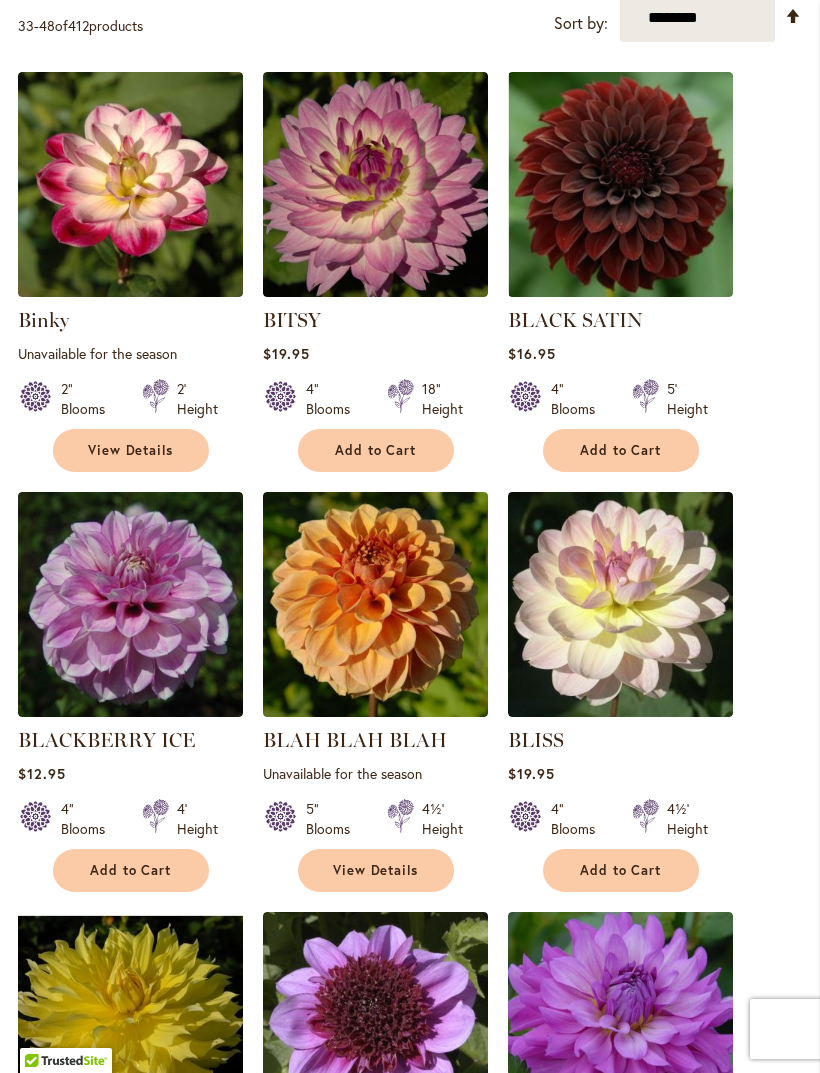 click on "Add to Cart" at bounding box center [621, 870] 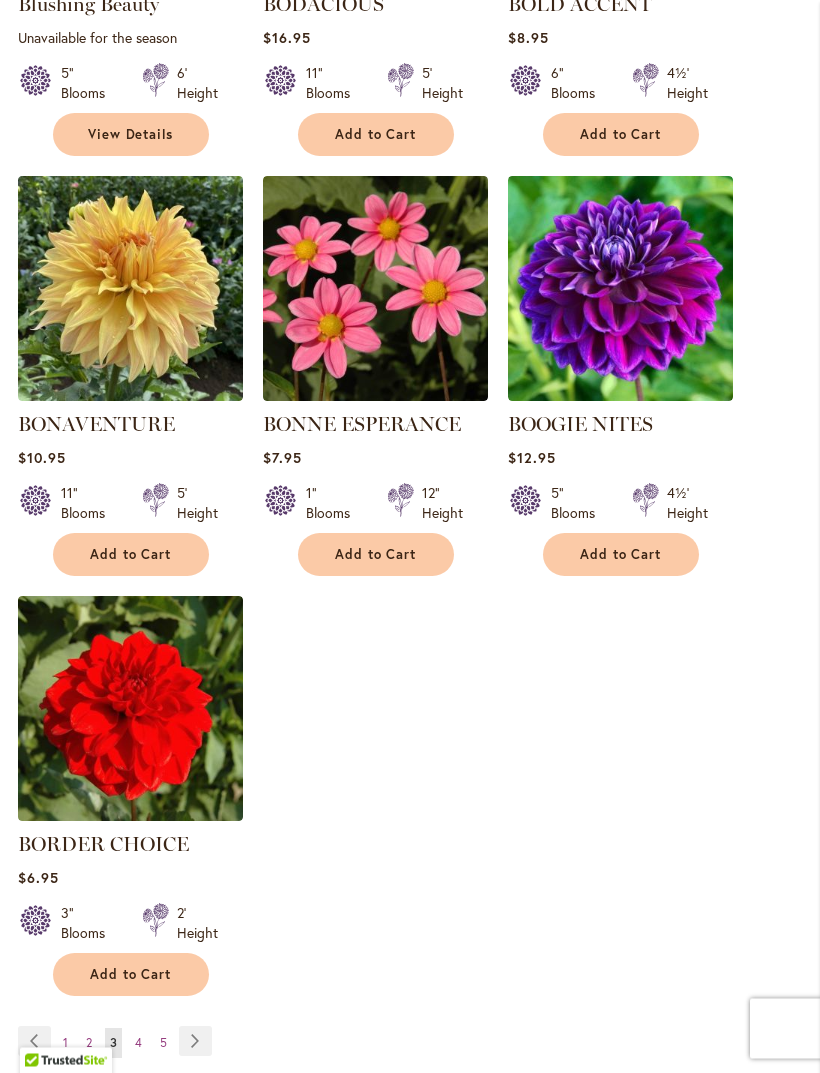 scroll, scrollTop: 2382, scrollLeft: 0, axis: vertical 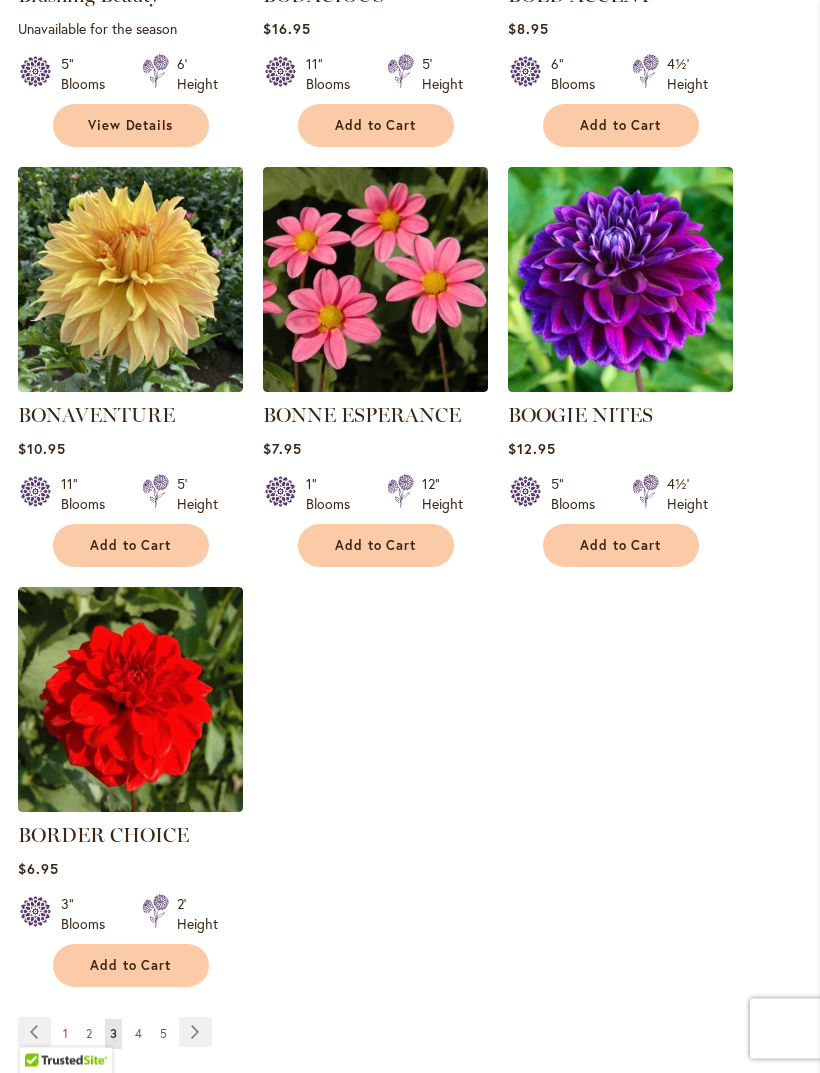 click on "Add to Cart" at bounding box center [130, 966] 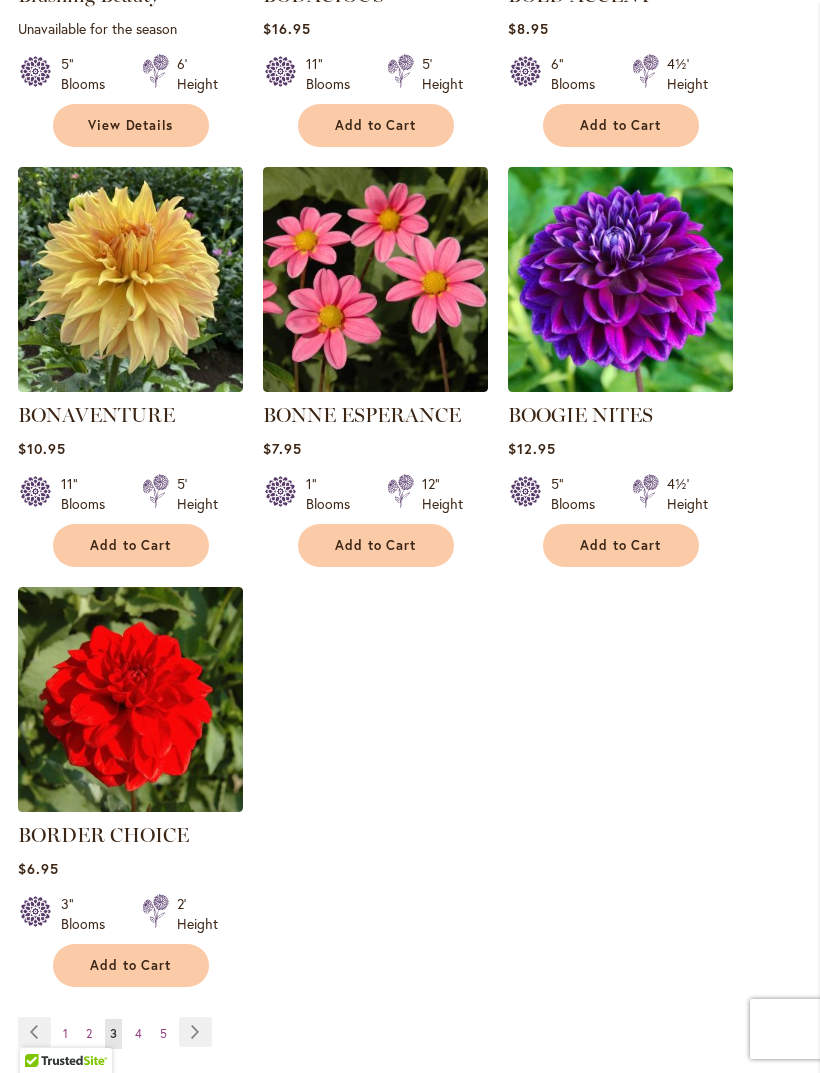 click on "Page
Next" at bounding box center [195, 1032] 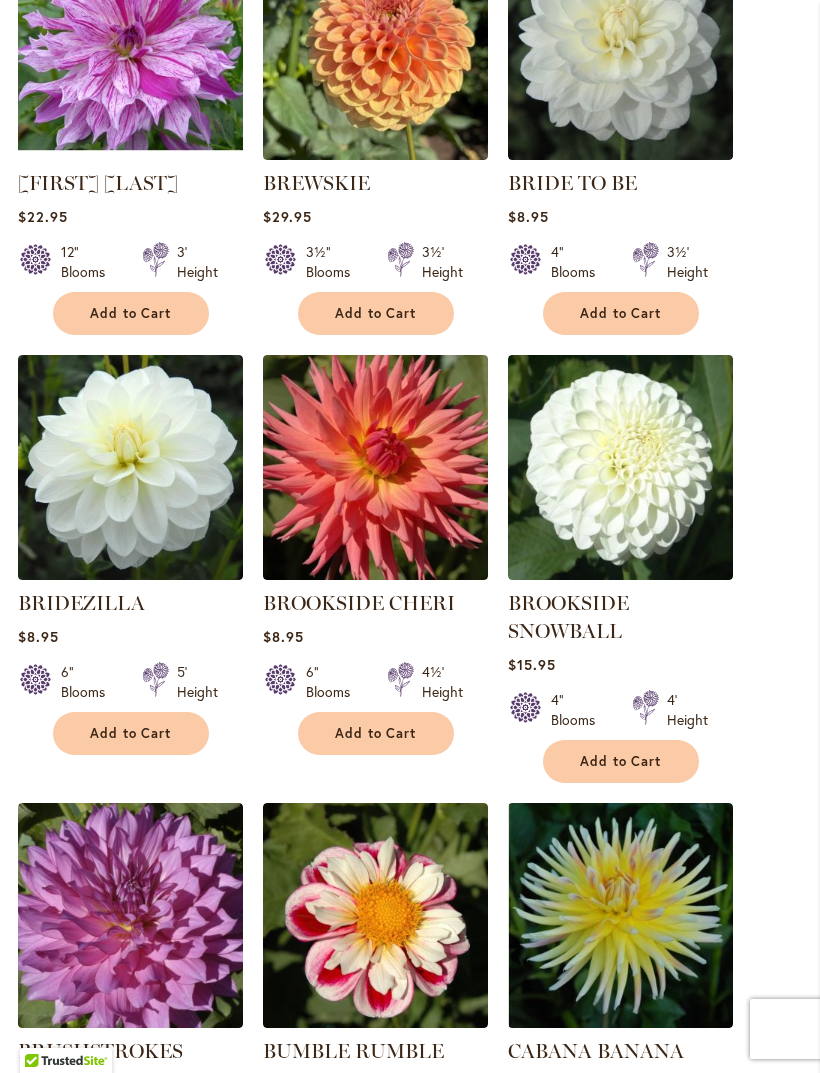scroll, scrollTop: 881, scrollLeft: 0, axis: vertical 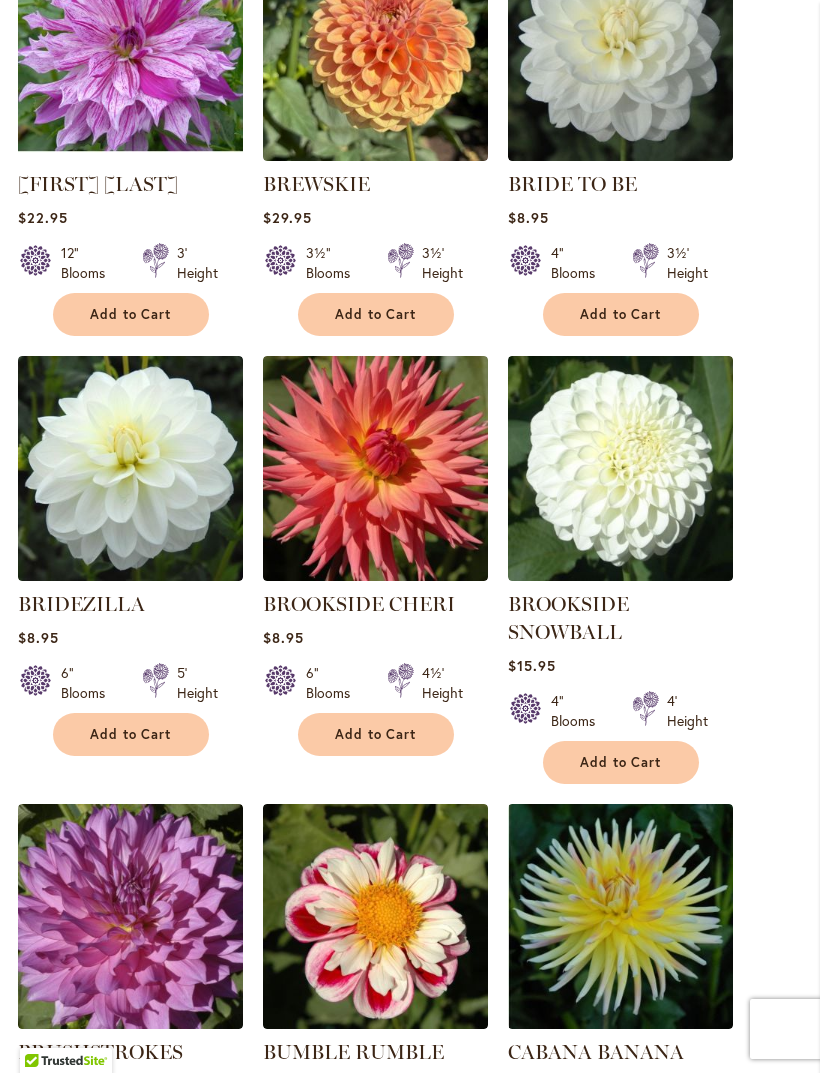 click on "Add to Cart" at bounding box center [376, 734] 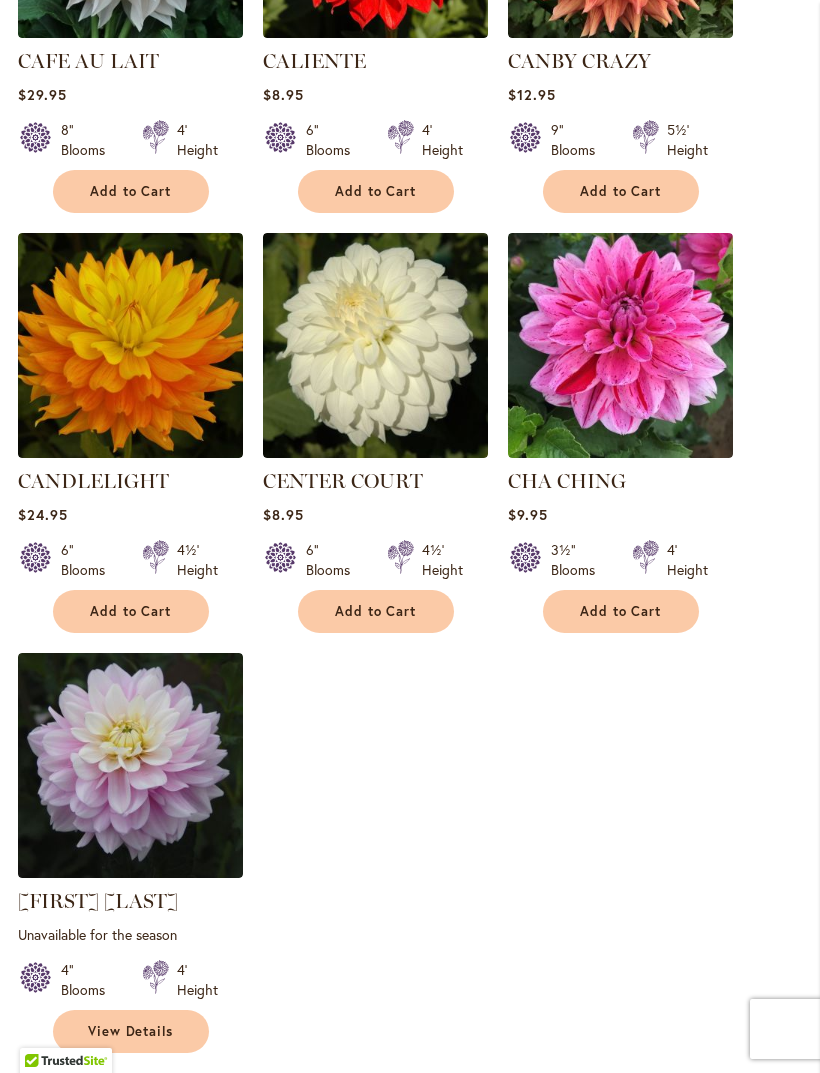 scroll, scrollTop: 2344, scrollLeft: 0, axis: vertical 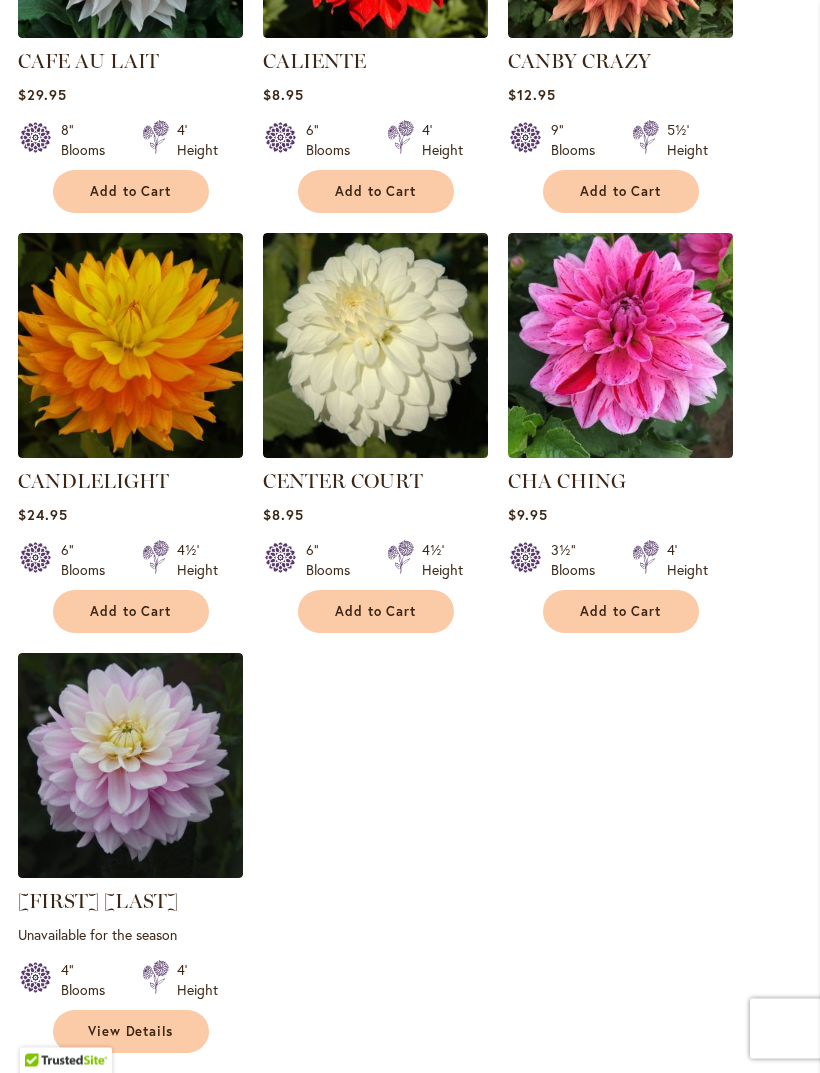 click on "Add to Cart" at bounding box center (131, 612) 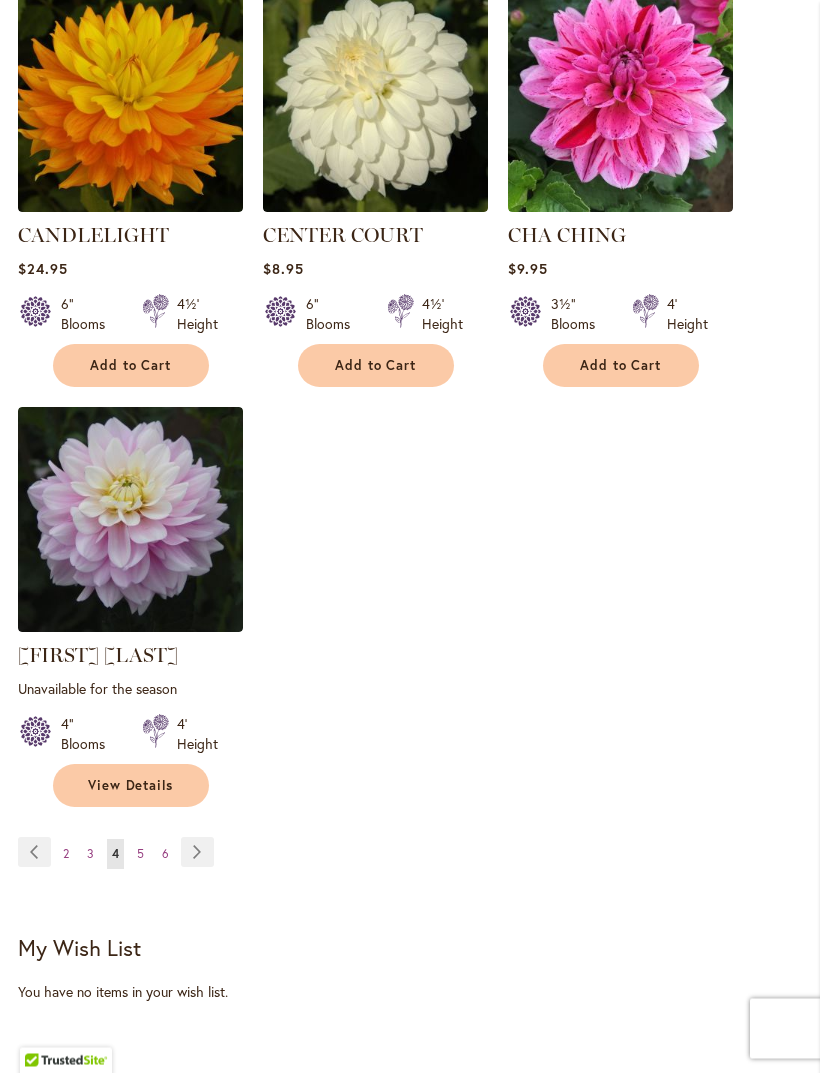 scroll, scrollTop: 2590, scrollLeft: 0, axis: vertical 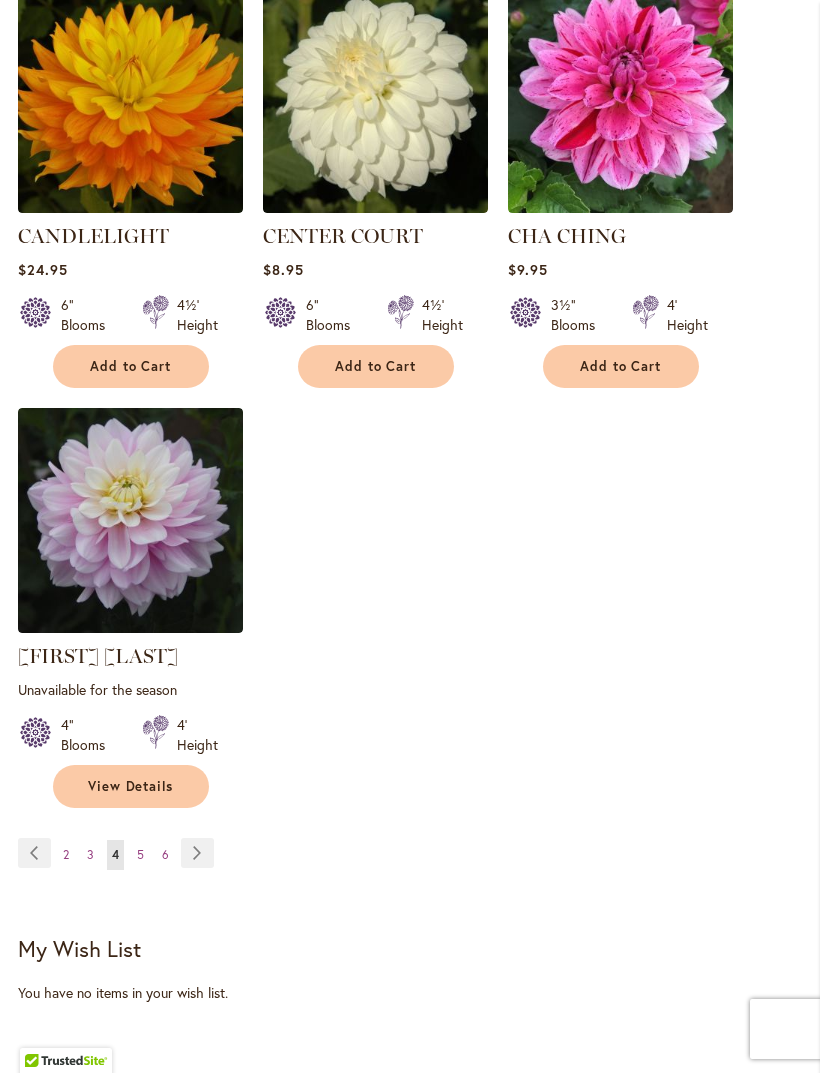 click on "Page
Next" at bounding box center [197, 853] 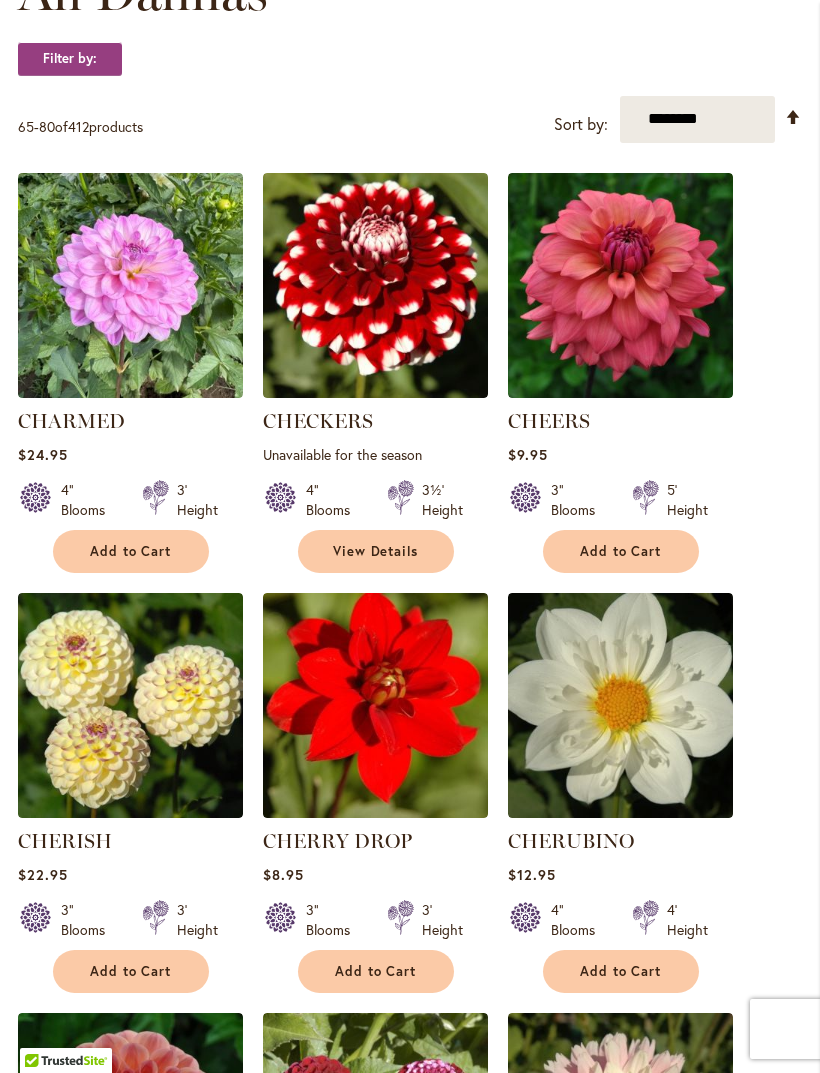scroll, scrollTop: 643, scrollLeft: 0, axis: vertical 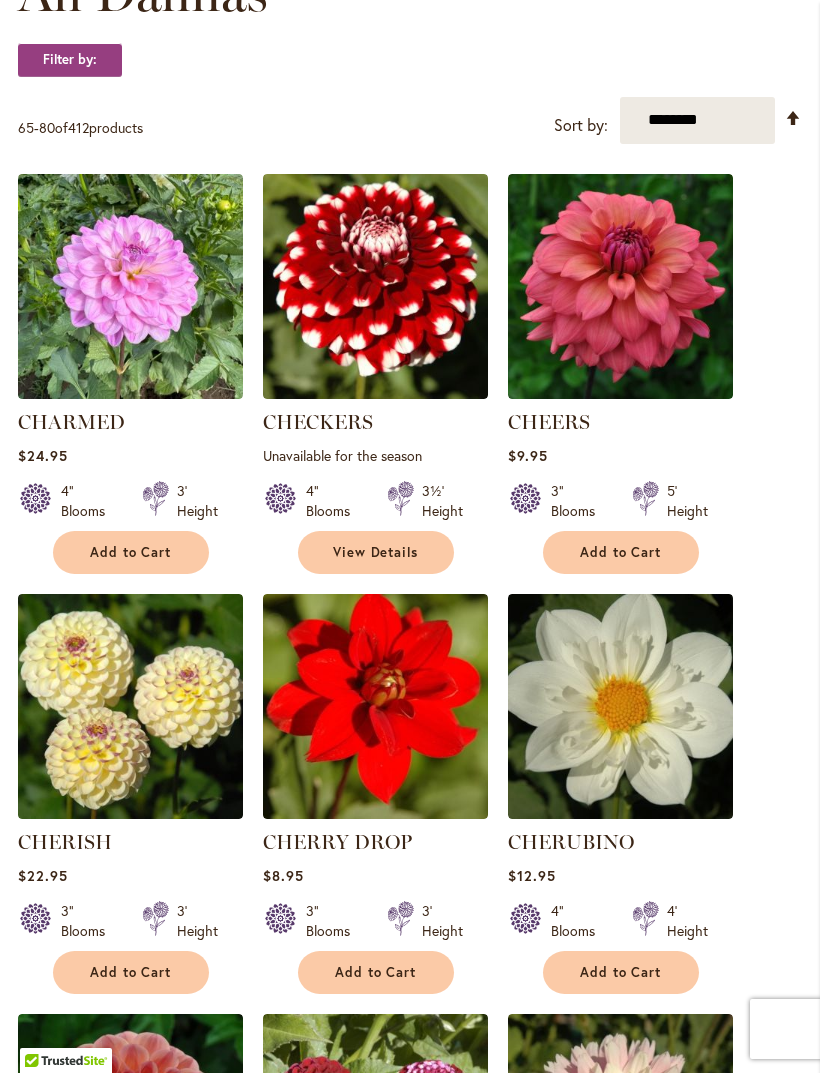 click on "Add to Cart" at bounding box center (131, 972) 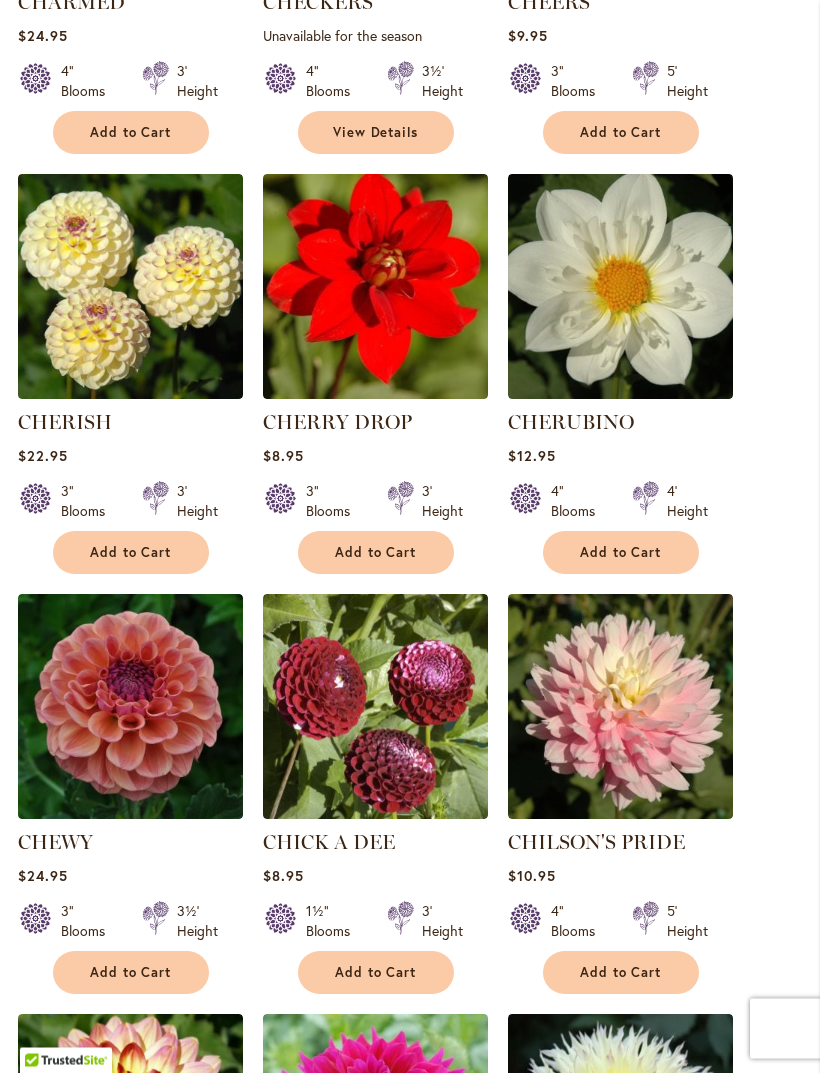 scroll, scrollTop: 1117, scrollLeft: 0, axis: vertical 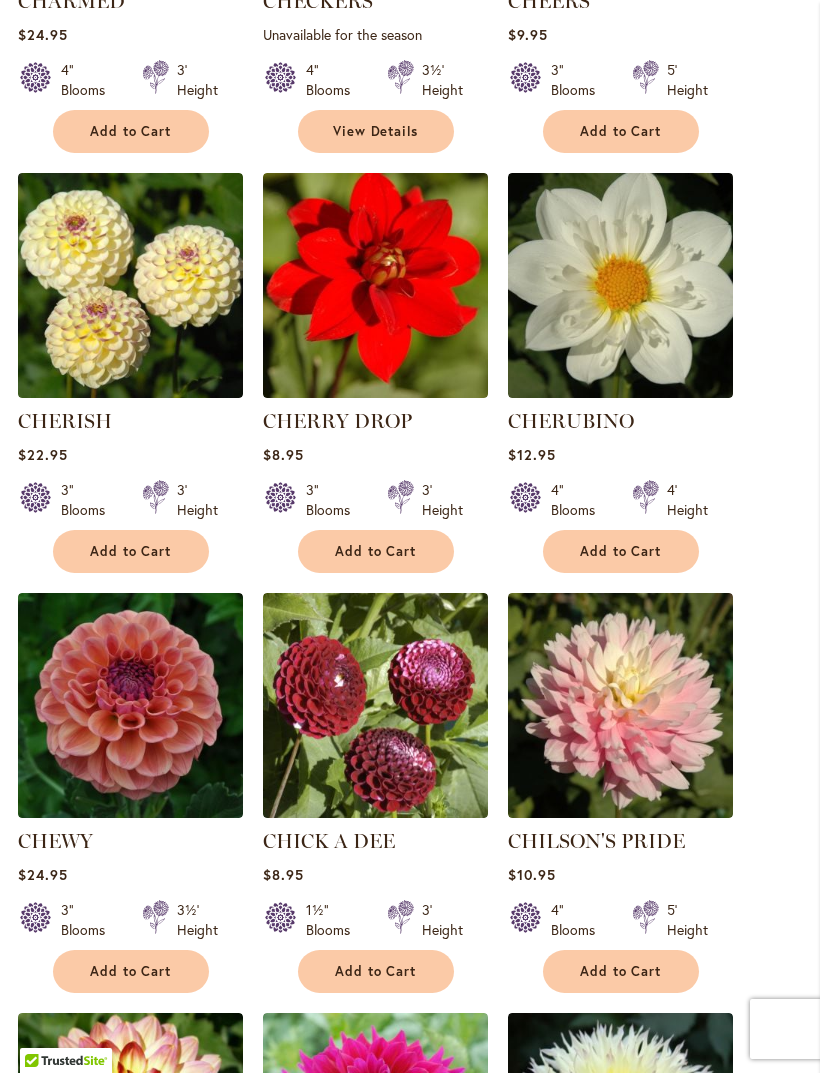 click on "Add to Cart" at bounding box center (621, 971) 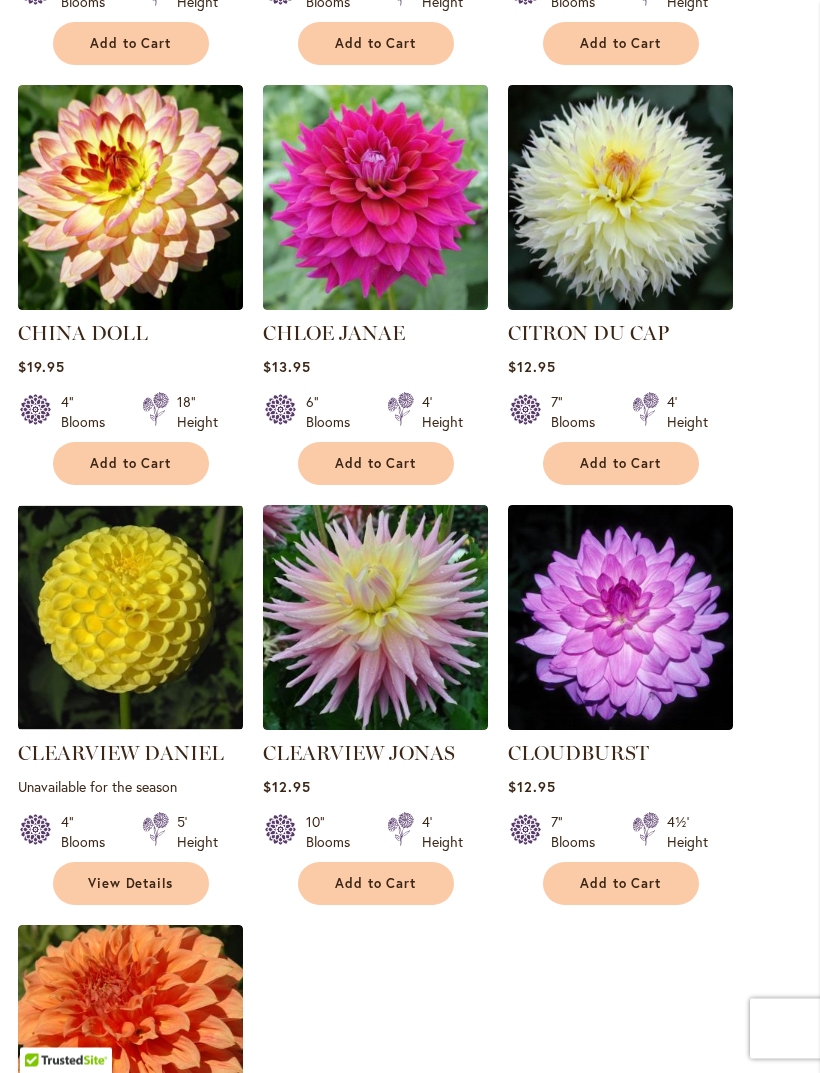 scroll, scrollTop: 2045, scrollLeft: 0, axis: vertical 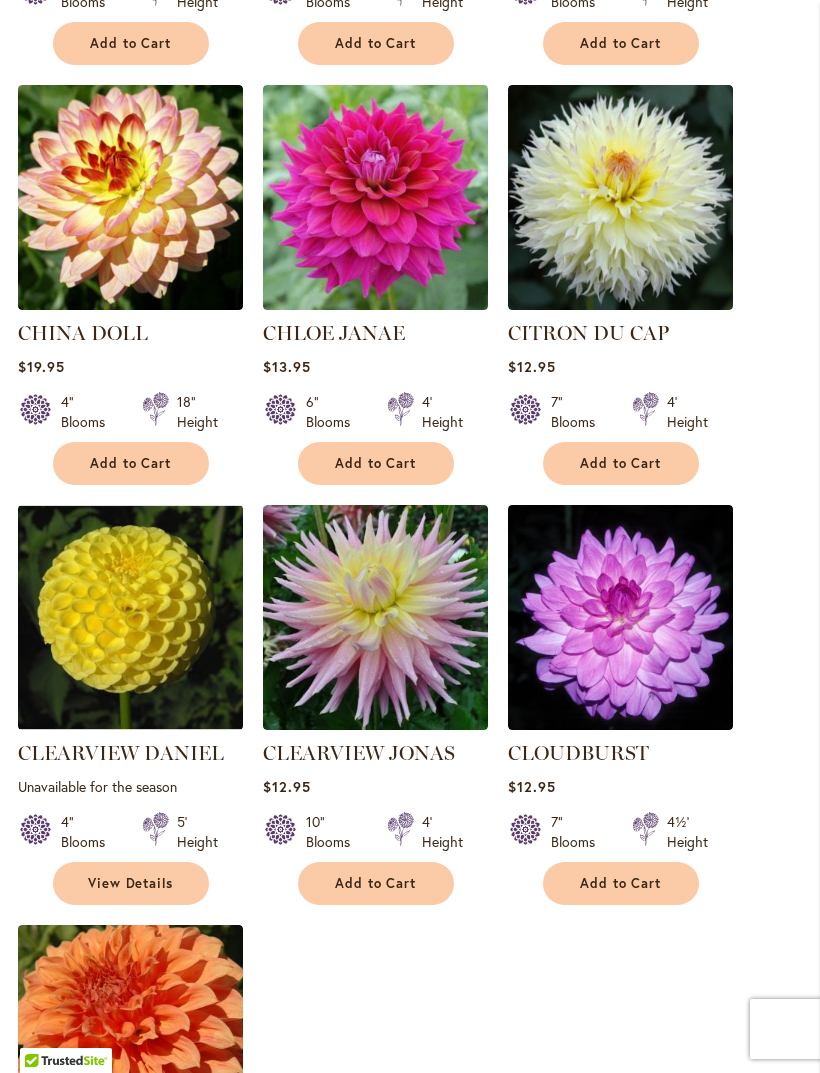 click on "View Details" at bounding box center (131, 883) 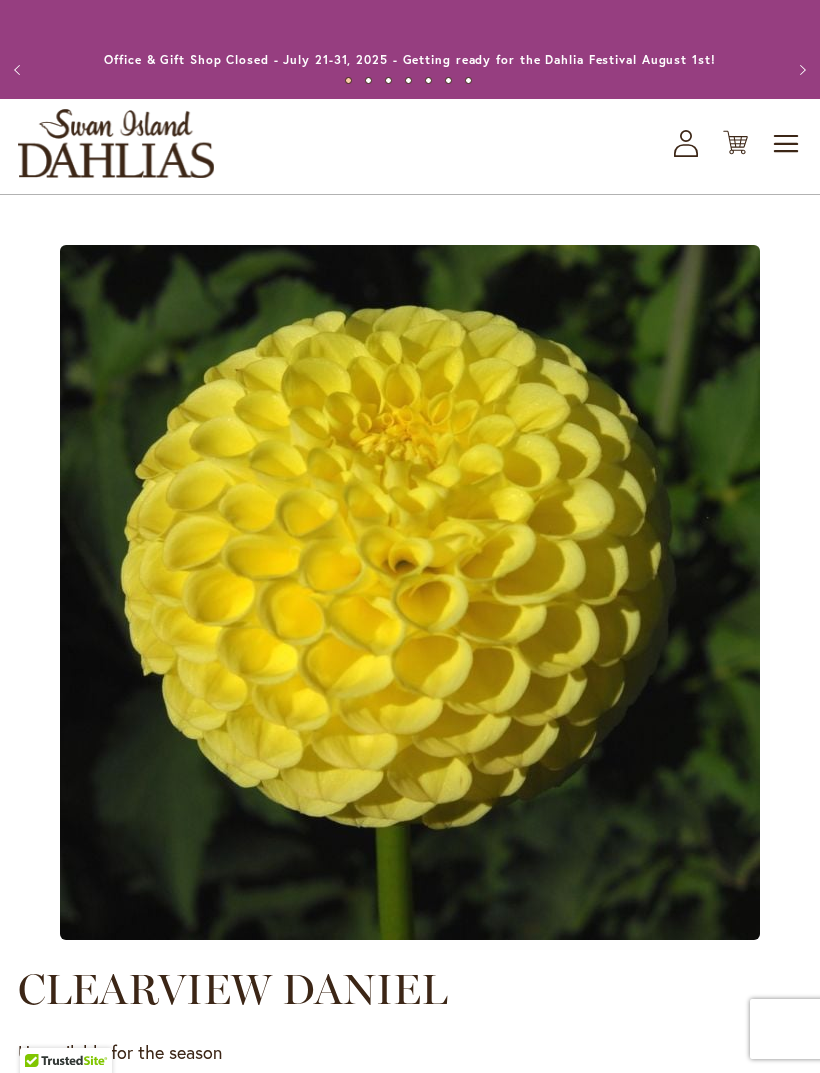 scroll, scrollTop: 0, scrollLeft: 0, axis: both 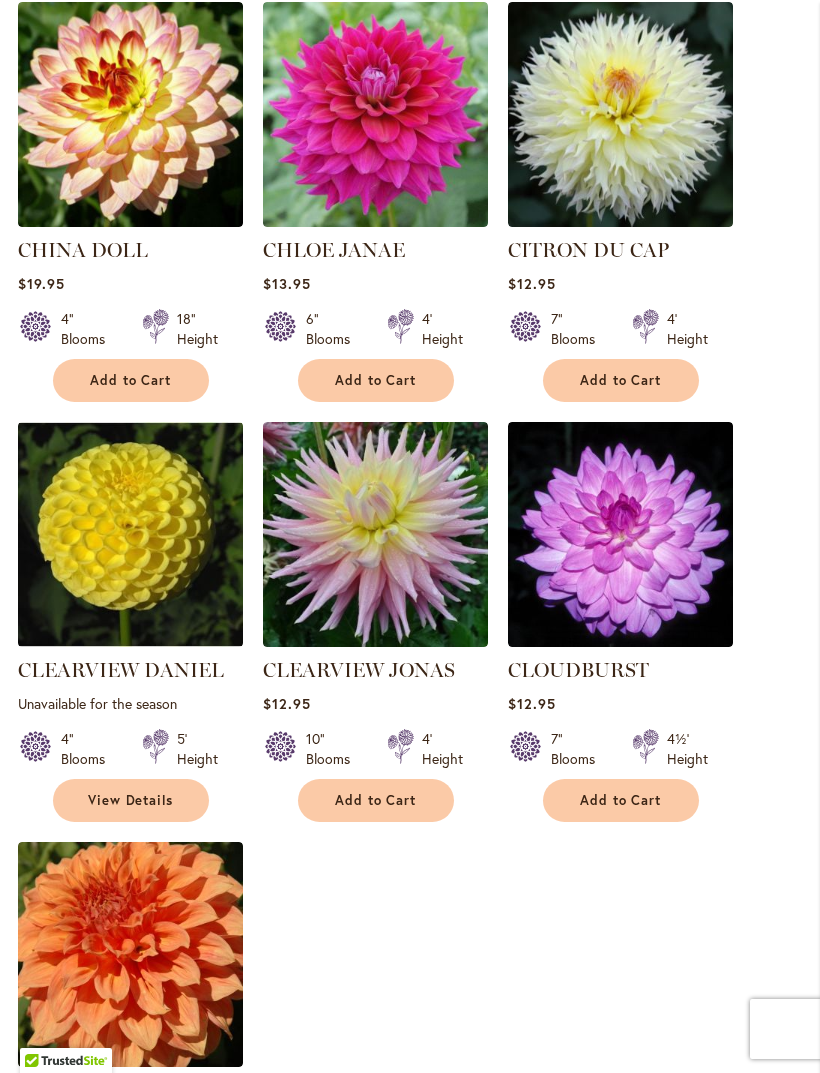 click at bounding box center [130, 534] 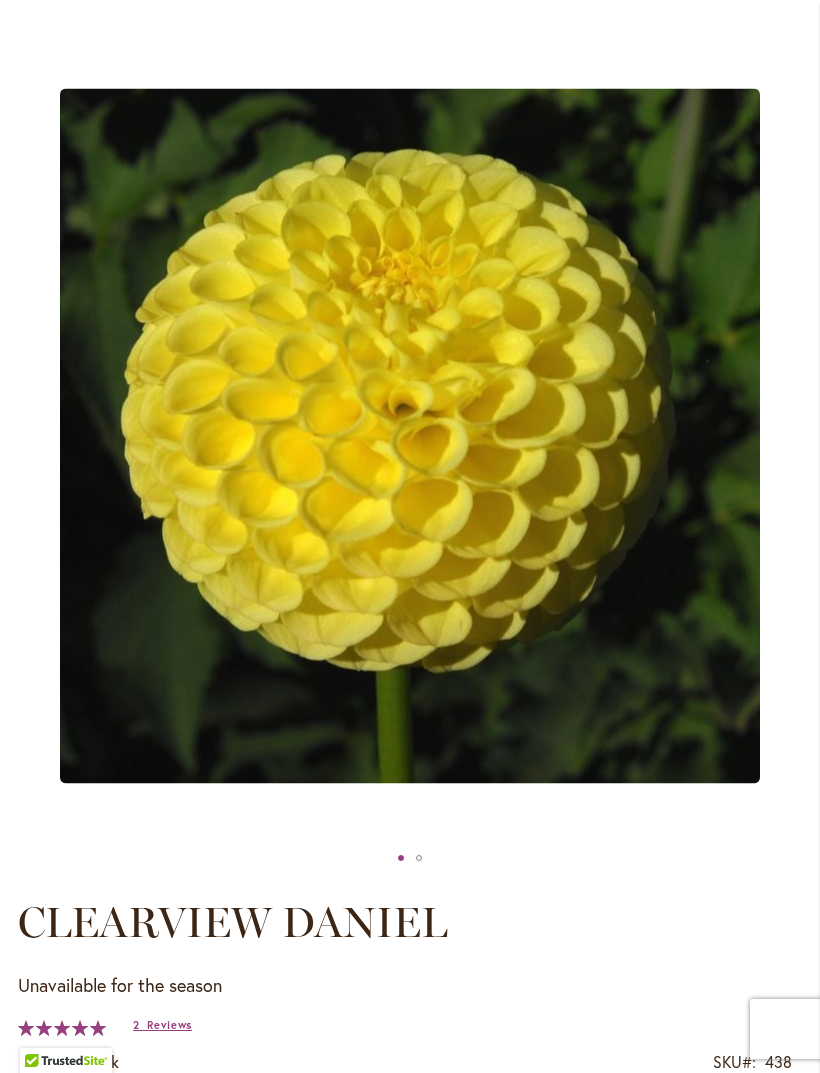 scroll, scrollTop: 227, scrollLeft: 0, axis: vertical 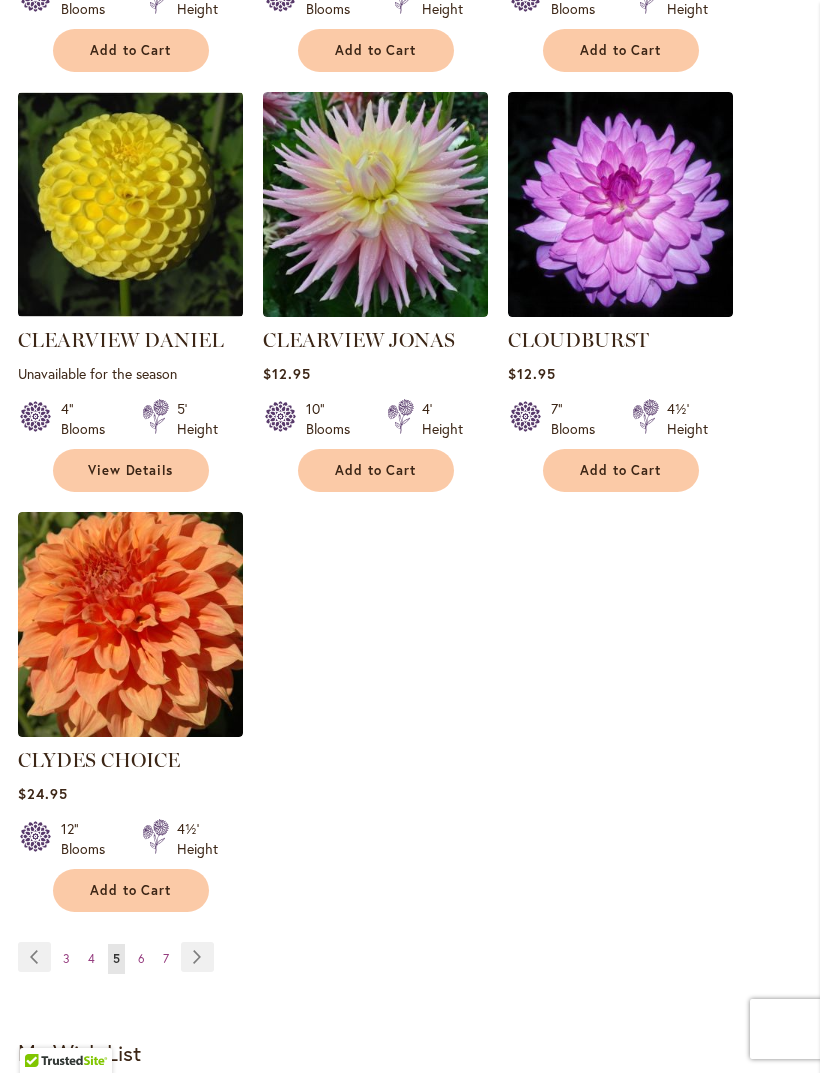 click on "Page
Next" at bounding box center [197, 957] 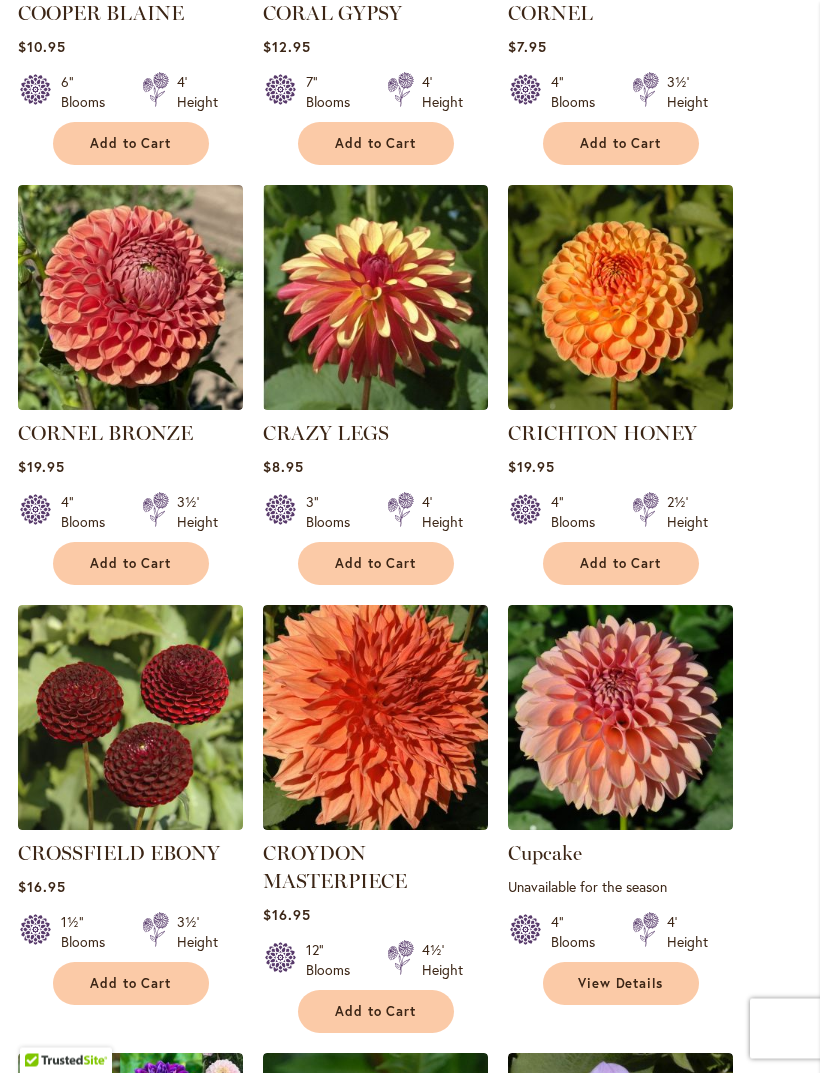 scroll, scrollTop: 1052, scrollLeft: 0, axis: vertical 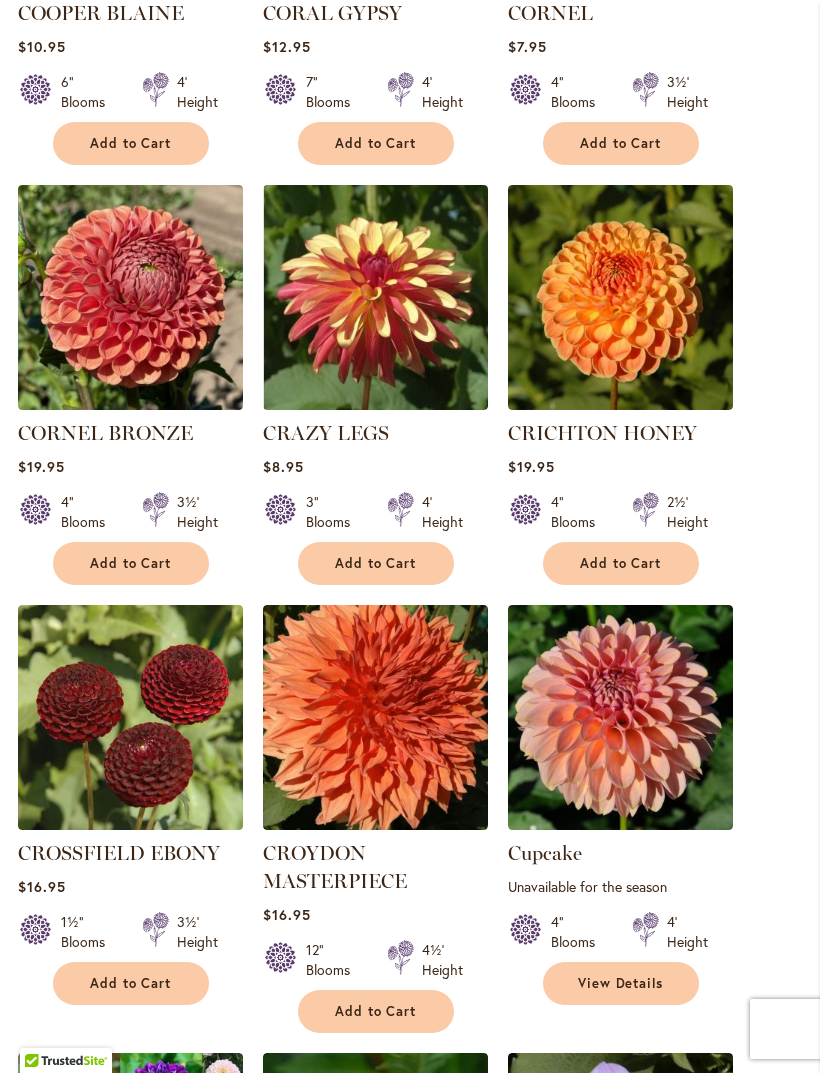 click on "Add to Cart" at bounding box center (131, 983) 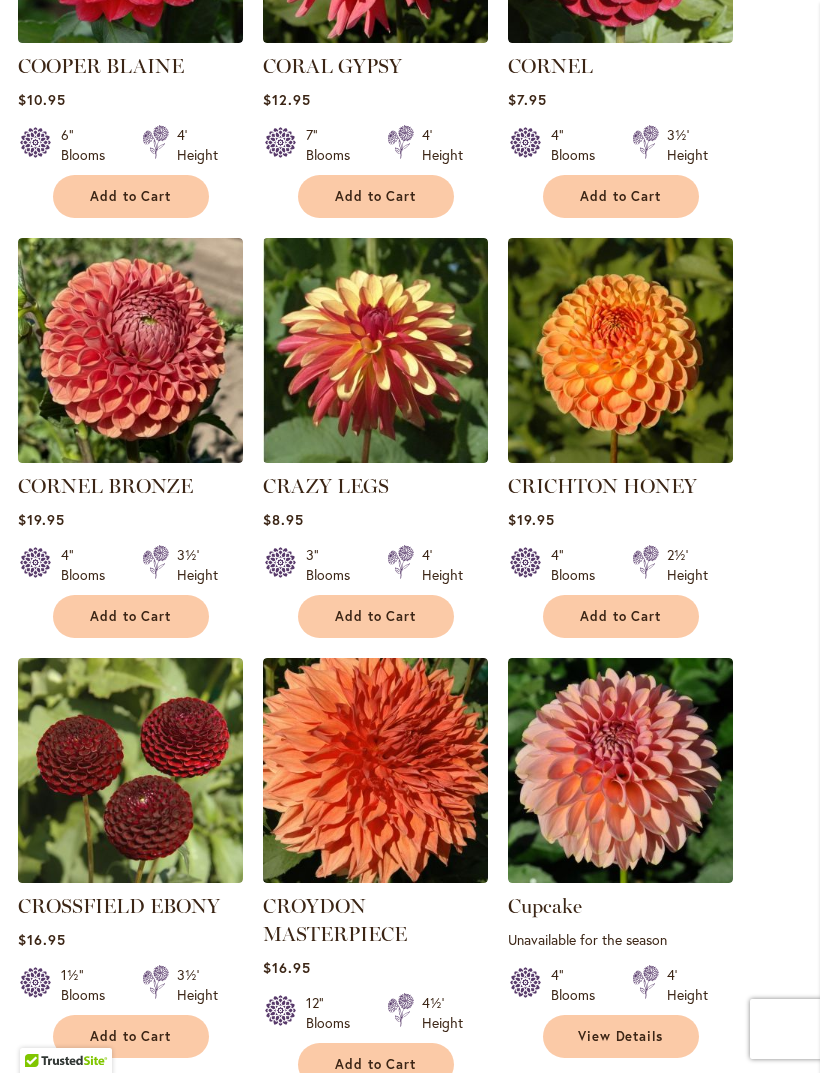 click on "Add to Cart" at bounding box center (131, 1036) 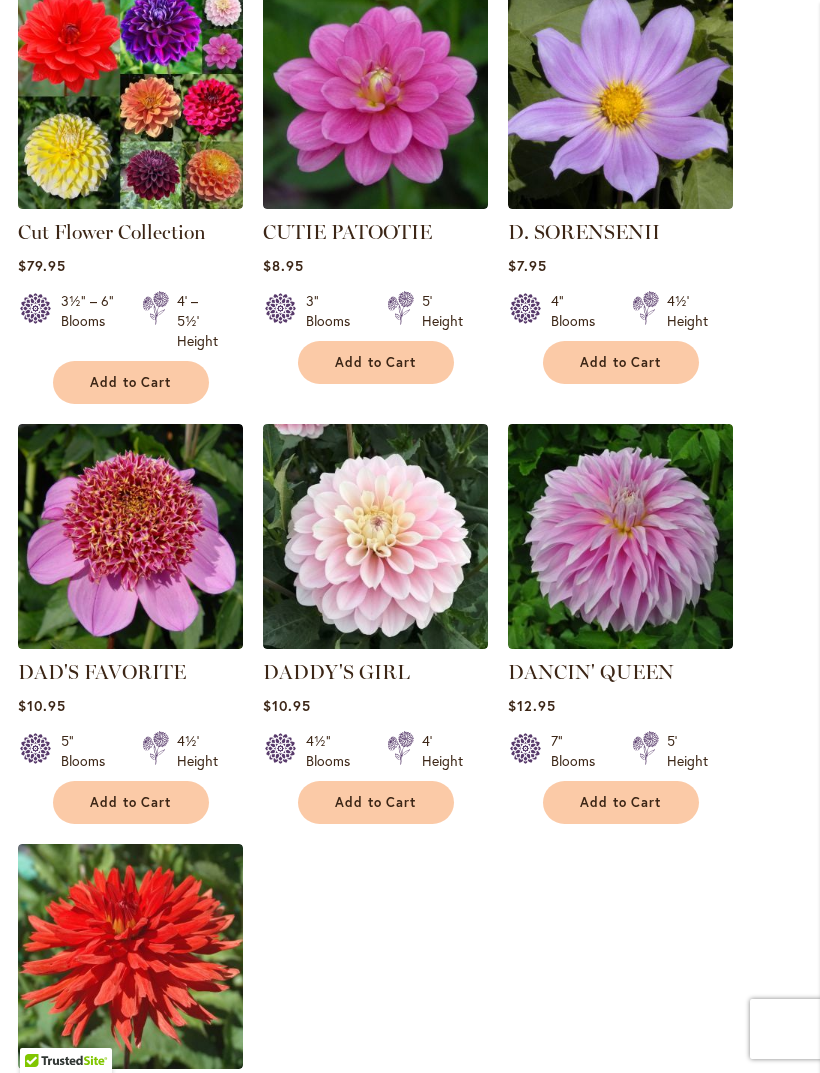 scroll, scrollTop: 2197, scrollLeft: 0, axis: vertical 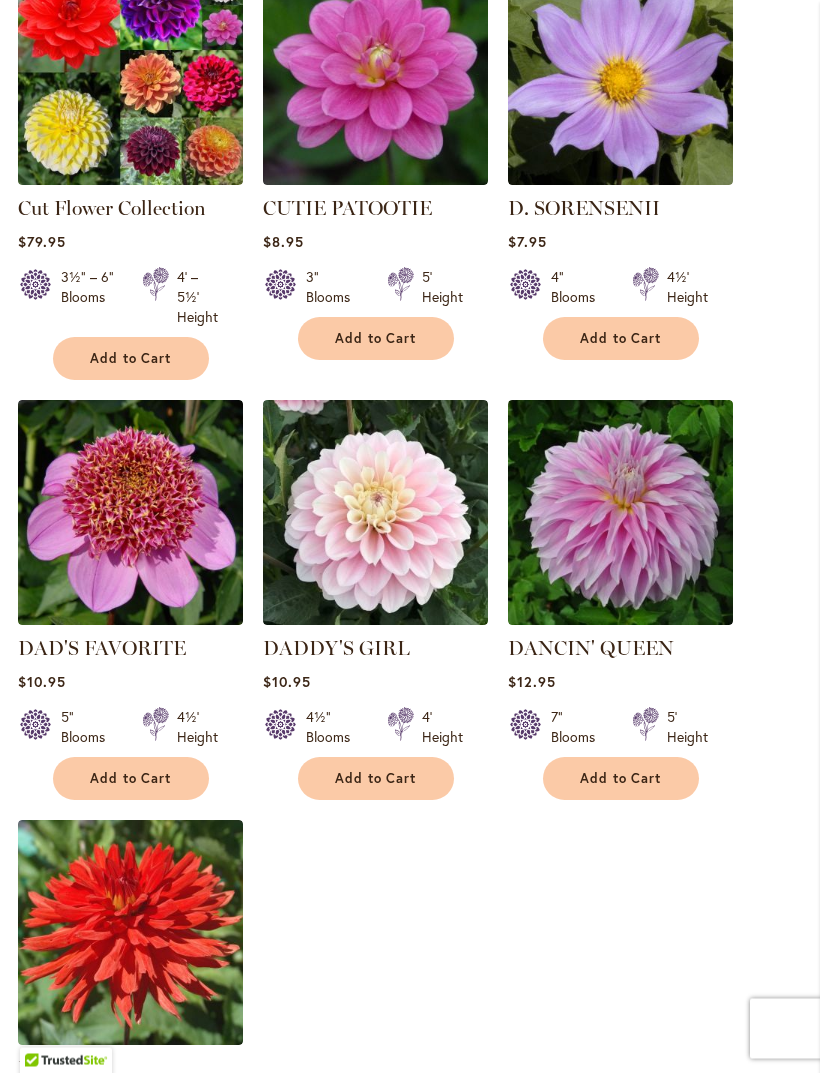 click on "Add to Cart" at bounding box center (376, 779) 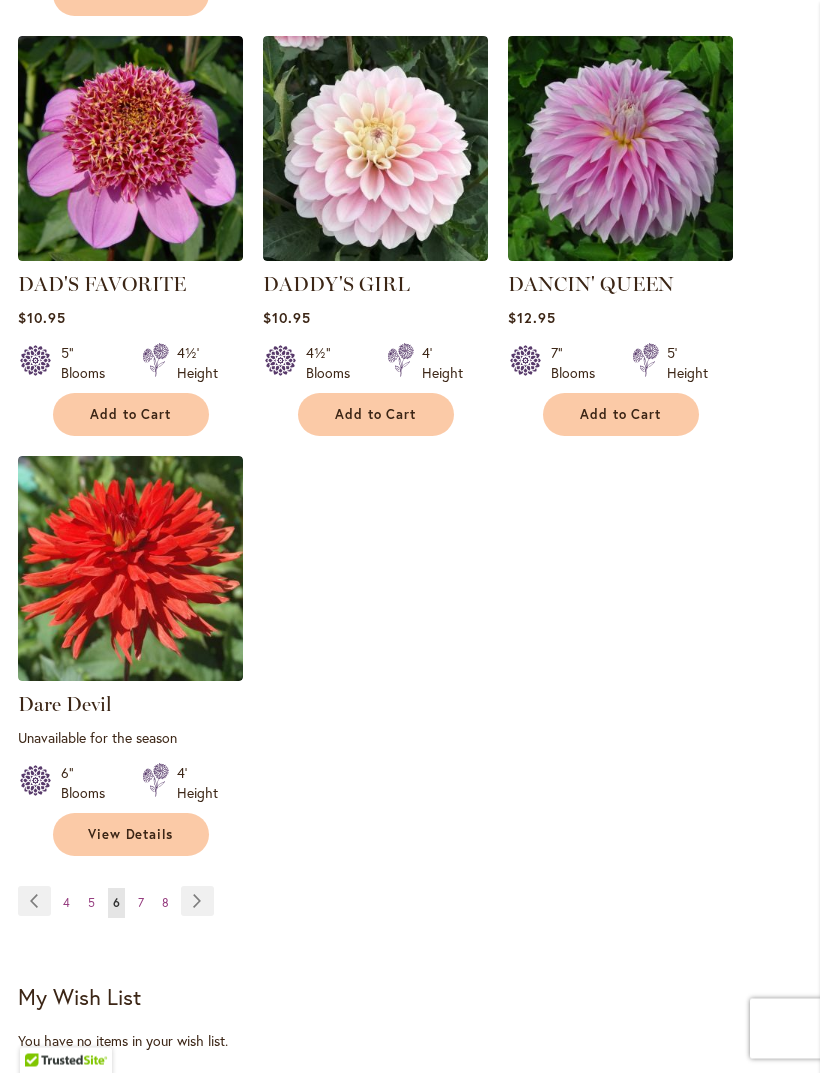 scroll, scrollTop: 2555, scrollLeft: 0, axis: vertical 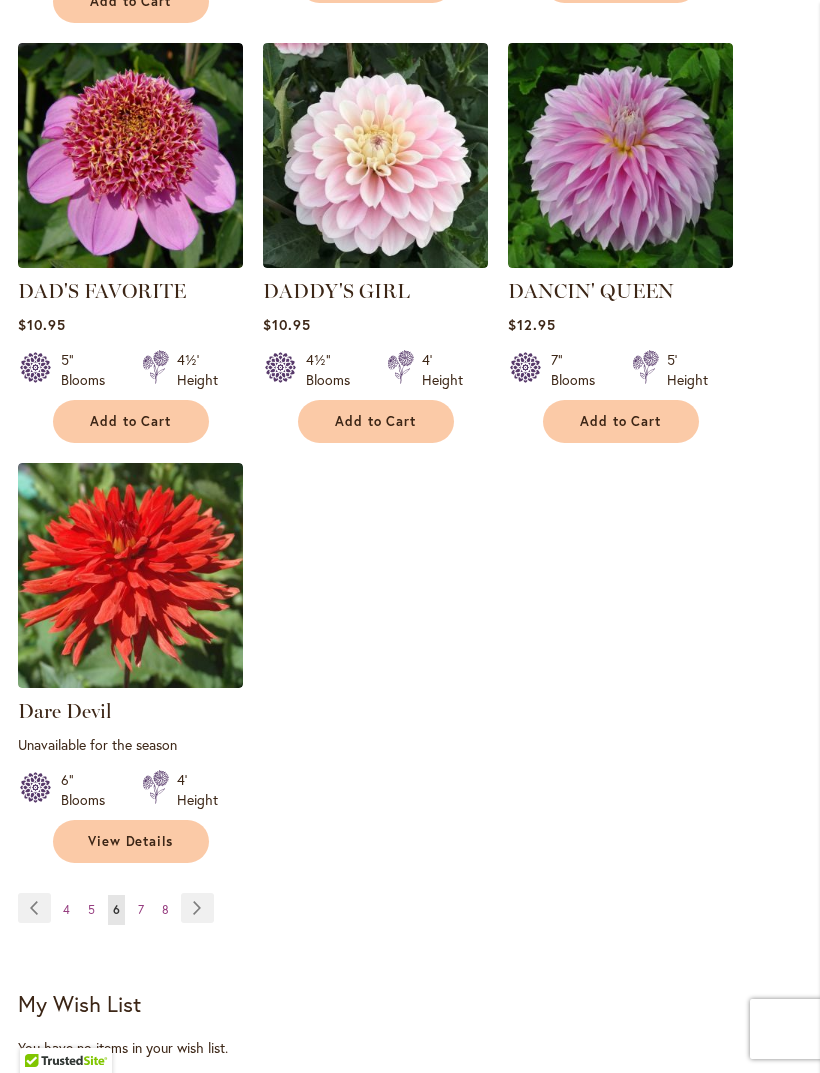 click on "Page
Next" at bounding box center (197, 908) 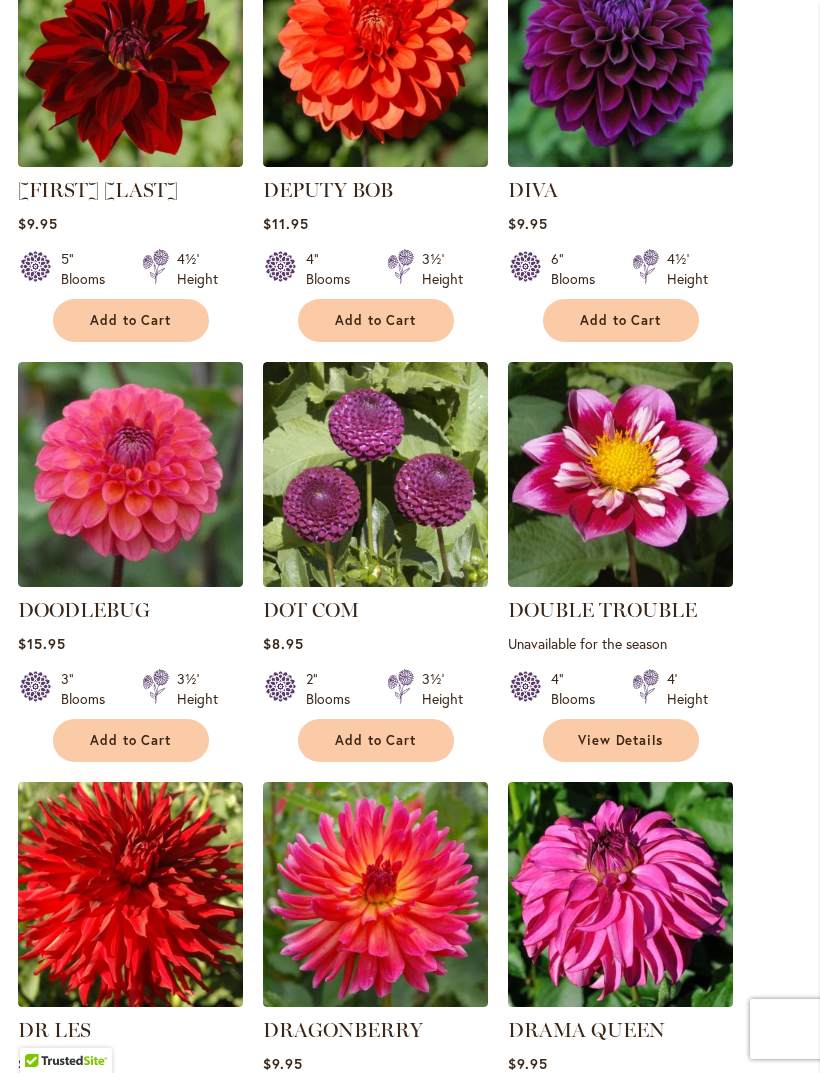 scroll, scrollTop: 1303, scrollLeft: 0, axis: vertical 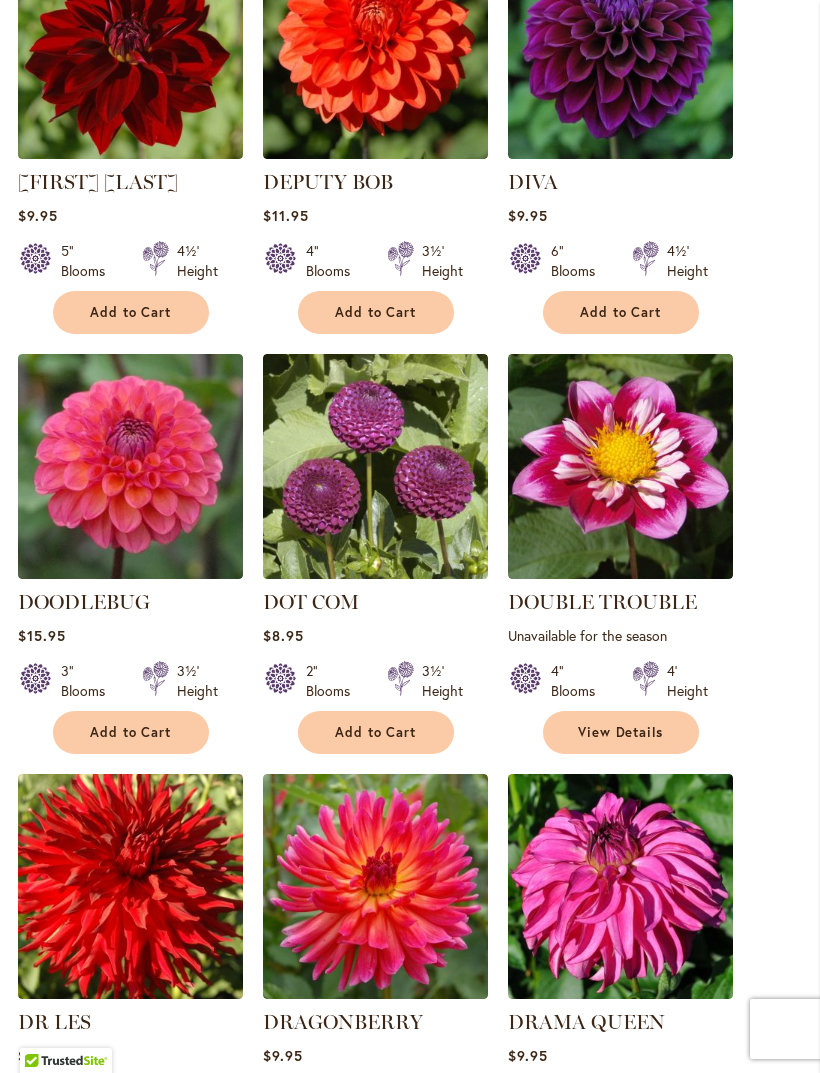click on "Add to Cart" at bounding box center [131, 732] 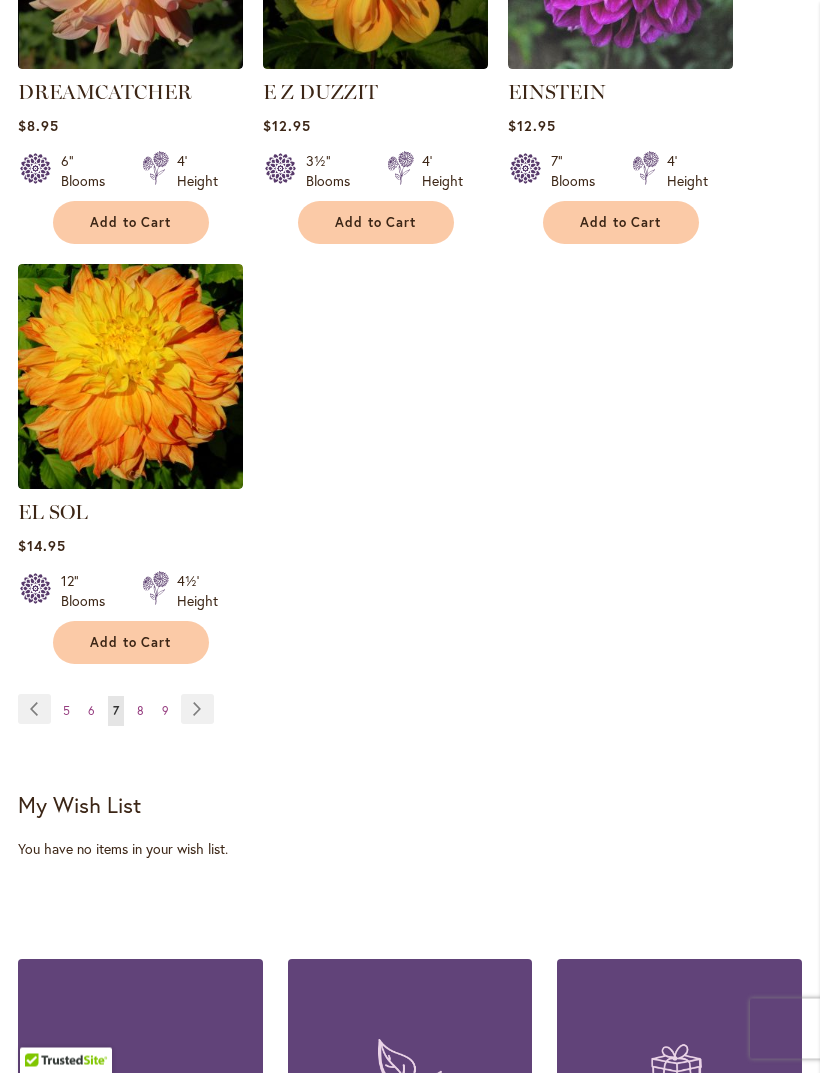 scroll, scrollTop: 2706, scrollLeft: 0, axis: vertical 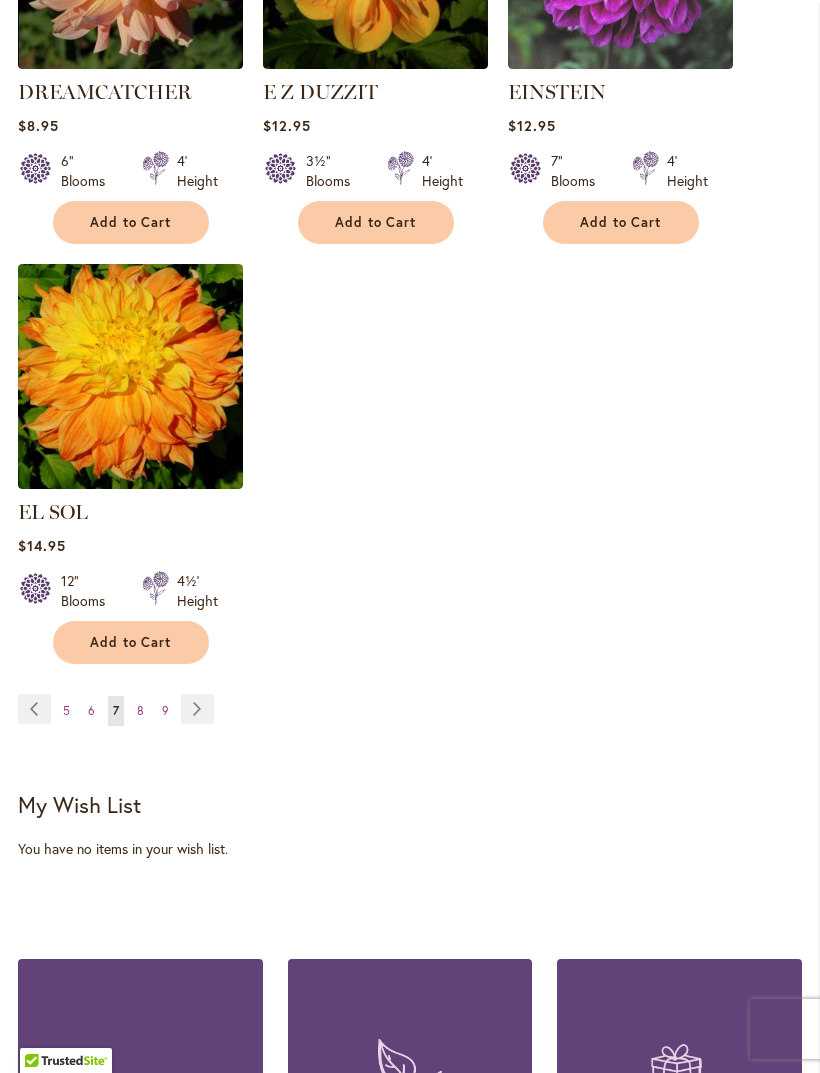click on "Page
Next" at bounding box center (197, 709) 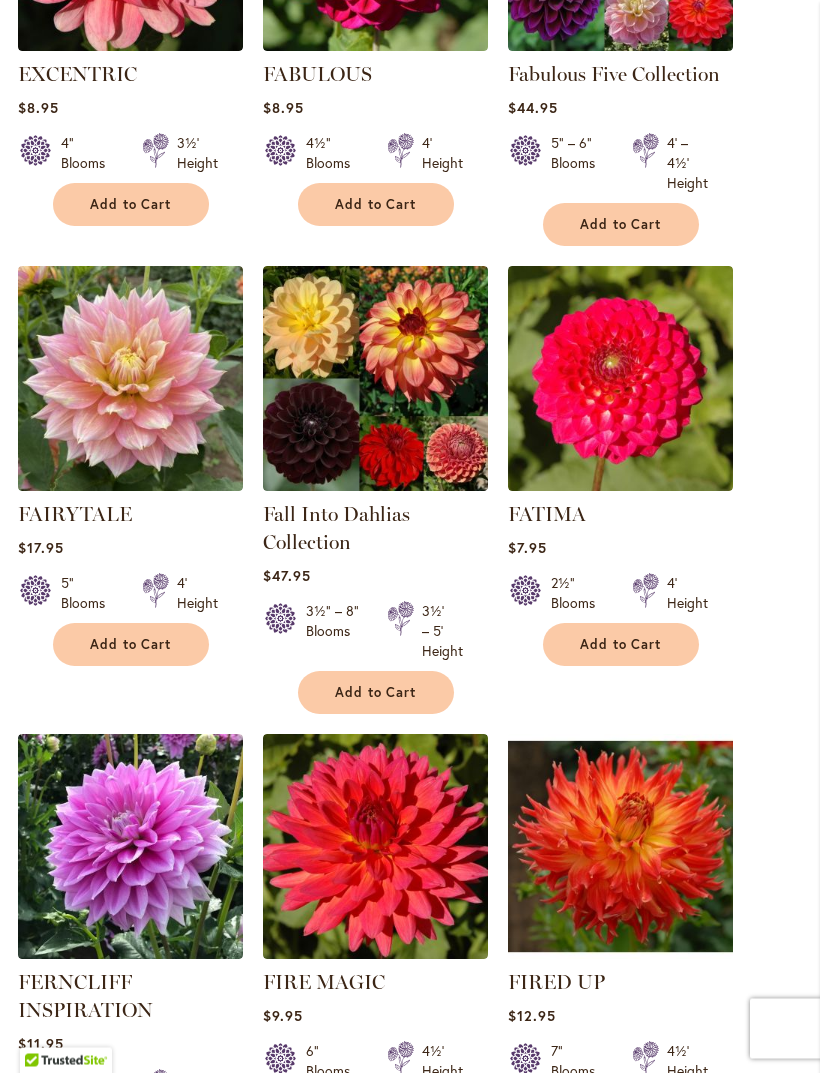 scroll, scrollTop: 1831, scrollLeft: 0, axis: vertical 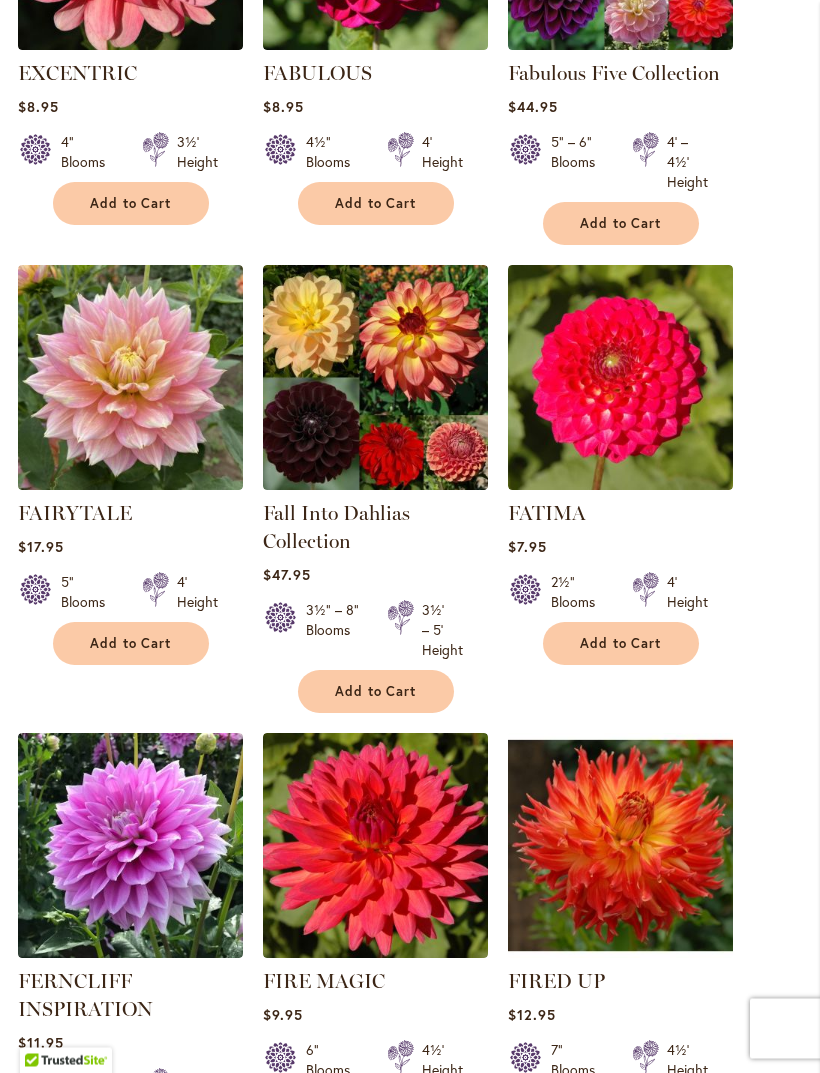 click on "Add to Cart" at bounding box center (621, 644) 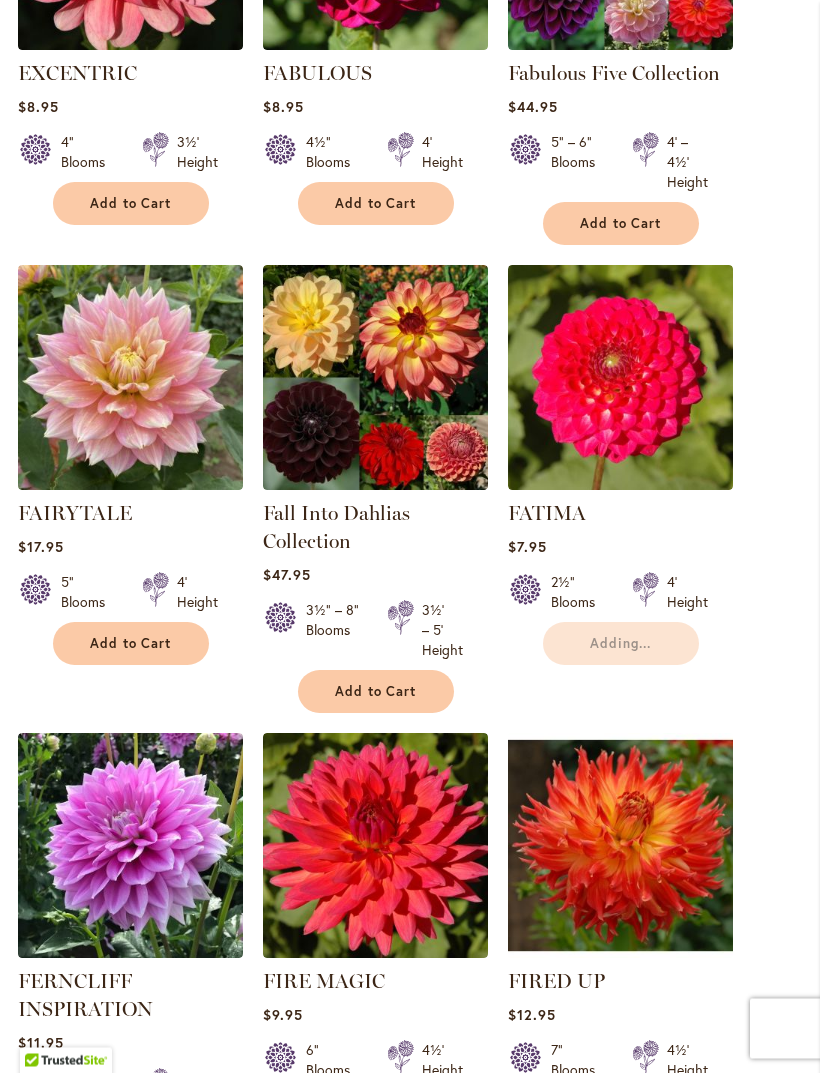 scroll, scrollTop: 1832, scrollLeft: 0, axis: vertical 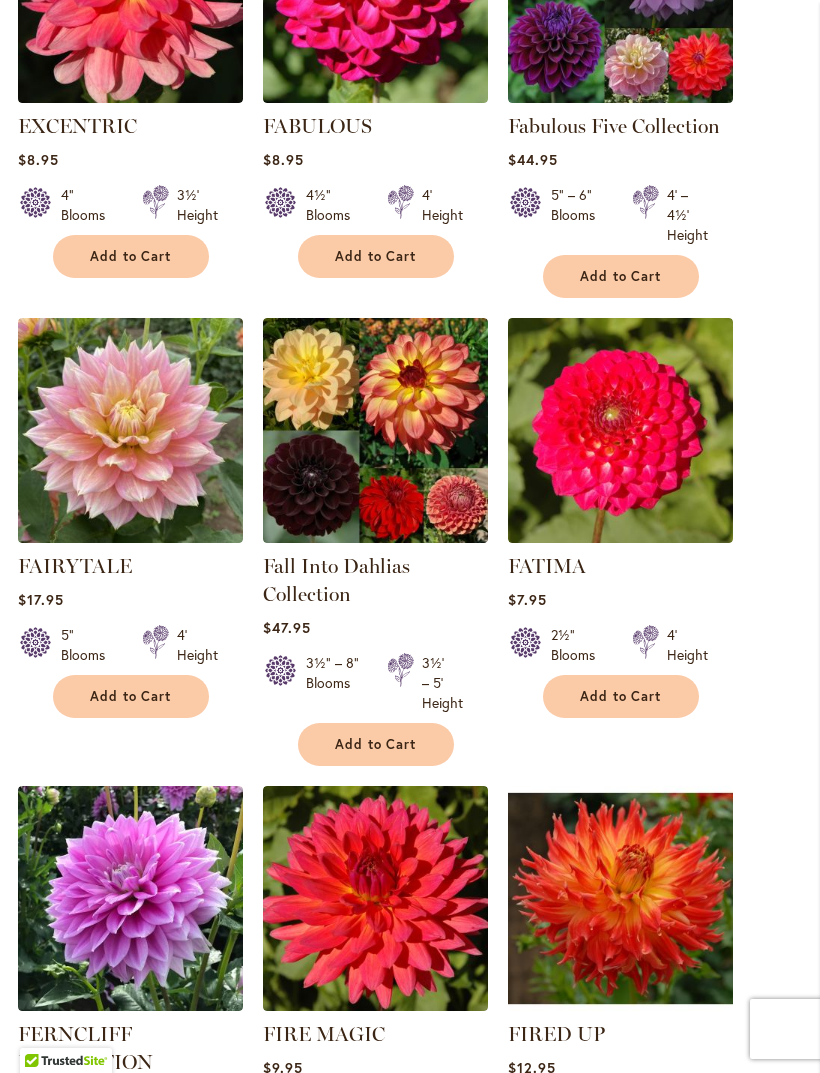 click on "Add to Cart" at bounding box center (621, 696) 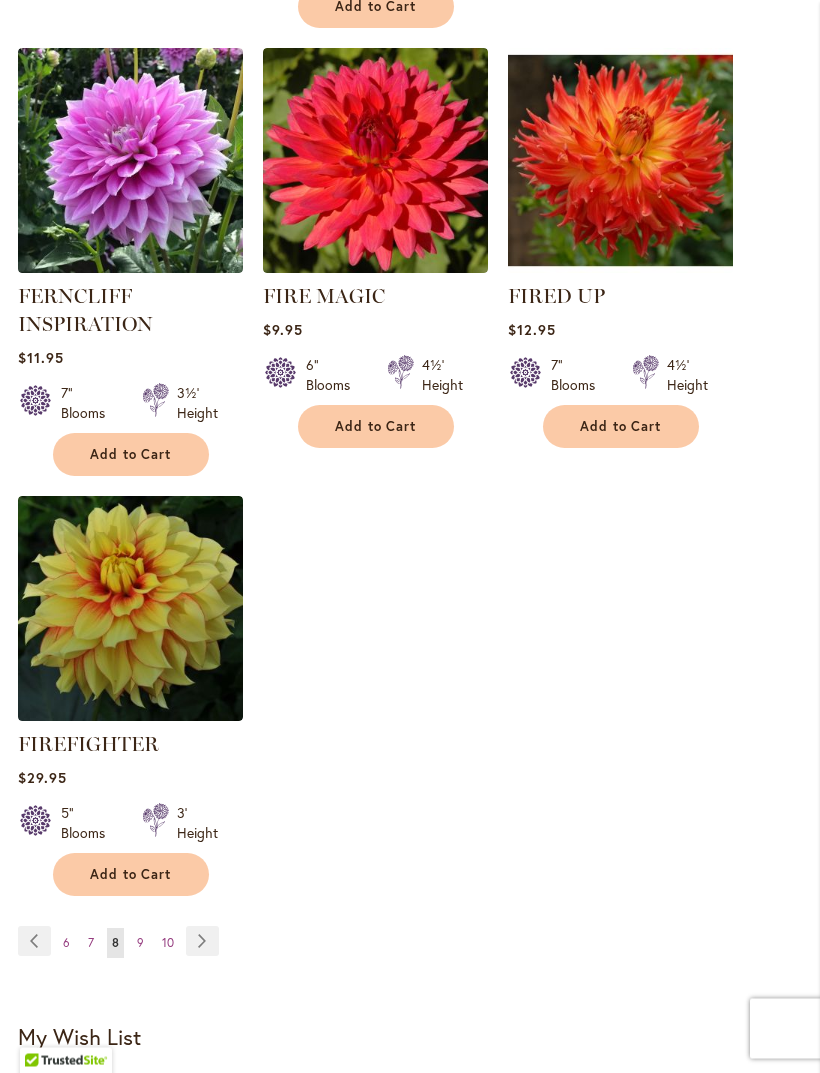 scroll, scrollTop: 2572, scrollLeft: 0, axis: vertical 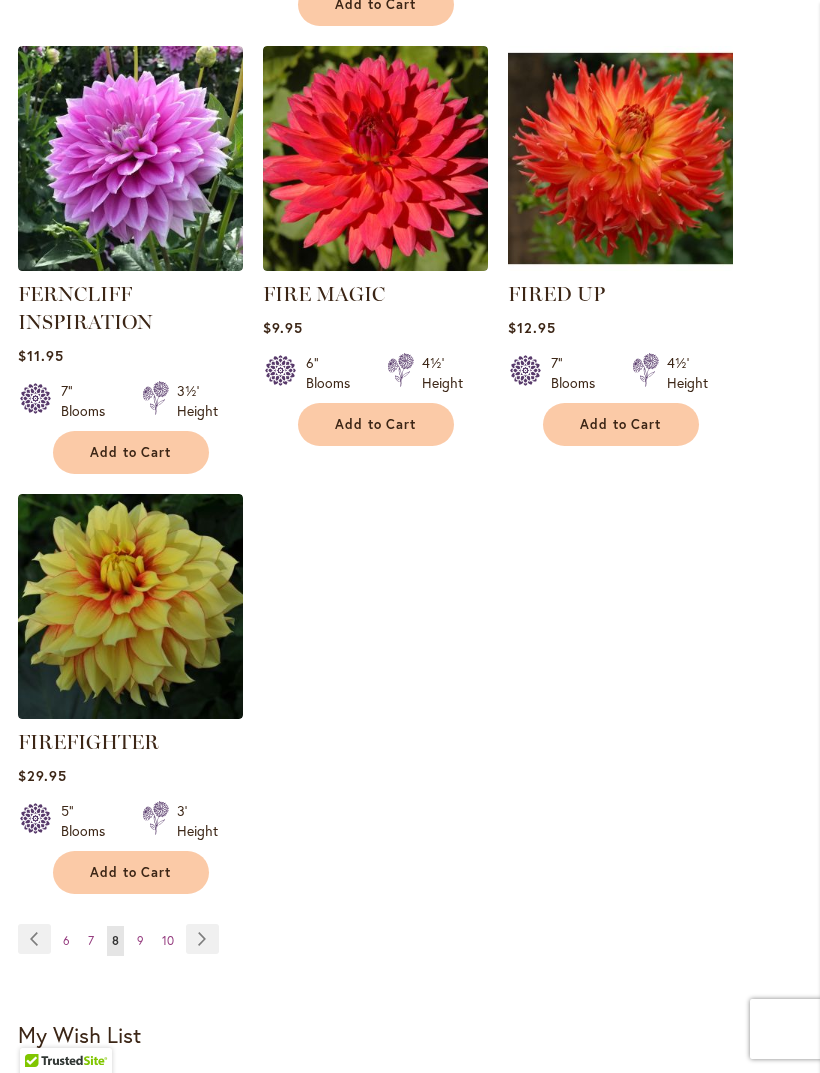 click on "Page
Next" at bounding box center (202, 939) 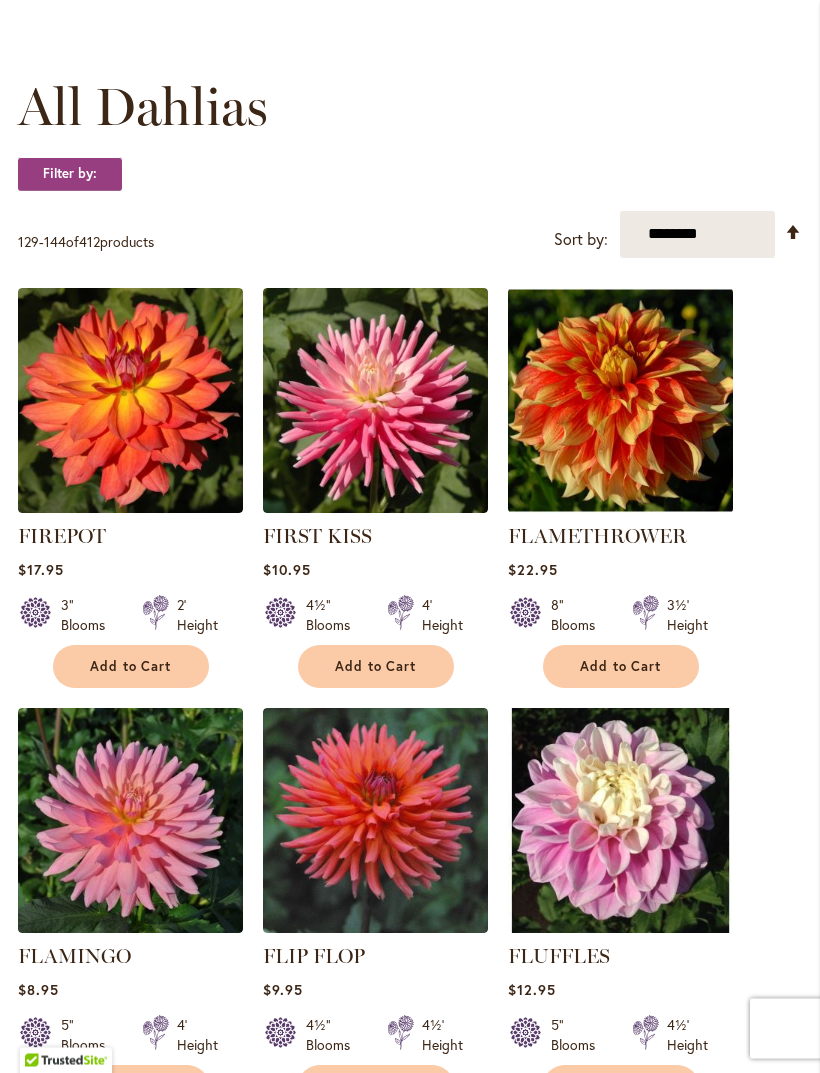 scroll, scrollTop: 529, scrollLeft: 0, axis: vertical 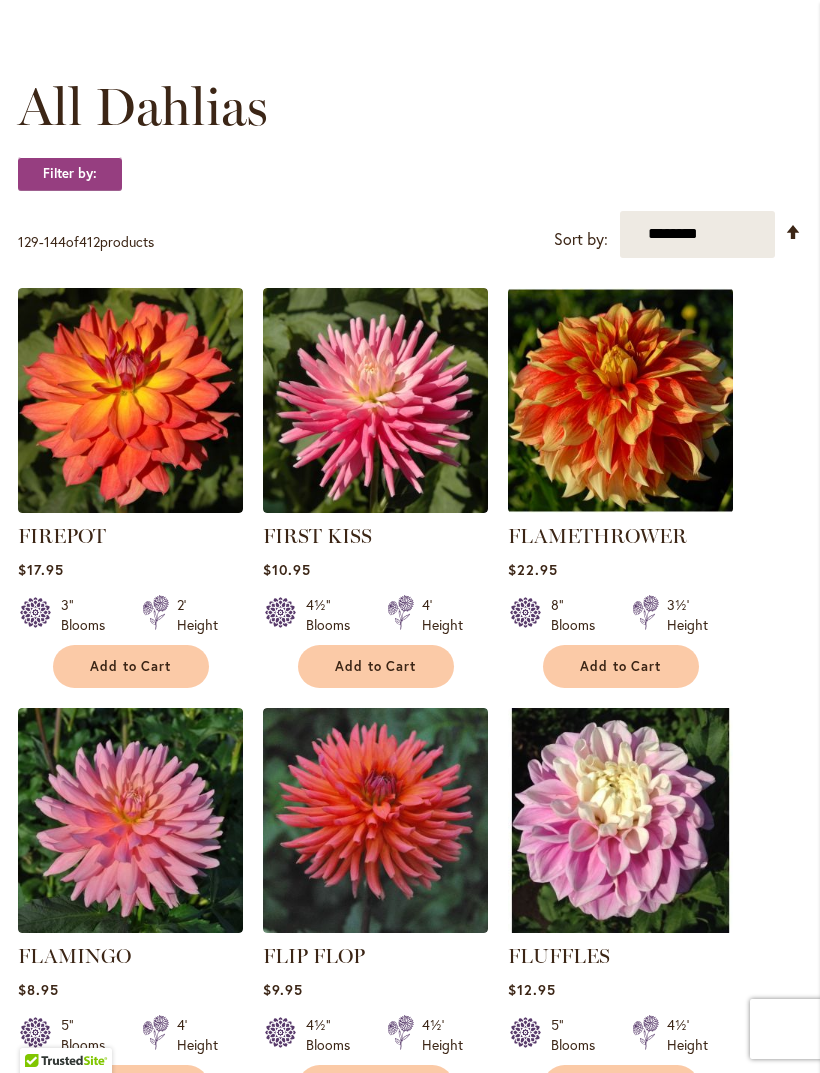 click on "Add to Cart" at bounding box center (376, 666) 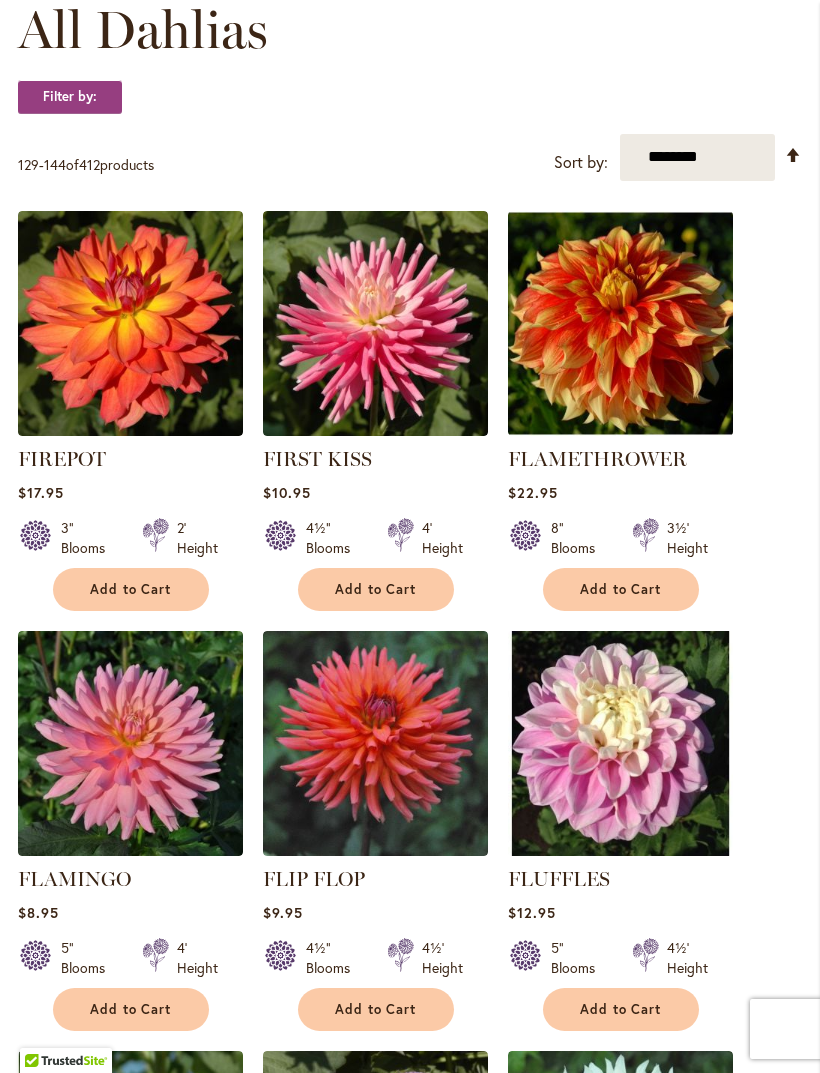 scroll, scrollTop: 652, scrollLeft: 0, axis: vertical 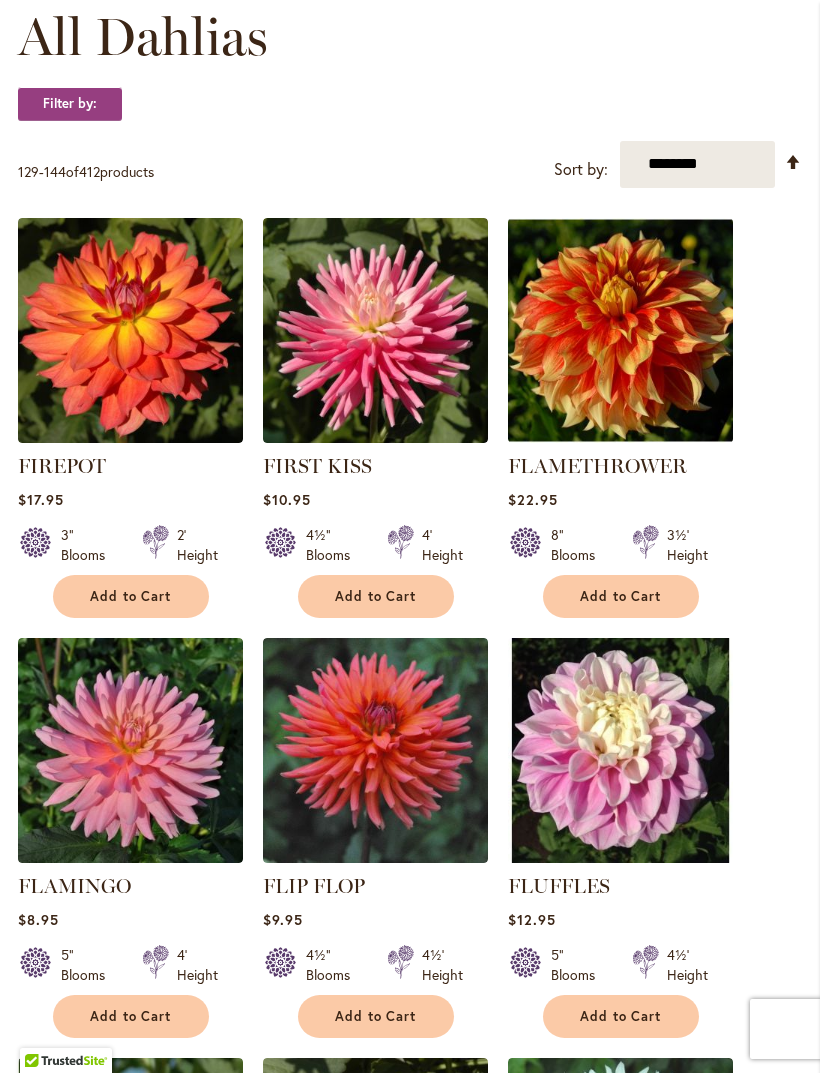 click on "Add to Cart" at bounding box center (376, 596) 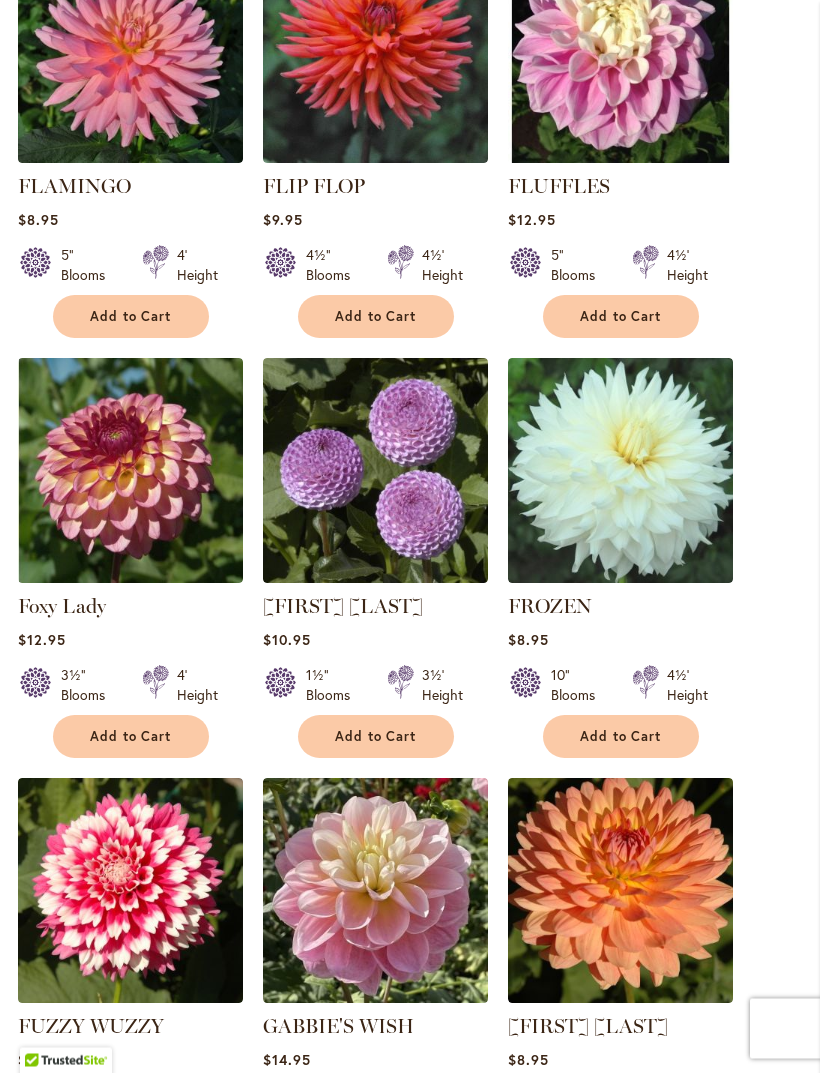 scroll, scrollTop: 1352, scrollLeft: 0, axis: vertical 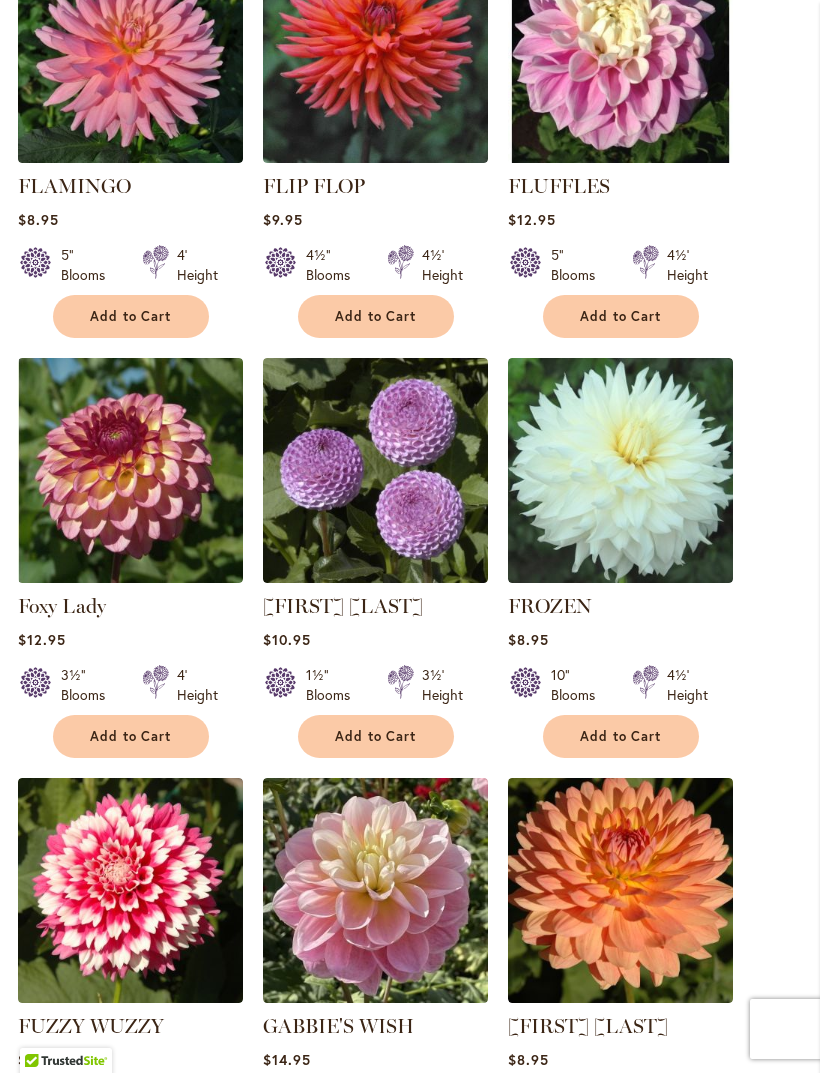 click on "Add to Cart" at bounding box center [131, 736] 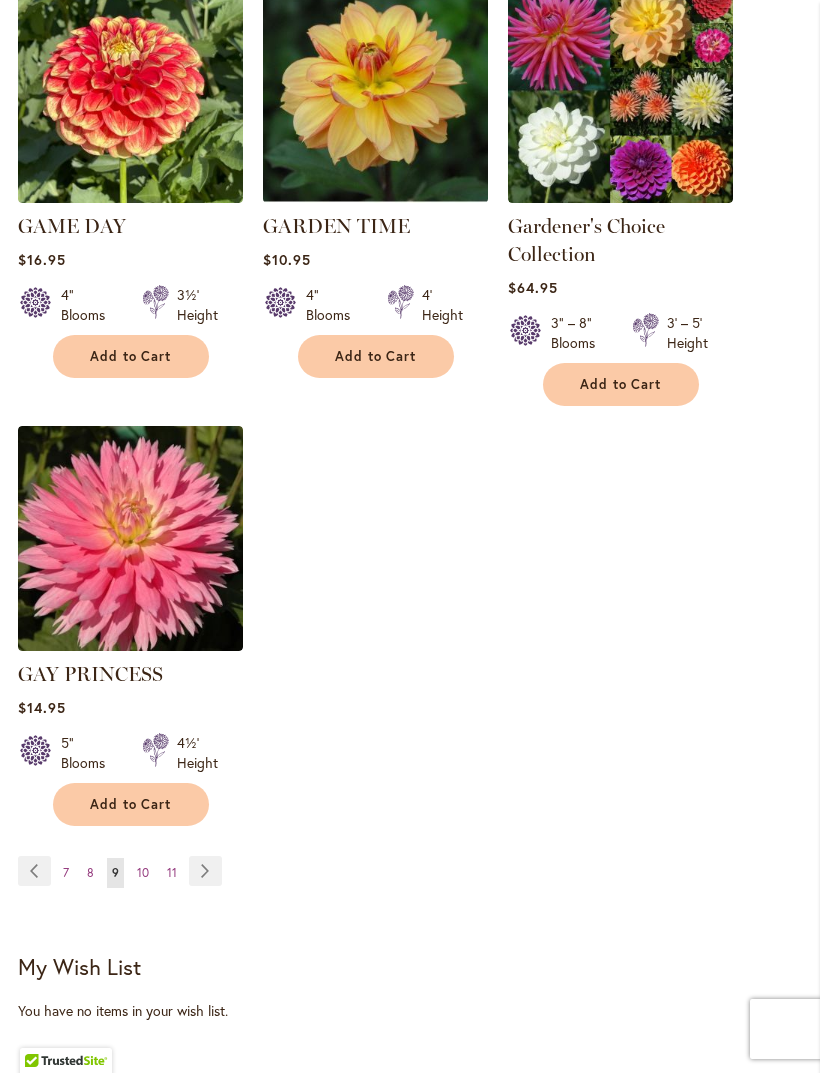 scroll, scrollTop: 2608, scrollLeft: 0, axis: vertical 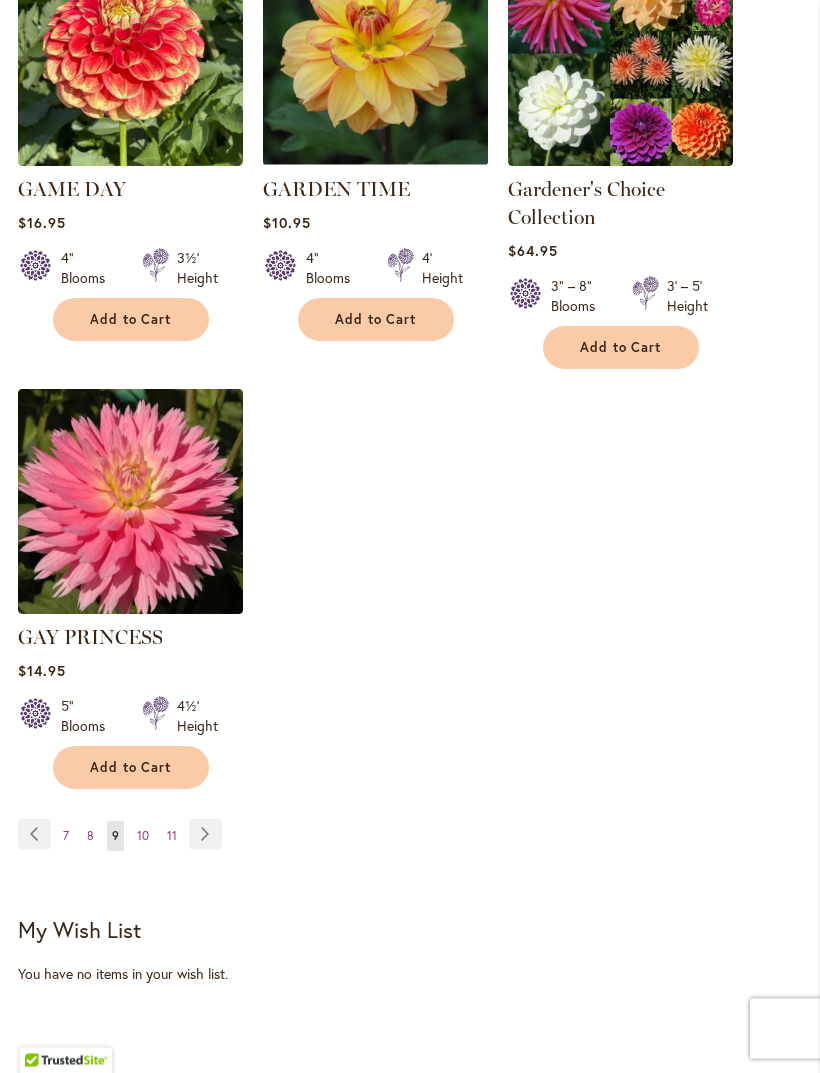 click on "Page
Next" at bounding box center [205, 835] 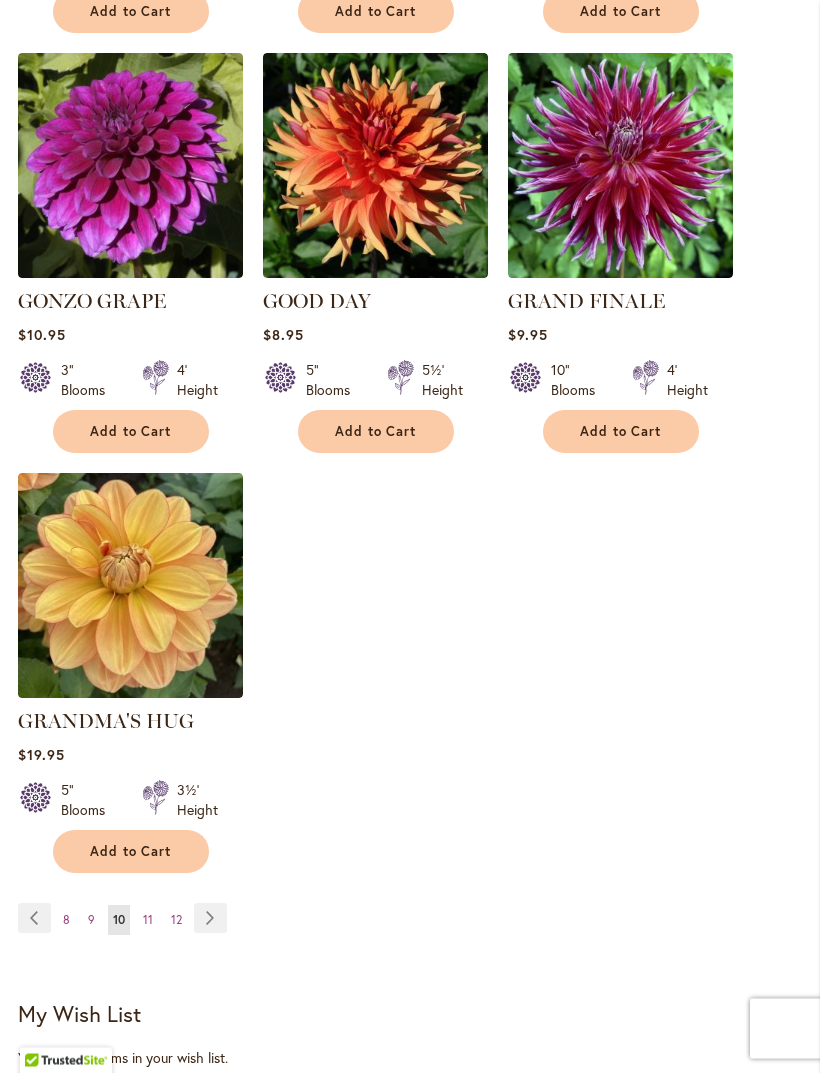 scroll, scrollTop: 2447, scrollLeft: 0, axis: vertical 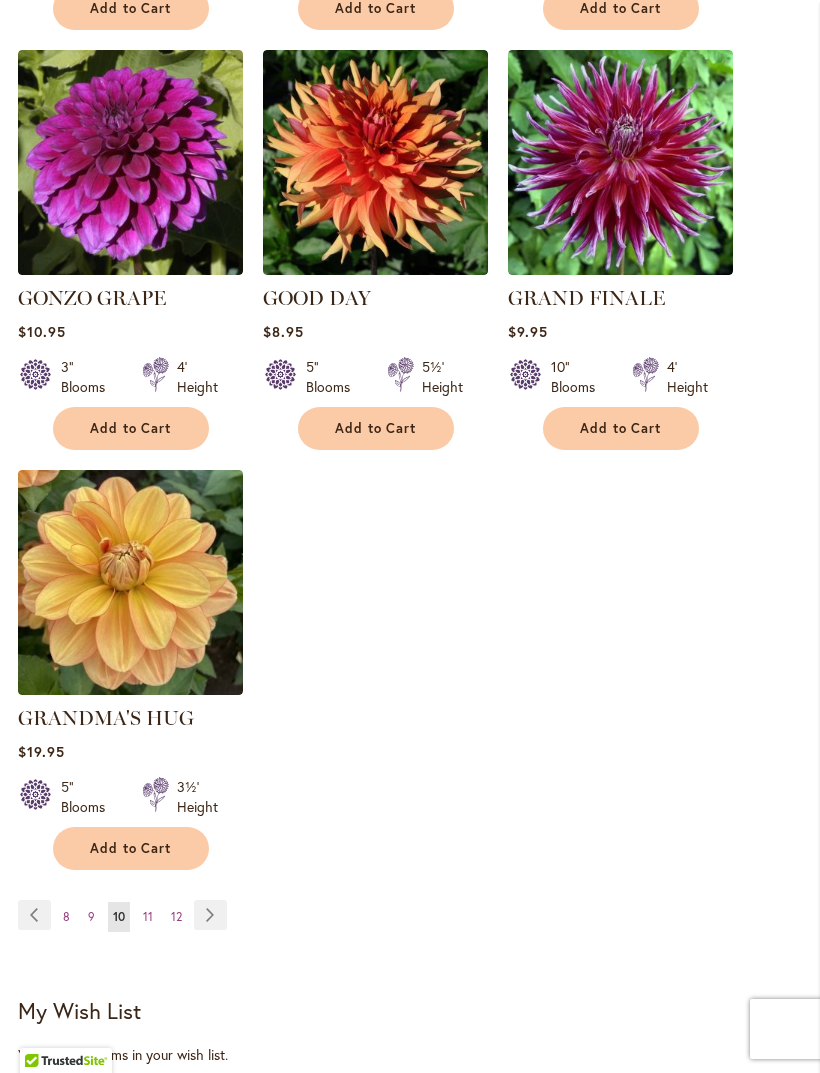 click on "Page
Next" at bounding box center [210, 915] 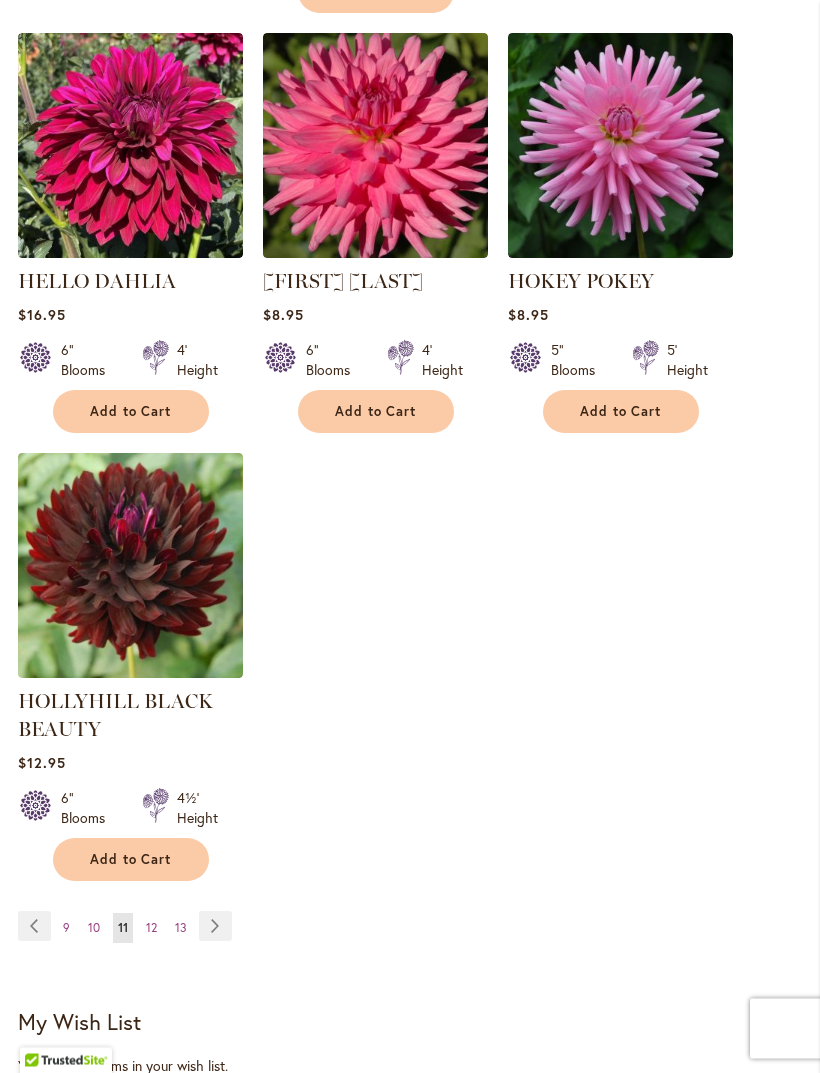 scroll, scrollTop: 2540, scrollLeft: 0, axis: vertical 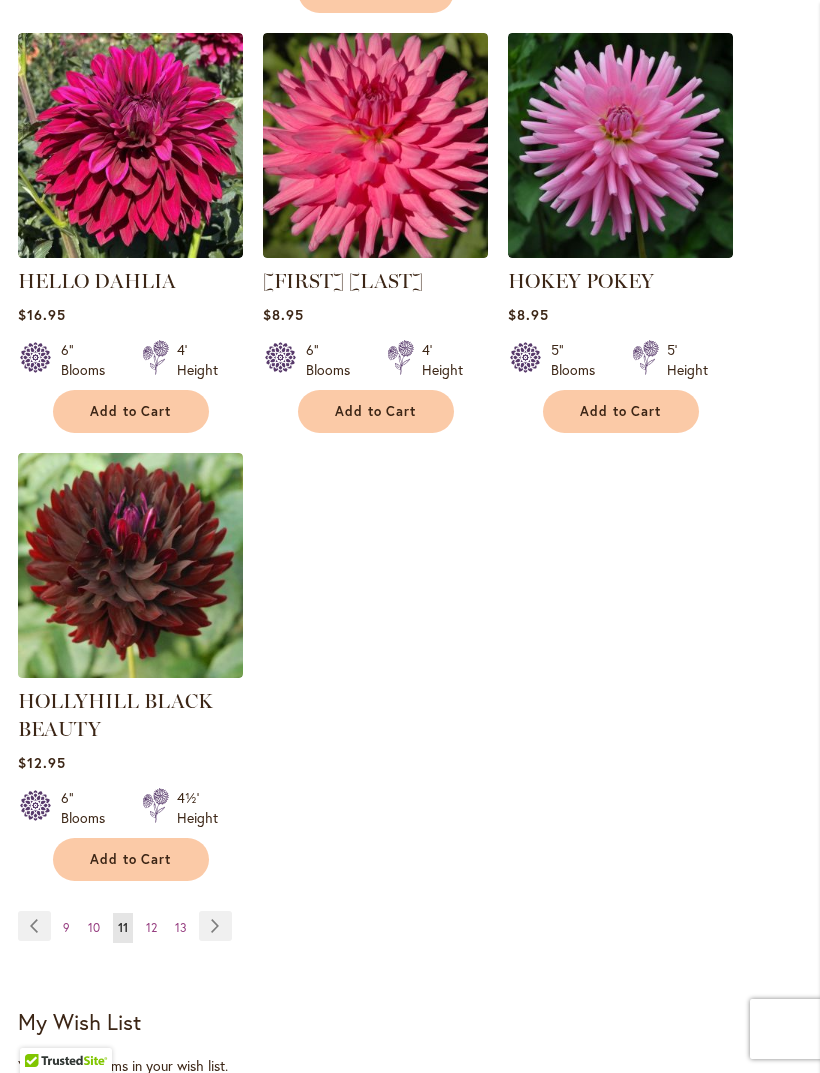 click on "Page
Next" at bounding box center (215, 926) 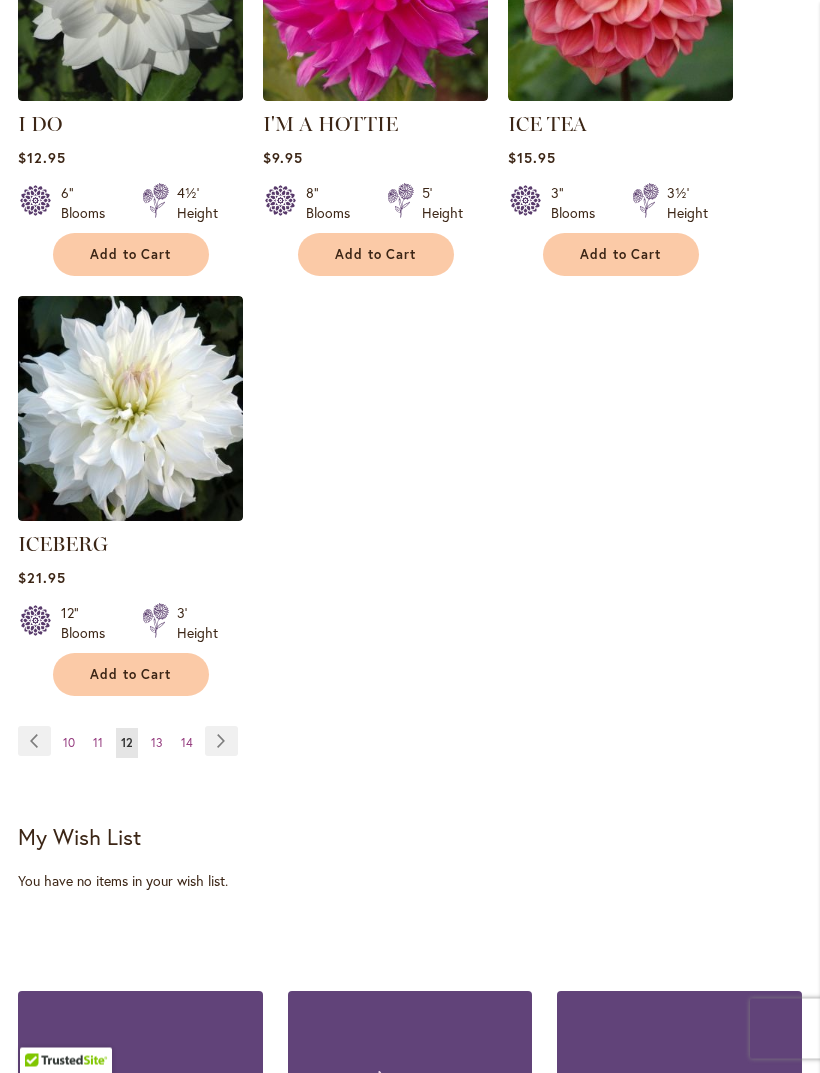 scroll, scrollTop: 2621, scrollLeft: 0, axis: vertical 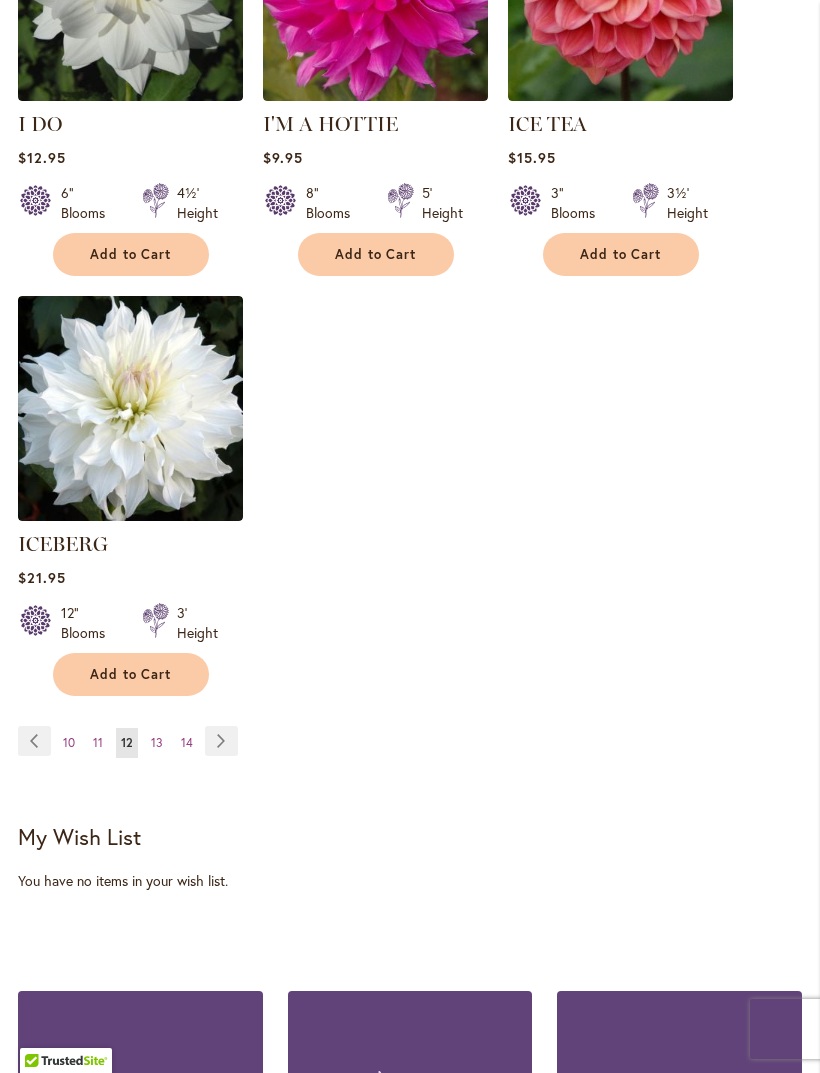 click on "Page
Next" at bounding box center [221, 741] 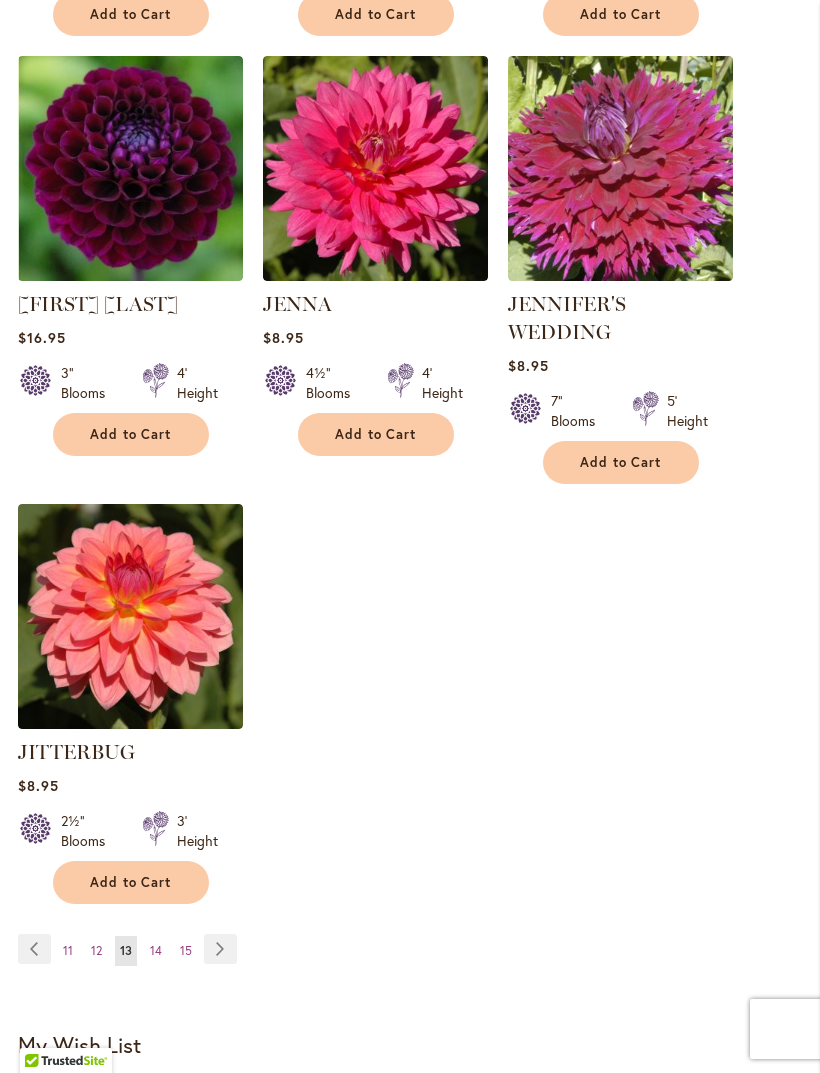 scroll, scrollTop: 2460, scrollLeft: 0, axis: vertical 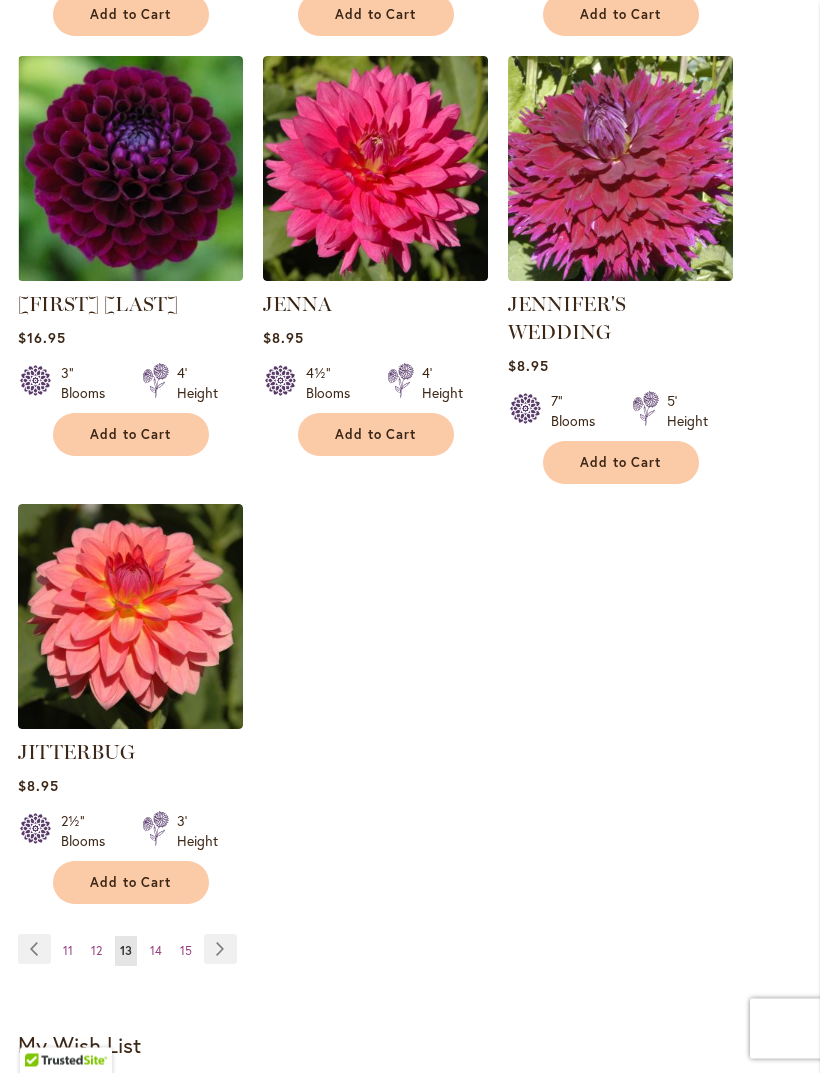 click on "Add to Cart" at bounding box center [131, 883] 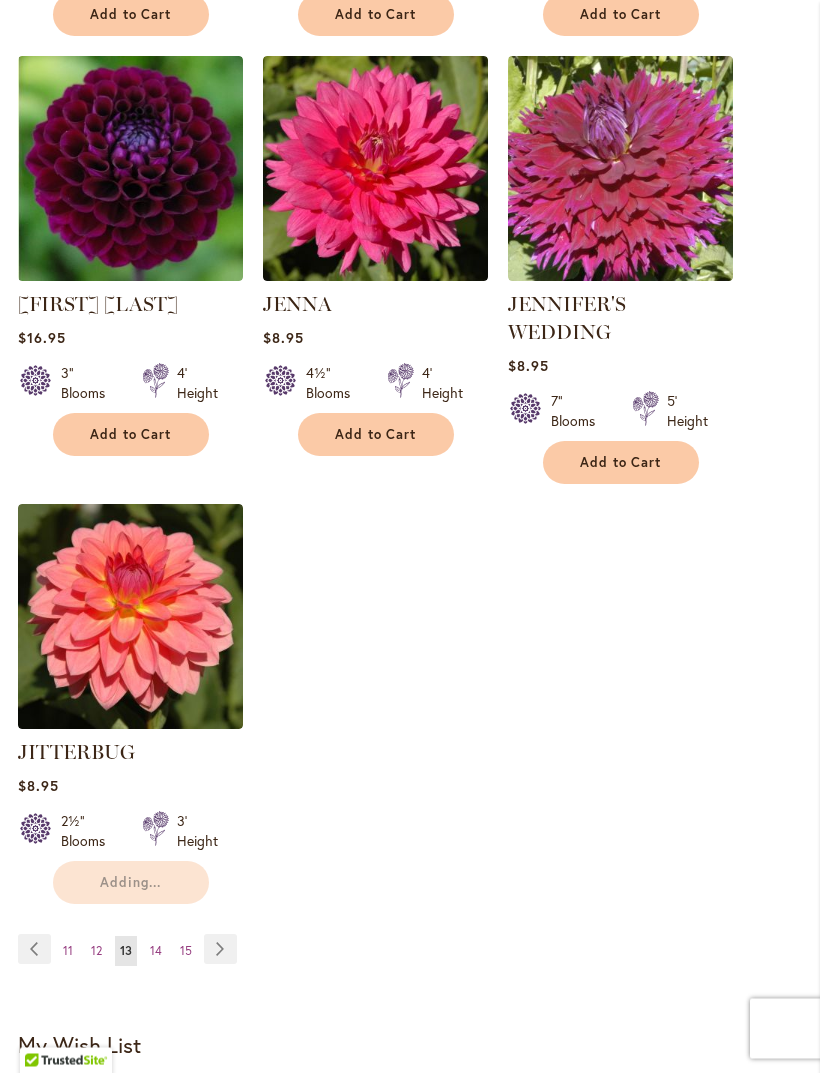 scroll, scrollTop: 2461, scrollLeft: 0, axis: vertical 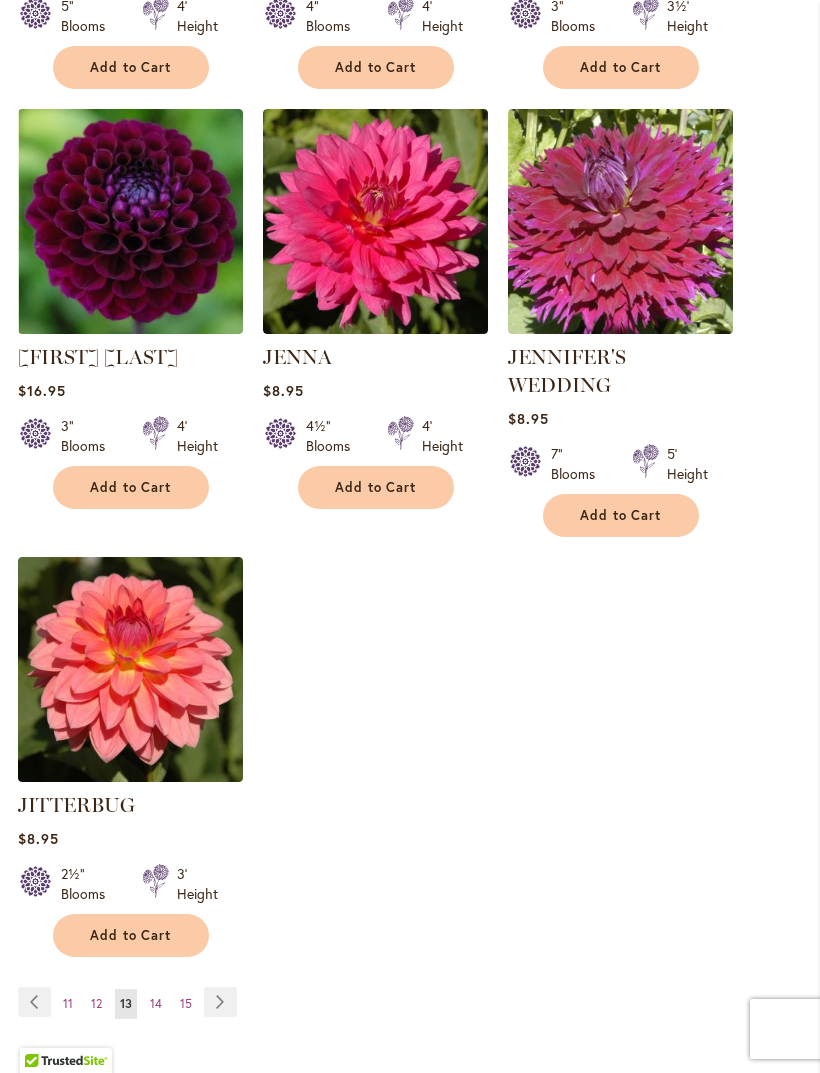 click on "Page
Next" at bounding box center (220, 1002) 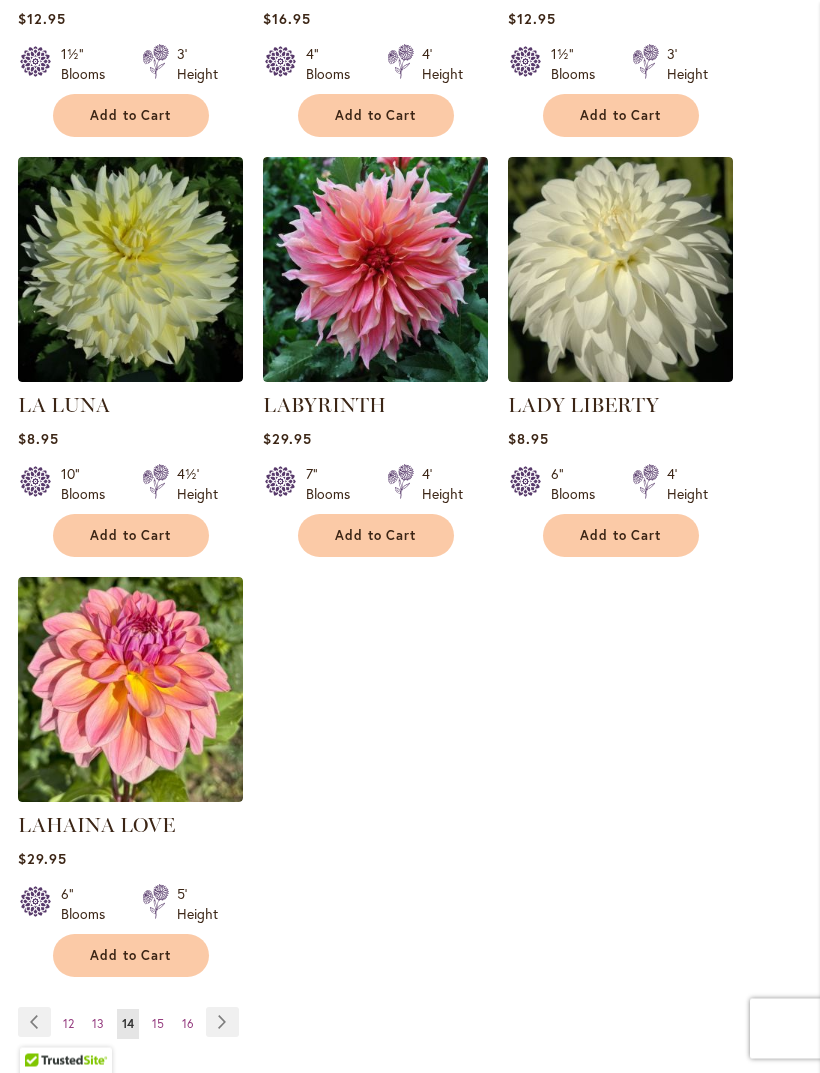scroll, scrollTop: 2340, scrollLeft: 0, axis: vertical 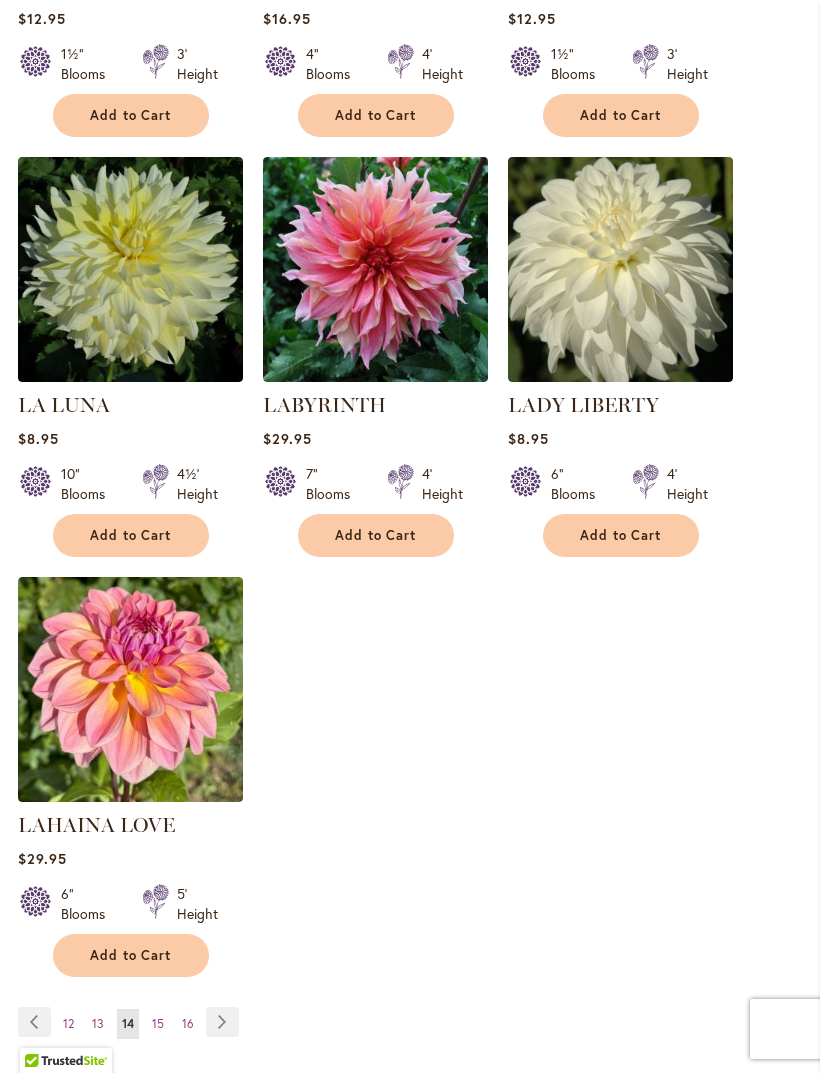 click on "Page
Next" at bounding box center (222, 1022) 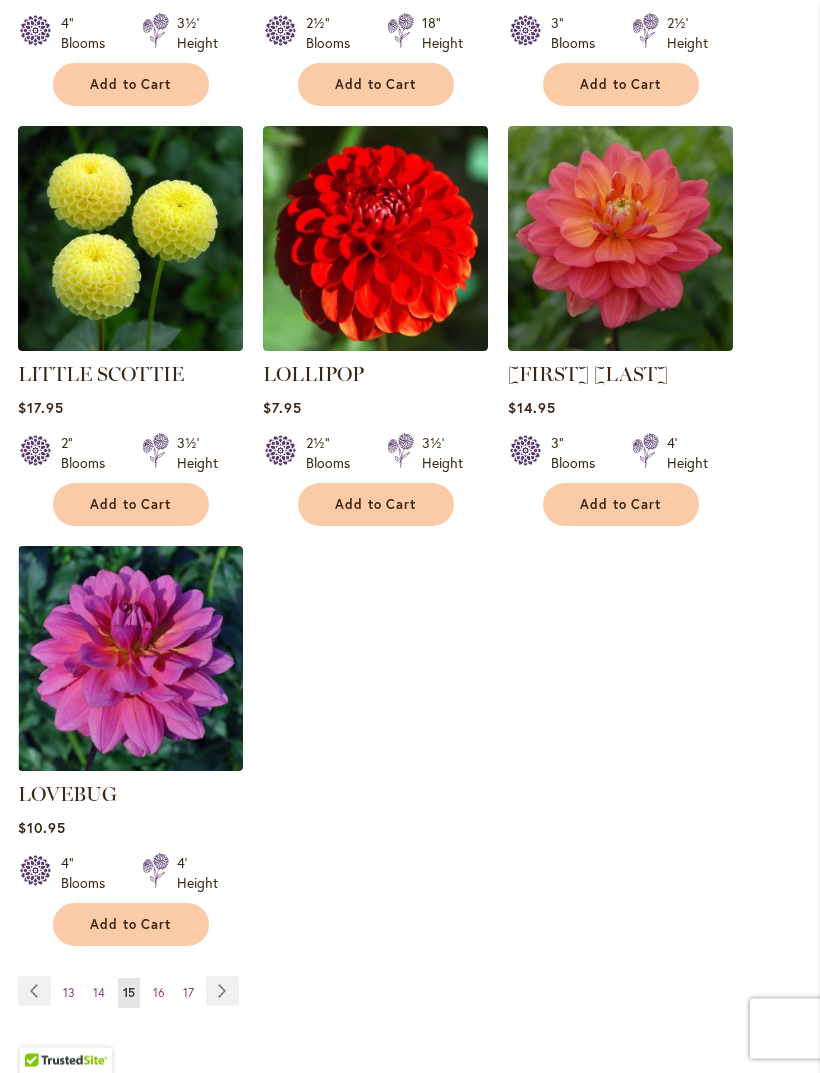 scroll, scrollTop: 2407, scrollLeft: 0, axis: vertical 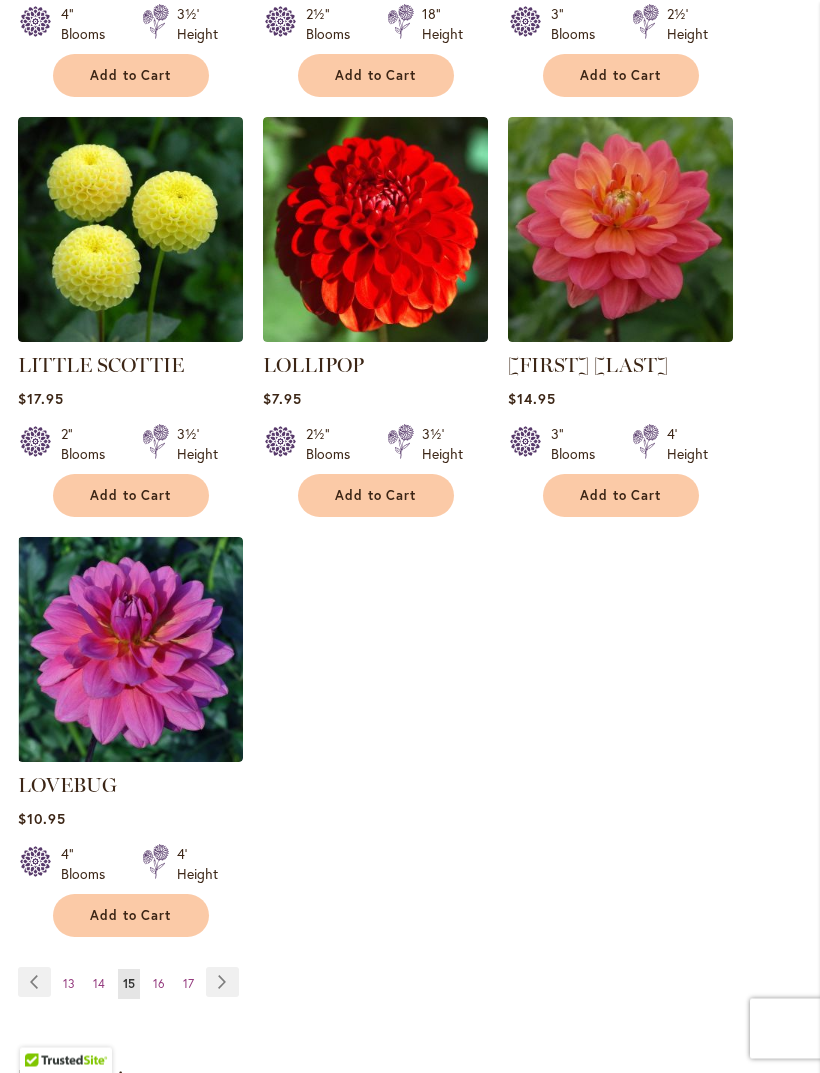 click on "Page
Next" at bounding box center [222, 983] 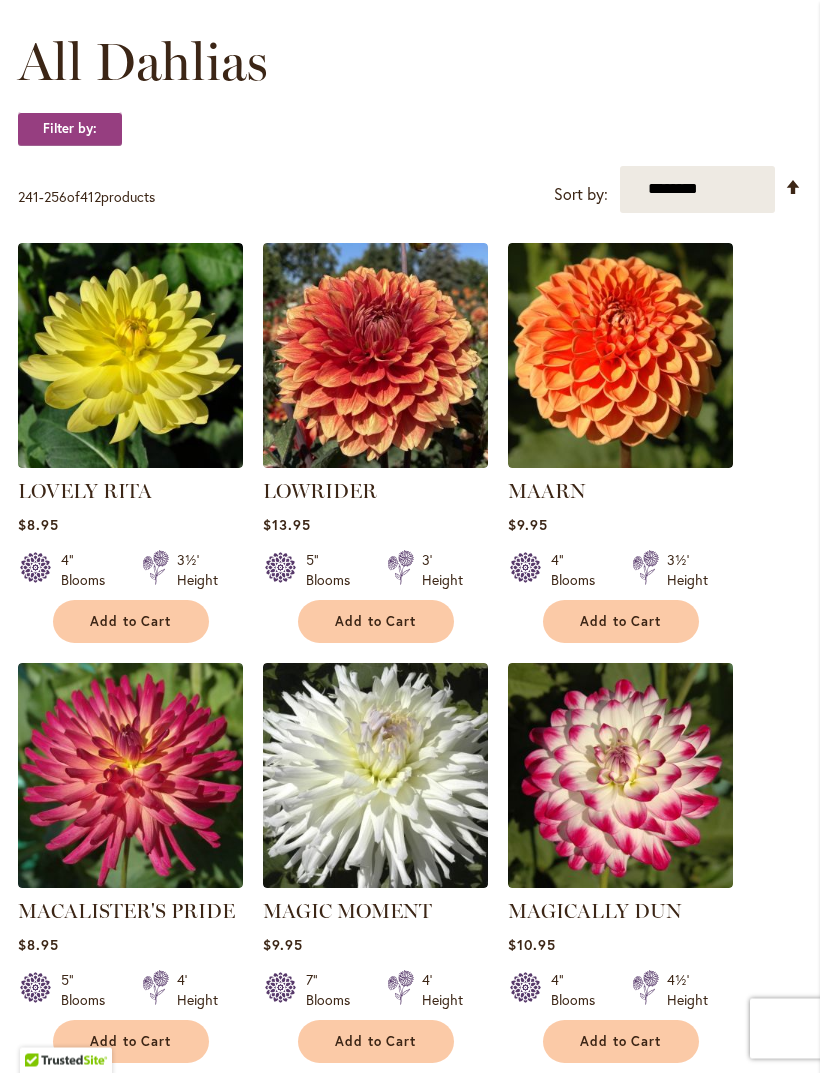 scroll, scrollTop: 574, scrollLeft: 0, axis: vertical 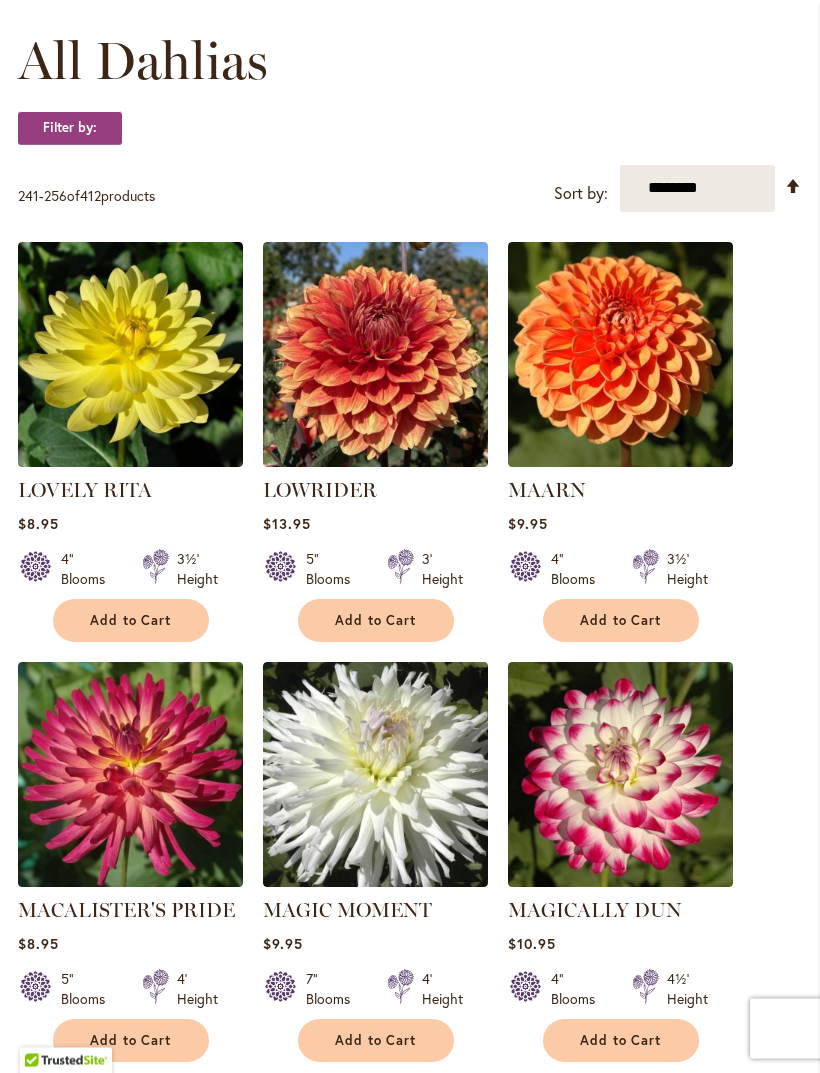 click on "Add to Cart" at bounding box center [621, 621] 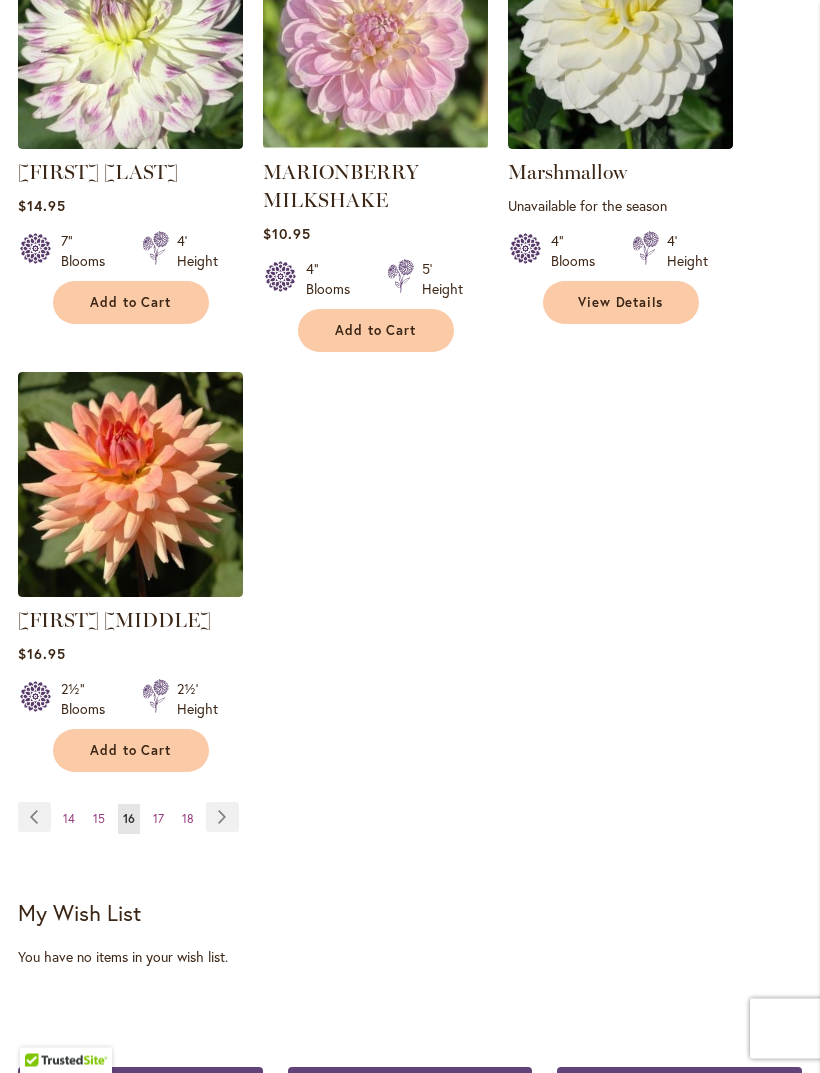 scroll, scrollTop: 2634, scrollLeft: 0, axis: vertical 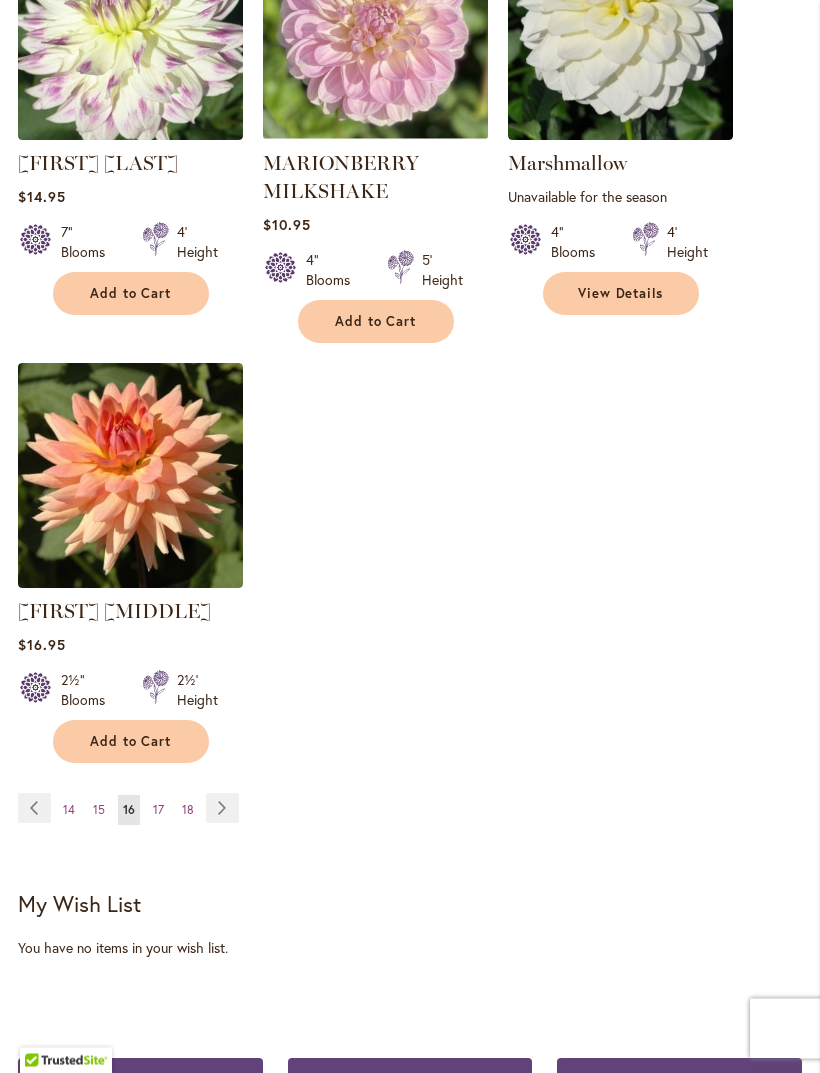 click on "Page
Next" at bounding box center [222, 809] 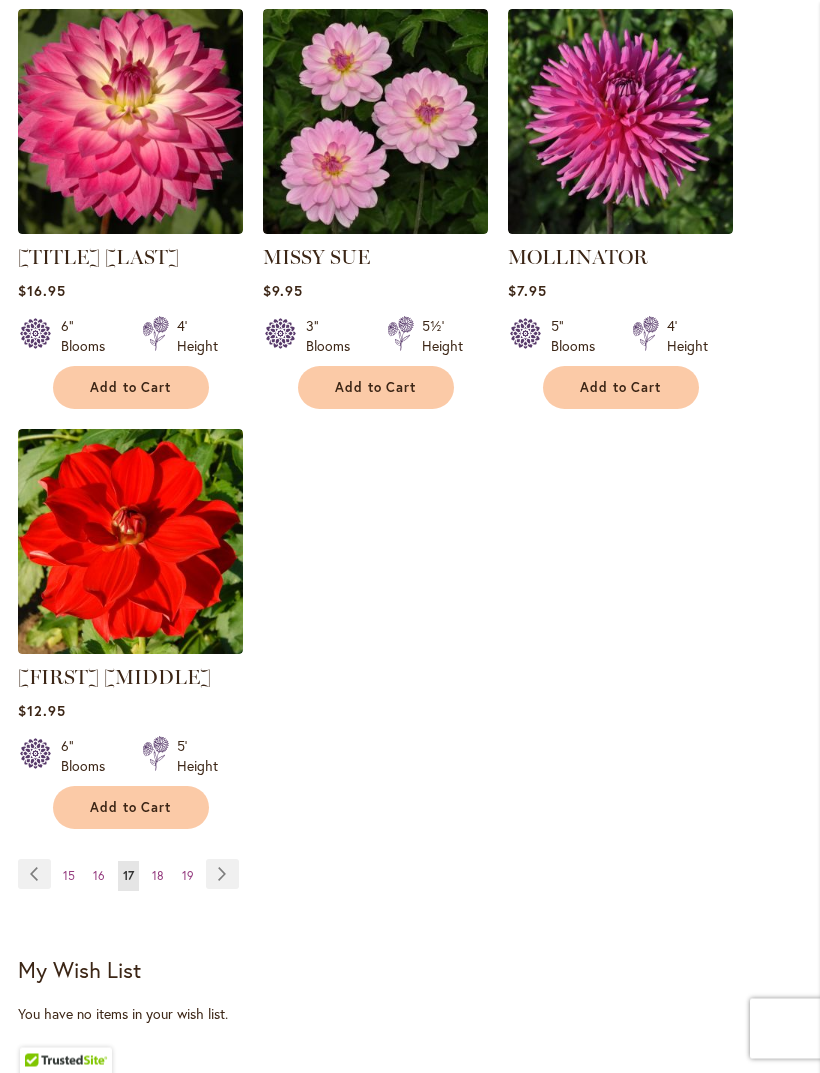 scroll, scrollTop: 2516, scrollLeft: 0, axis: vertical 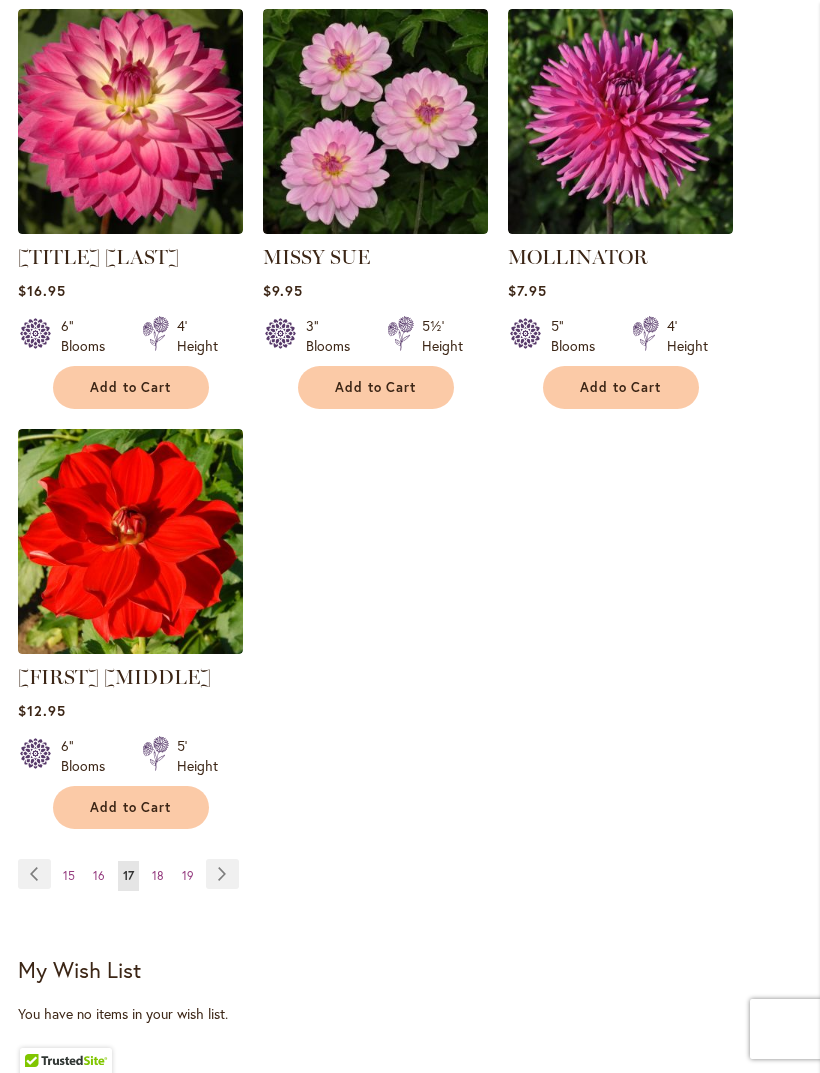 click on "Page
Next" at bounding box center [222, 874] 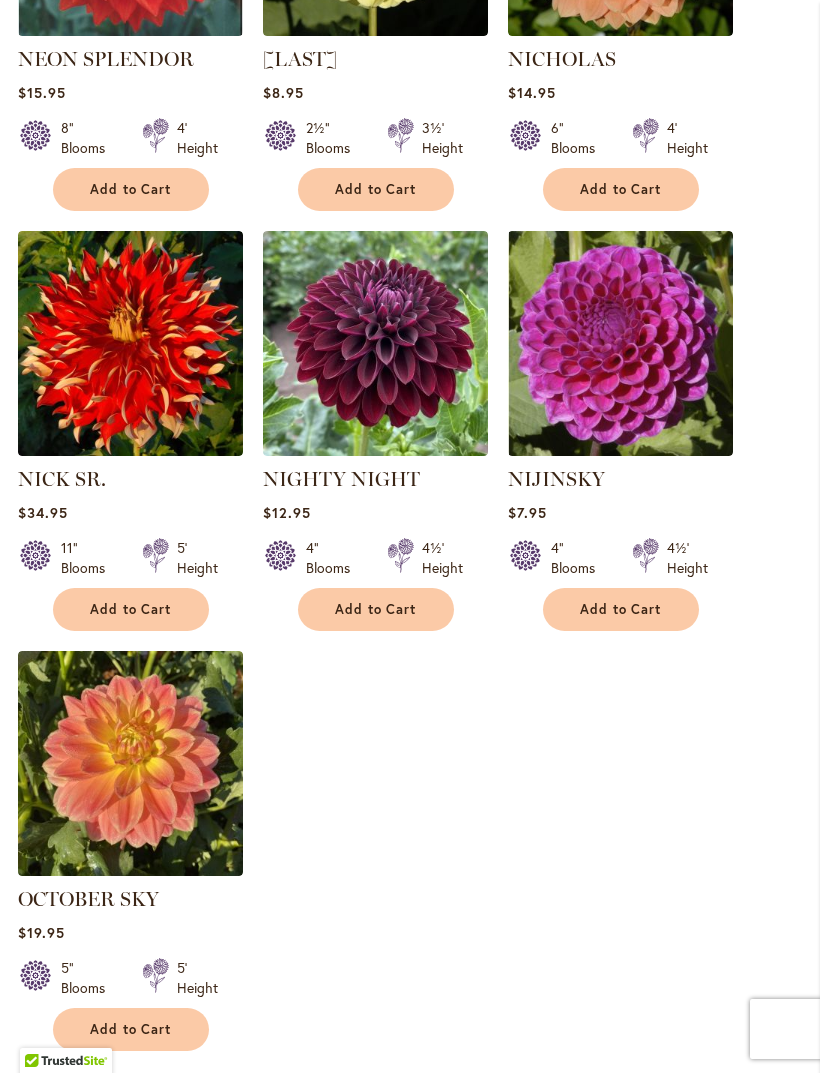 scroll, scrollTop: 2269, scrollLeft: 0, axis: vertical 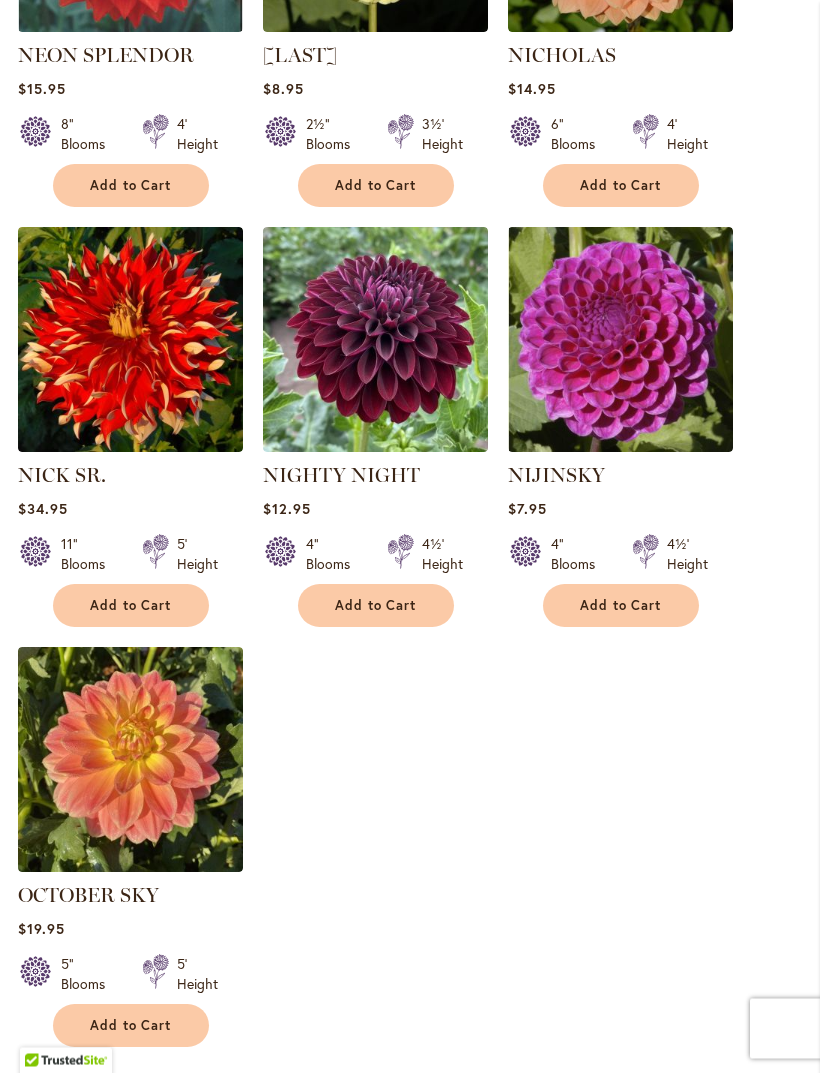 click on "Add to Cart" at bounding box center [376, 606] 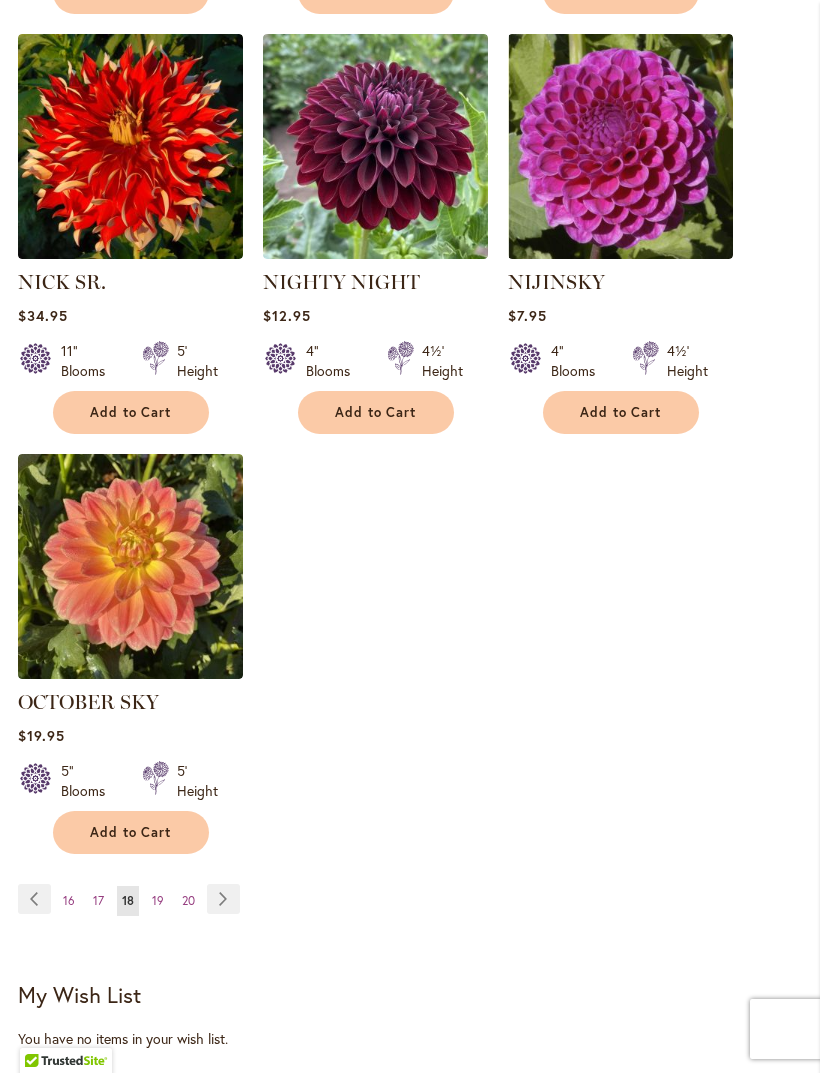 scroll, scrollTop: 2554, scrollLeft: 0, axis: vertical 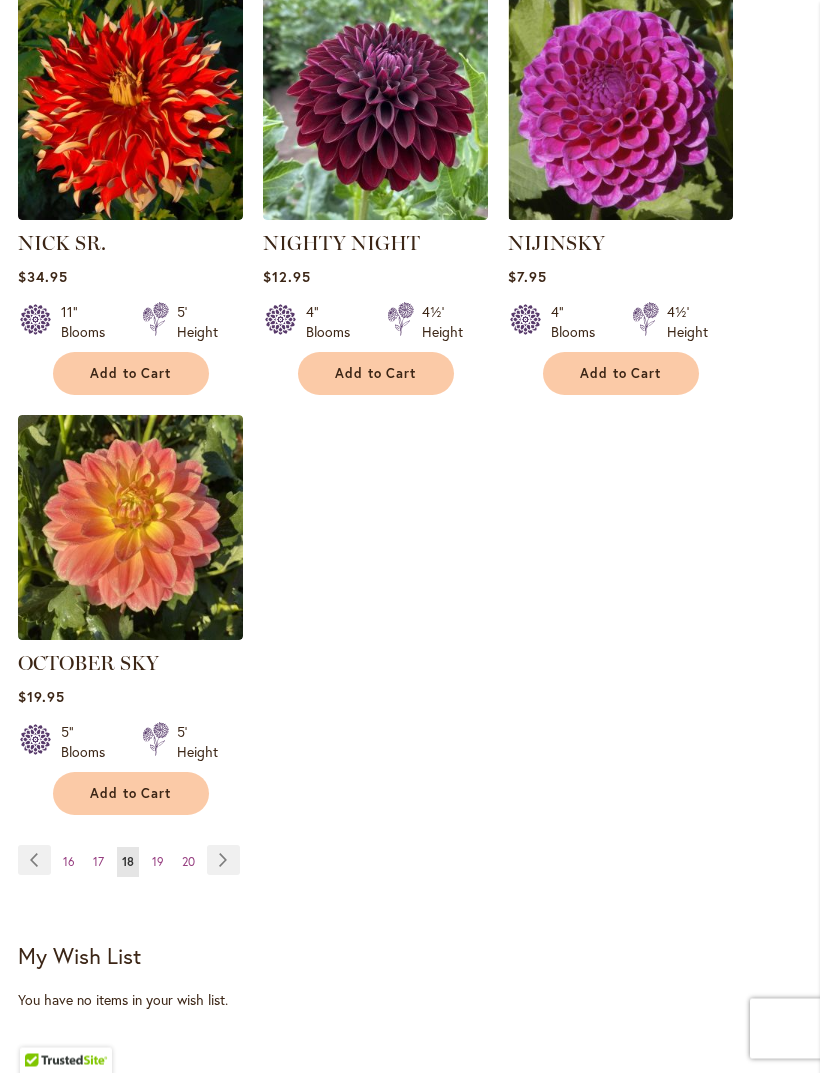 click on "Page
Next" at bounding box center (223, 861) 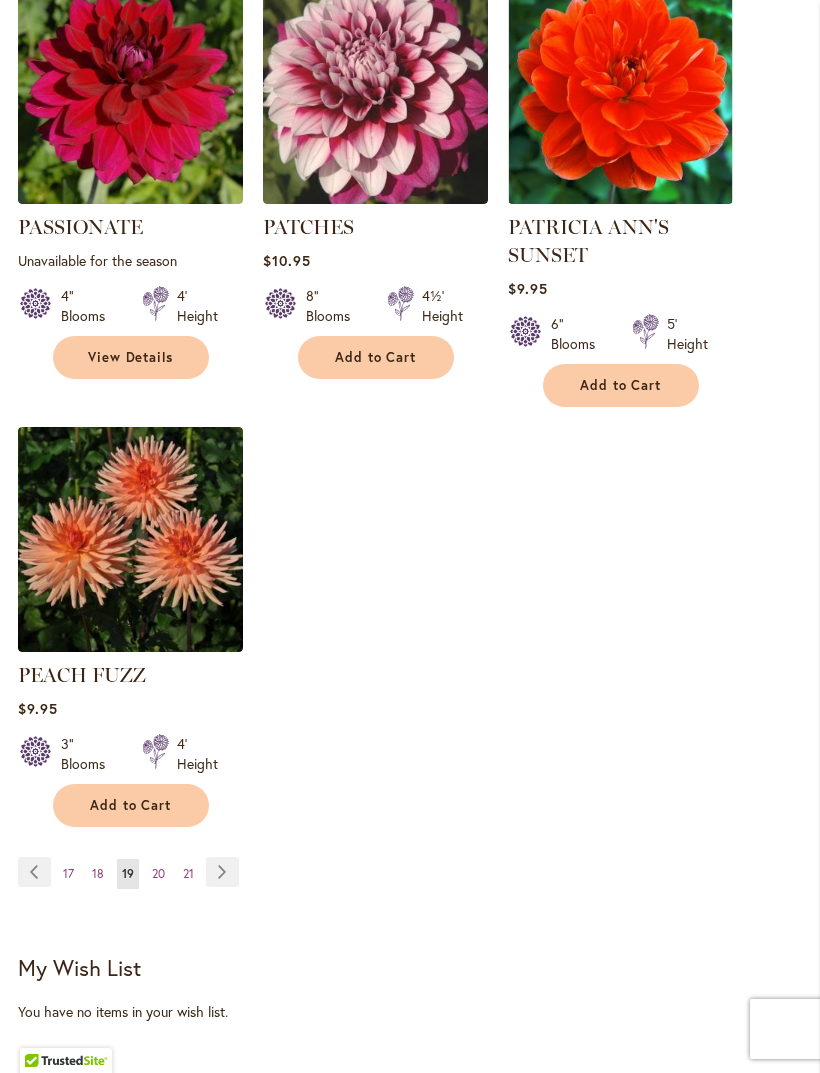 scroll, scrollTop: 2522, scrollLeft: 0, axis: vertical 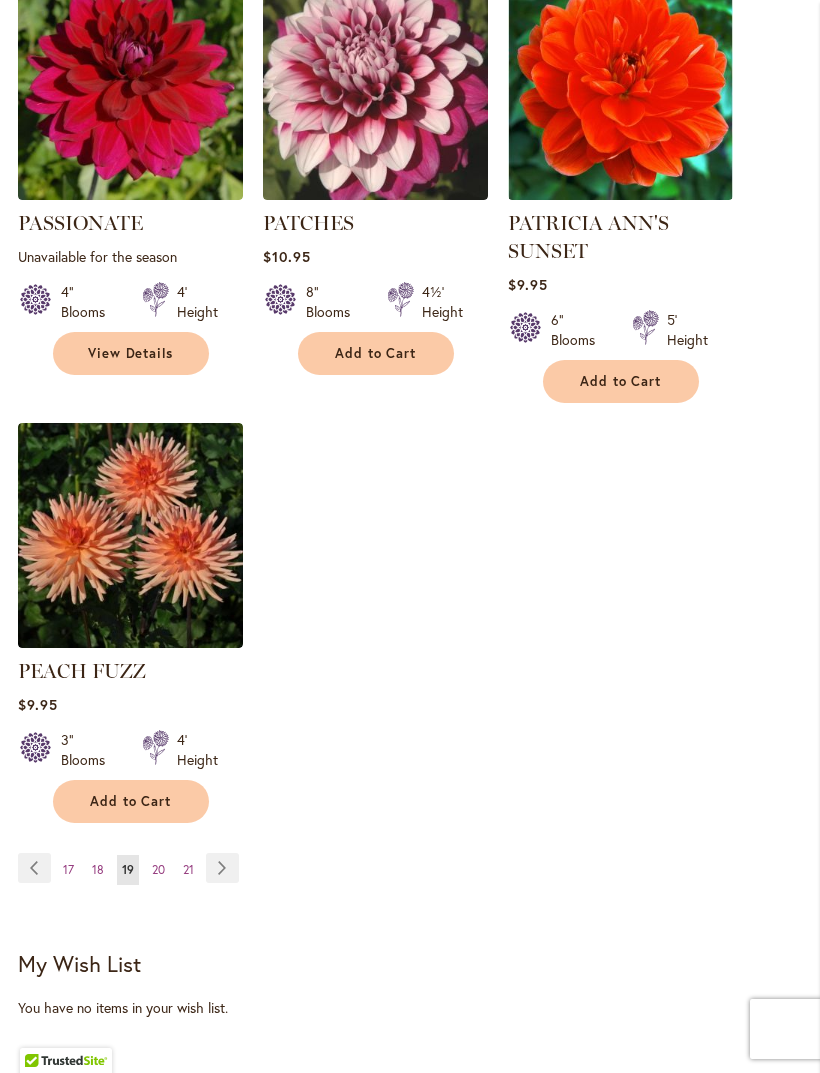 click on "Add to Cart" at bounding box center [131, 801] 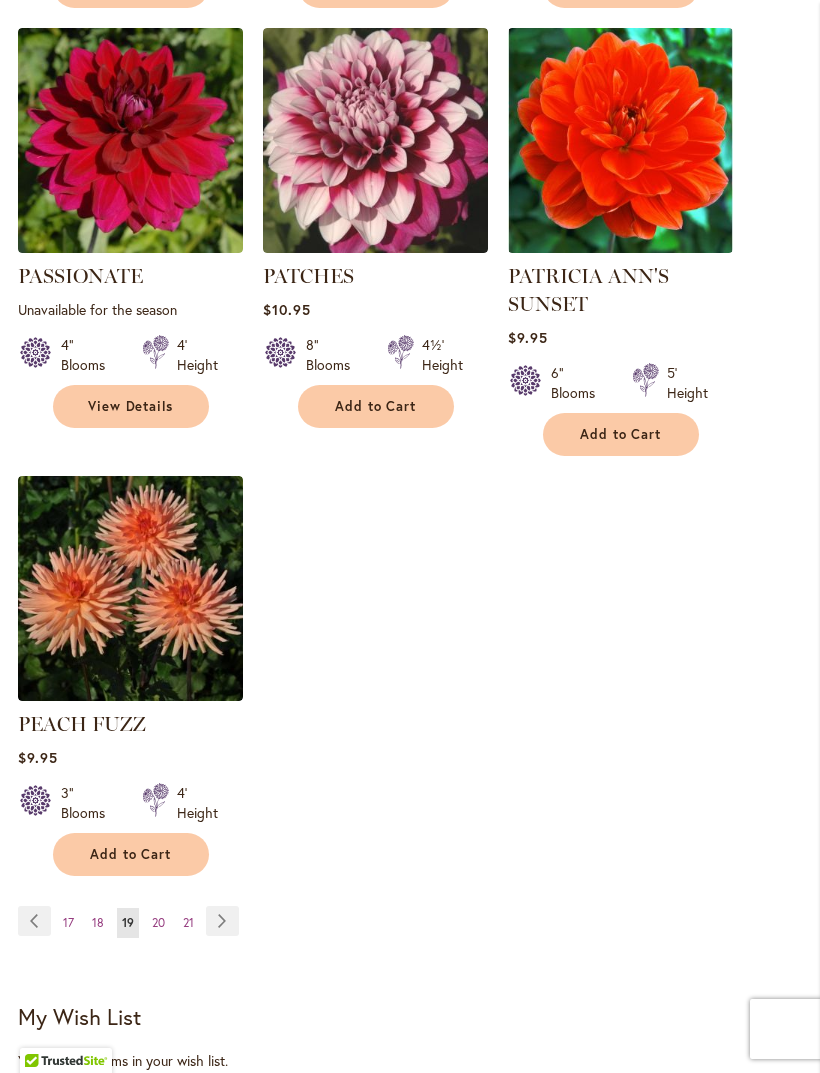 click on "Page
Next" at bounding box center (222, 921) 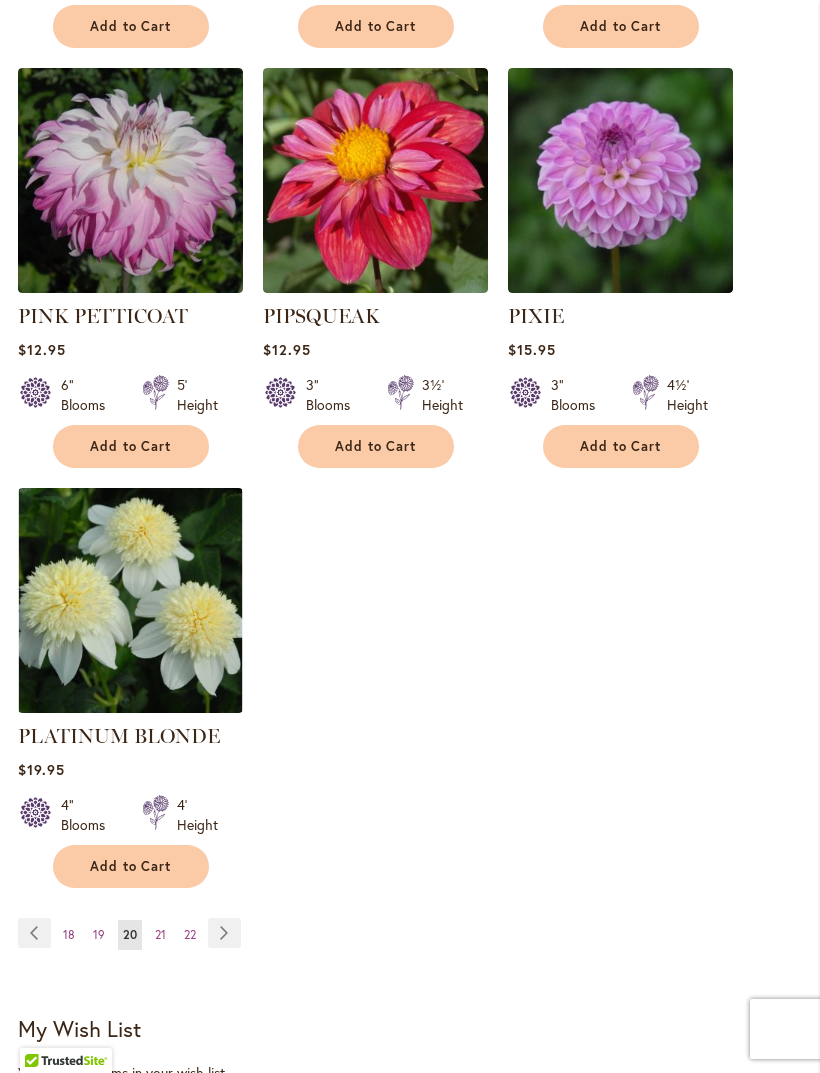 scroll, scrollTop: 2476, scrollLeft: 0, axis: vertical 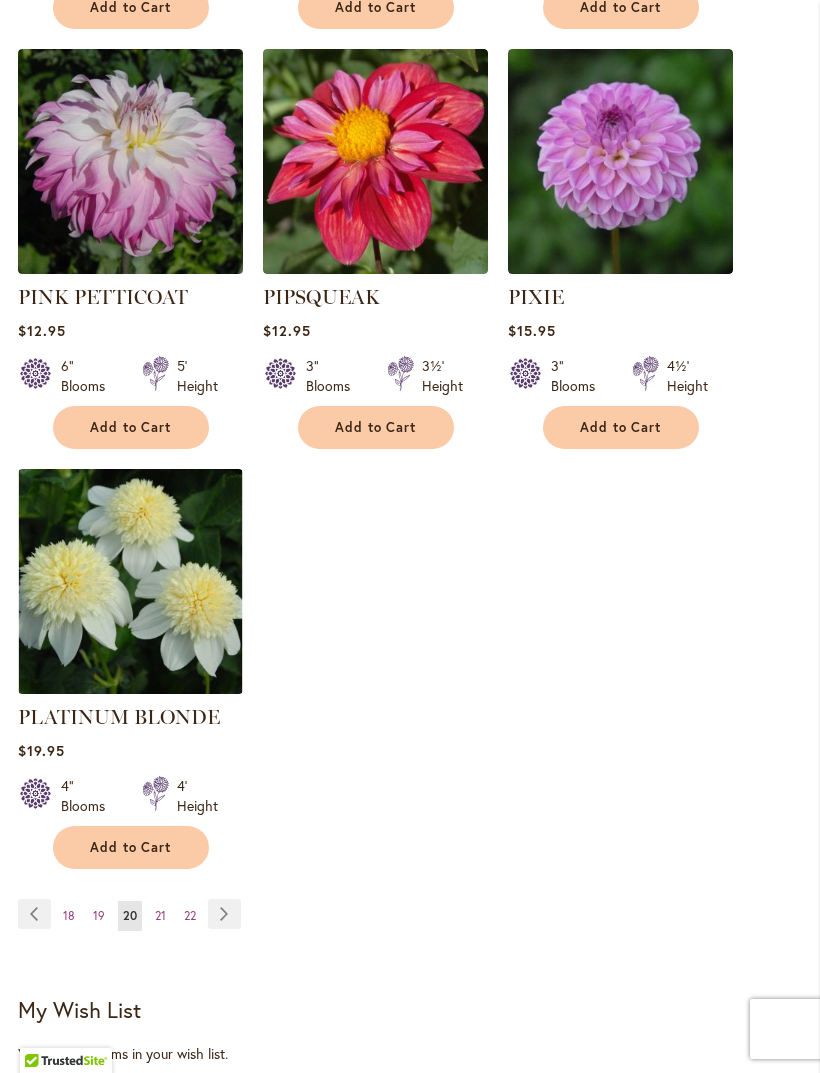 click on "Page
Next" at bounding box center (224, 914) 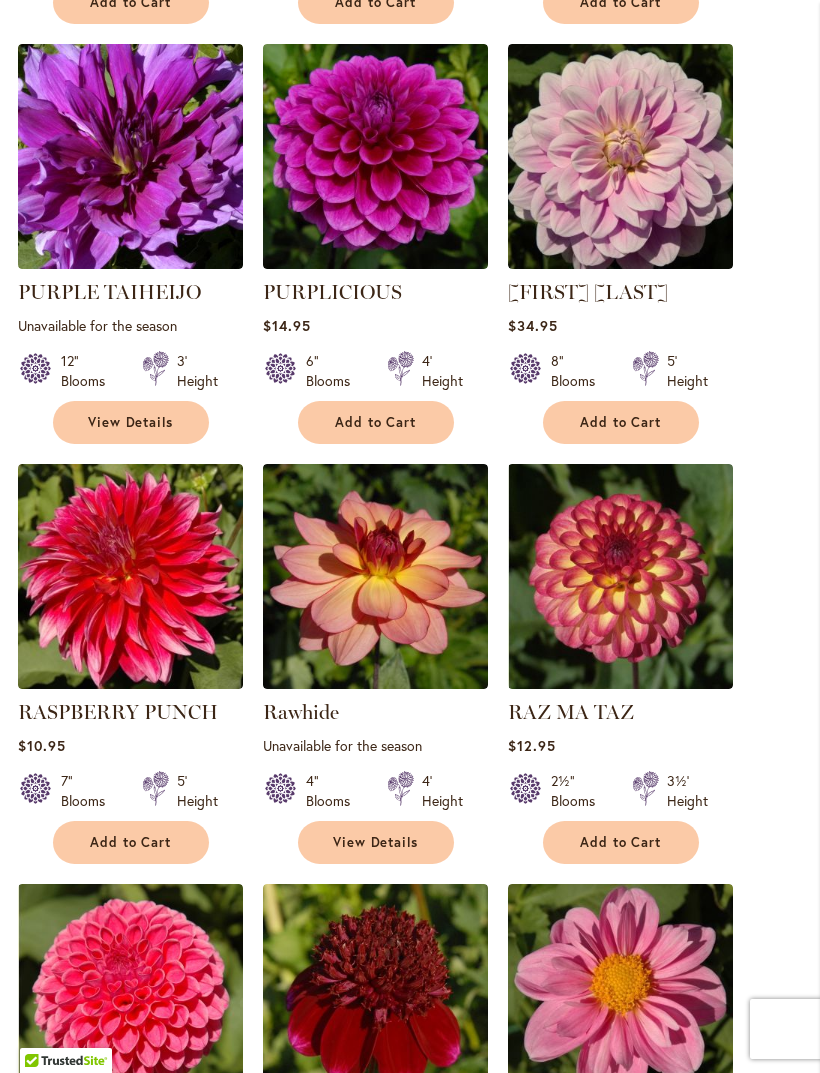 scroll, scrollTop: 1681, scrollLeft: 0, axis: vertical 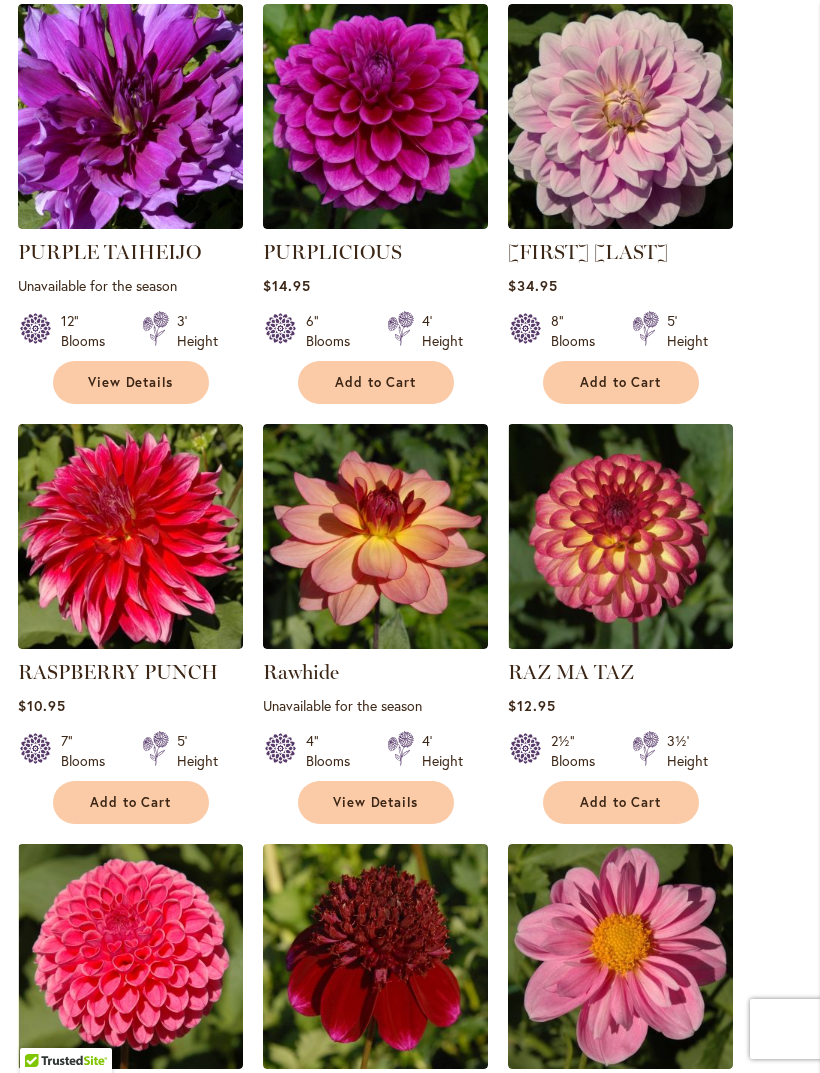 click on "Add to Cart" at bounding box center [621, 802] 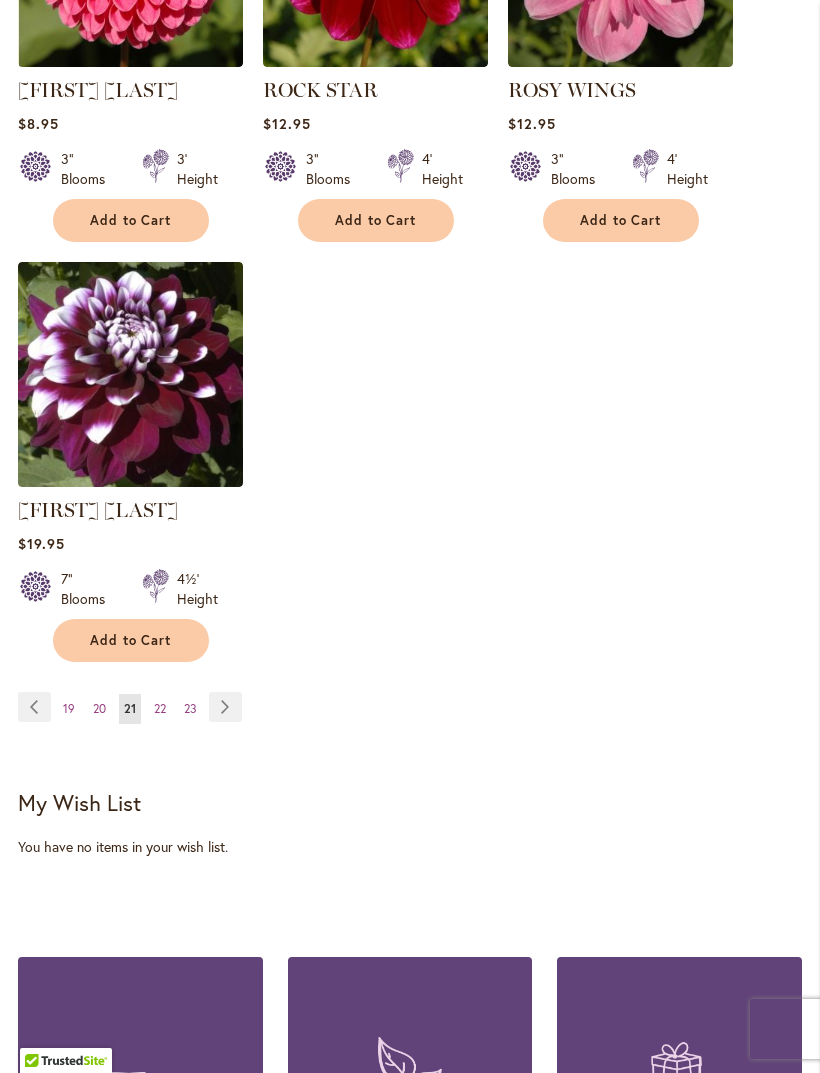 scroll, scrollTop: 2795, scrollLeft: 0, axis: vertical 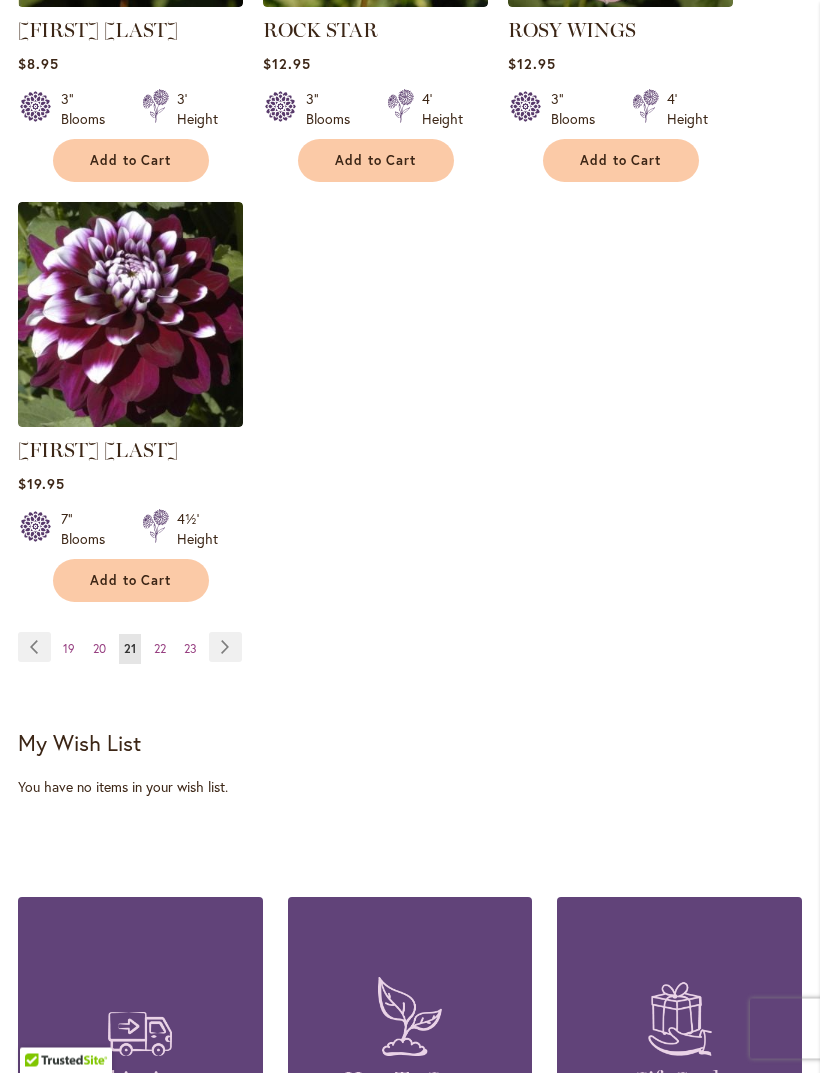 click on "Page
Next" at bounding box center [225, 648] 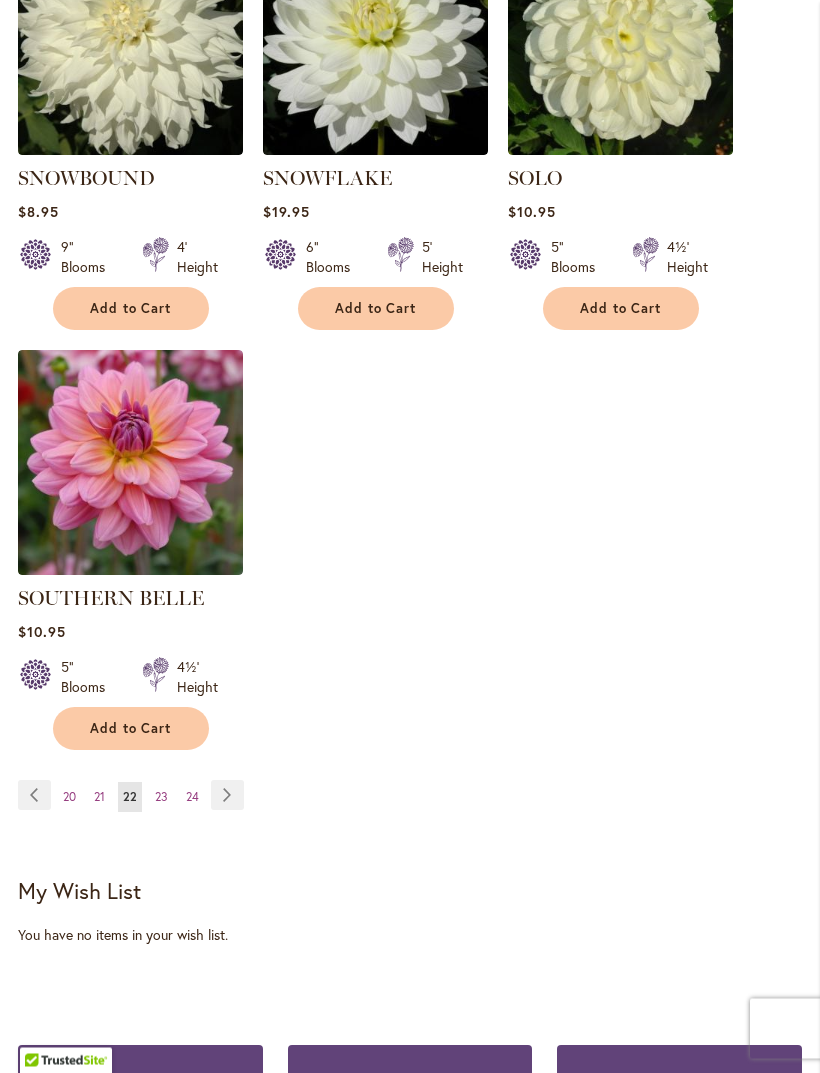 scroll, scrollTop: 2567, scrollLeft: 0, axis: vertical 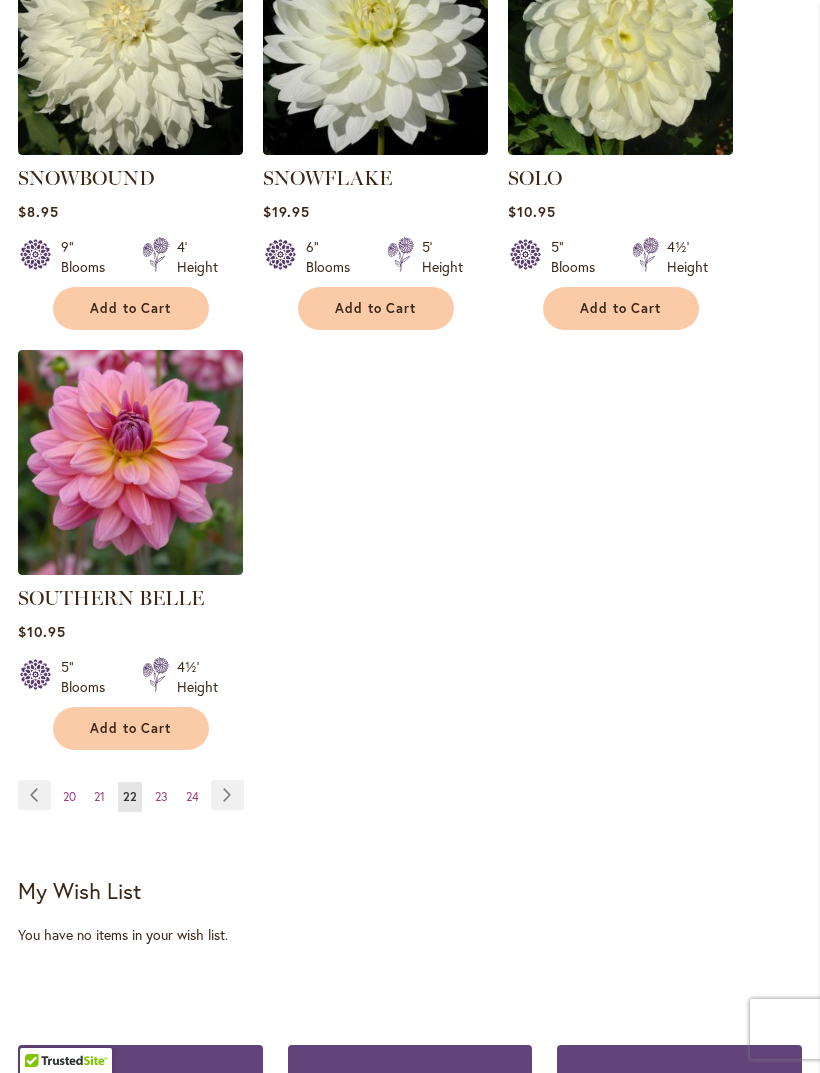 click on "Page
Next" at bounding box center [227, 795] 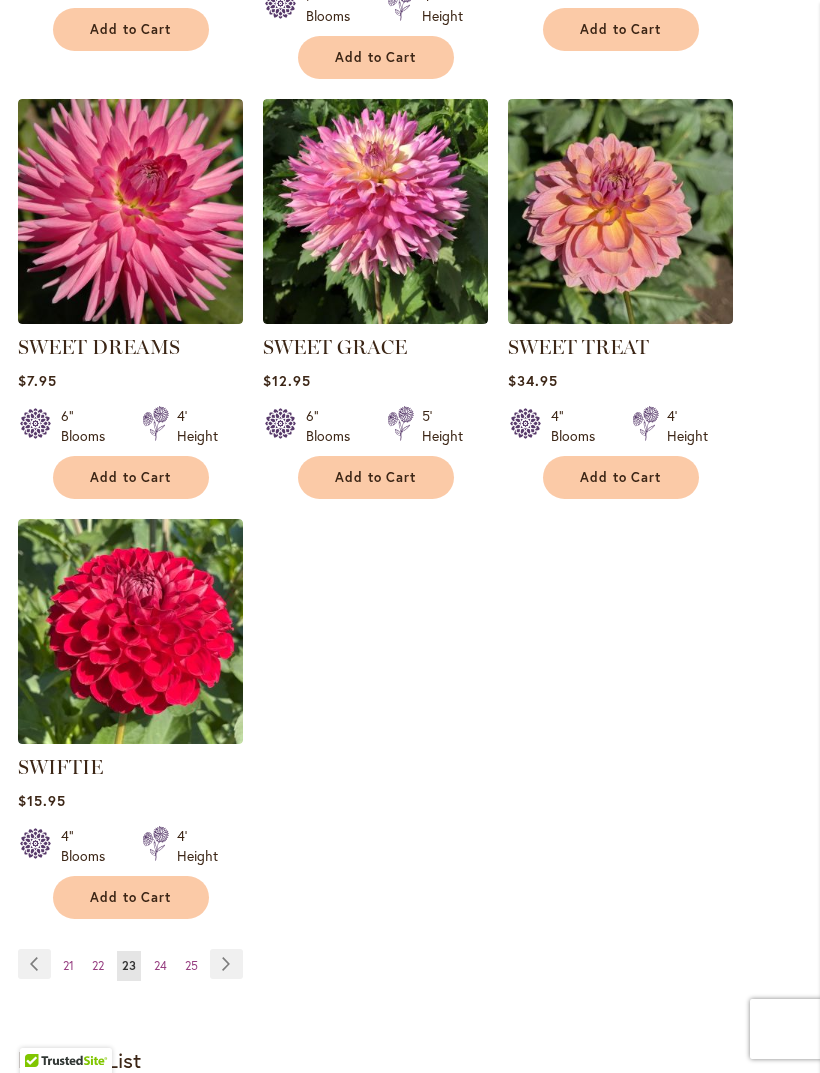scroll, scrollTop: 2425, scrollLeft: 0, axis: vertical 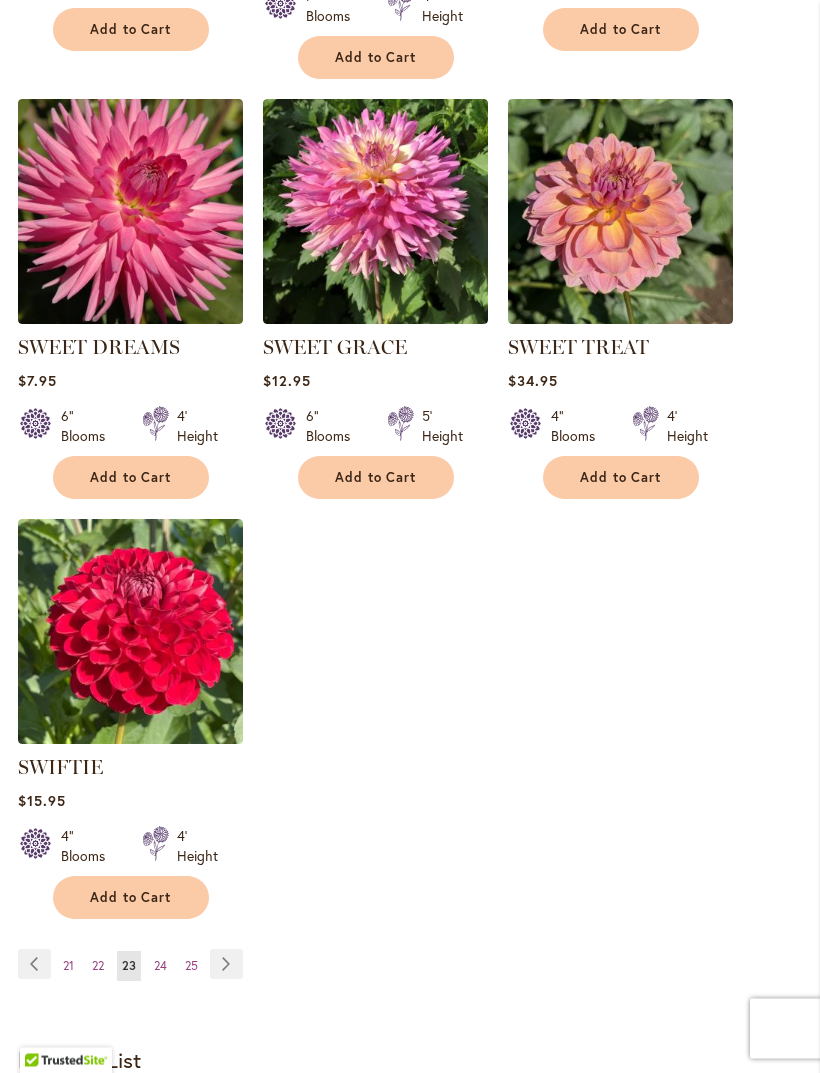 click on "Page
Next" at bounding box center (226, 965) 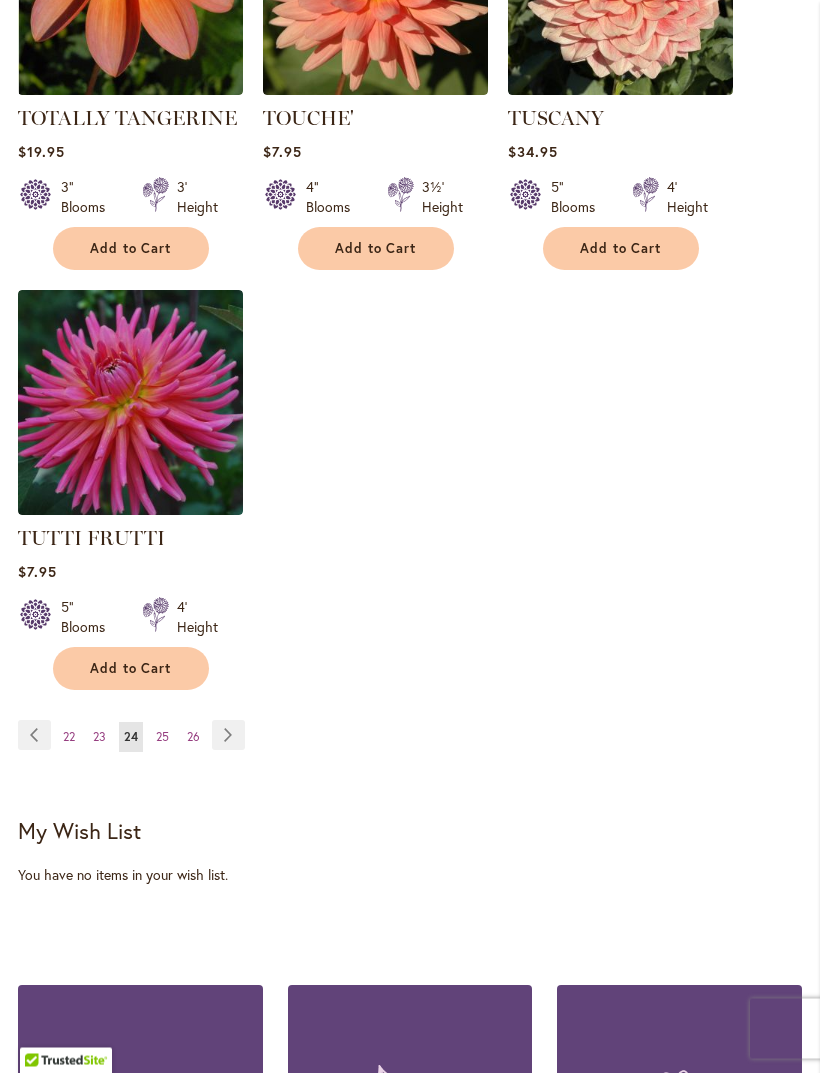 scroll, scrollTop: 2627, scrollLeft: 0, axis: vertical 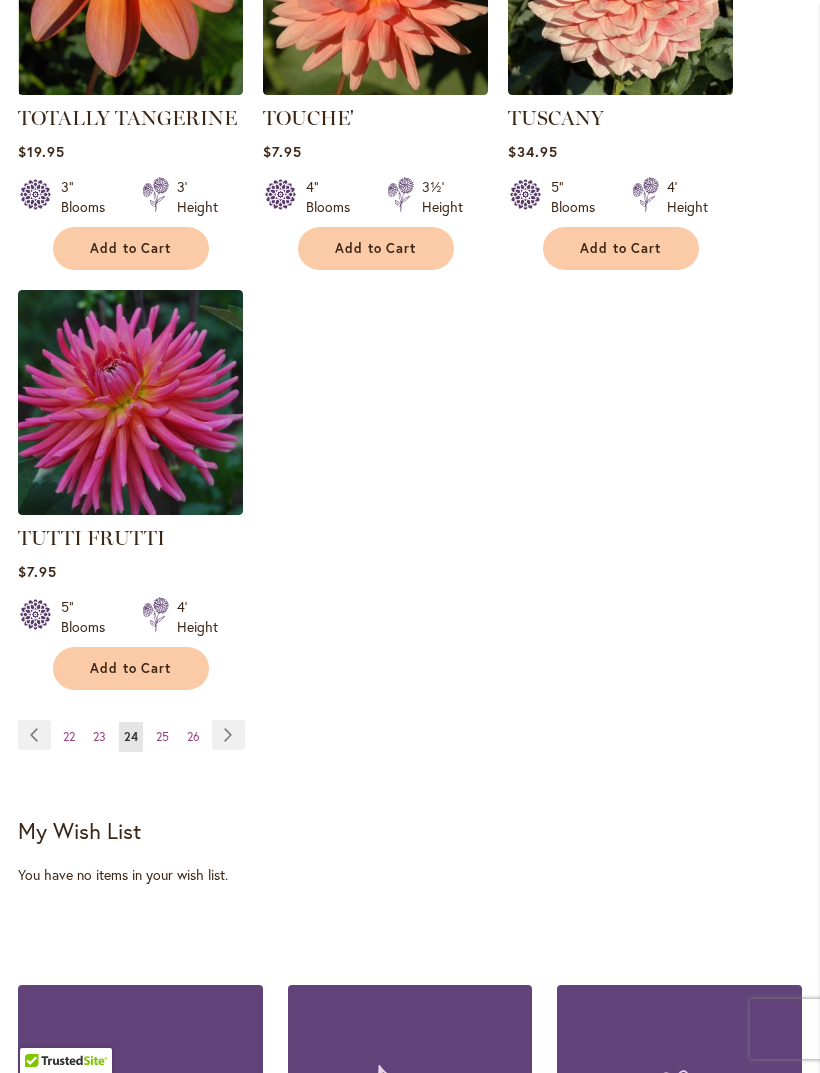 click on "Page
Next" at bounding box center [228, 735] 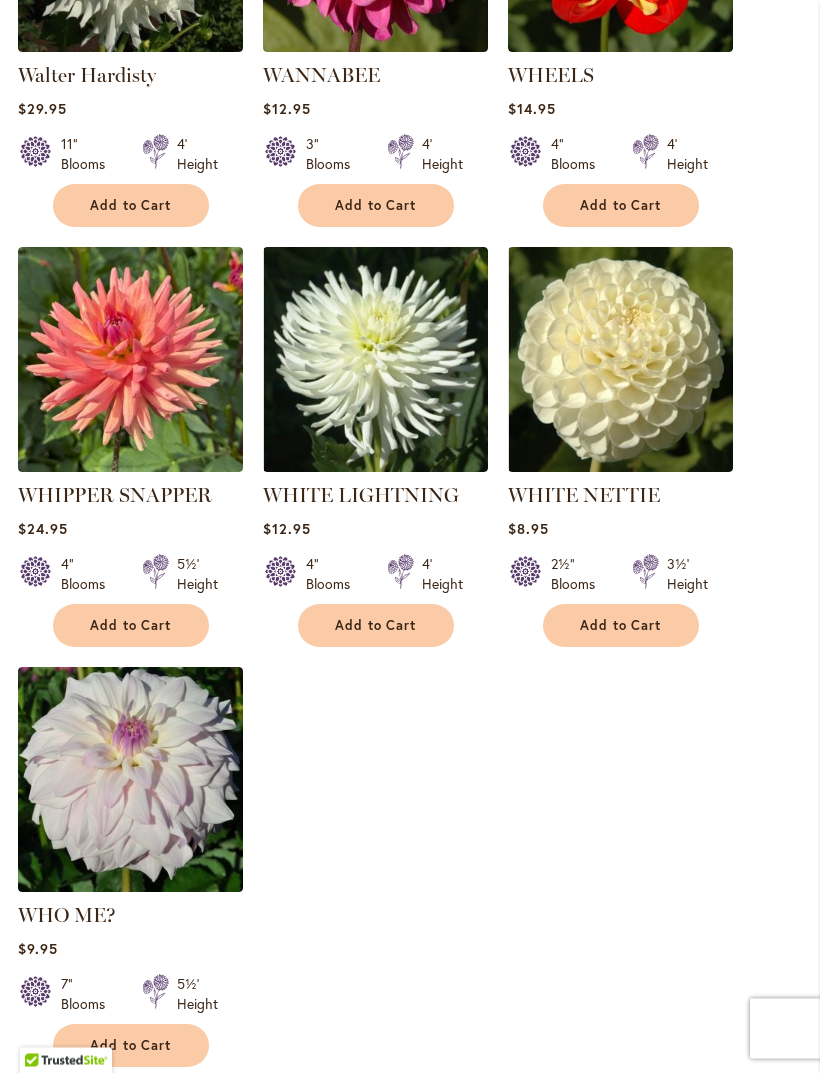 scroll, scrollTop: 2250, scrollLeft: 0, axis: vertical 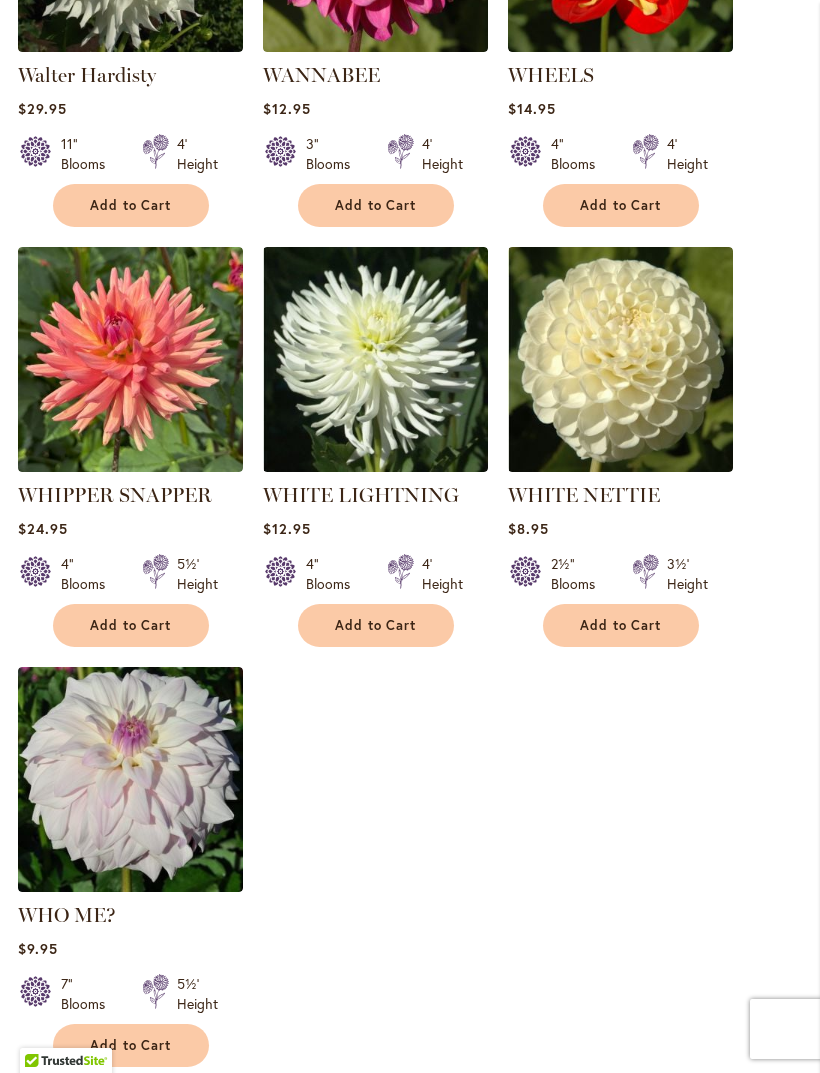 click on "Add to Cart" at bounding box center [621, 625] 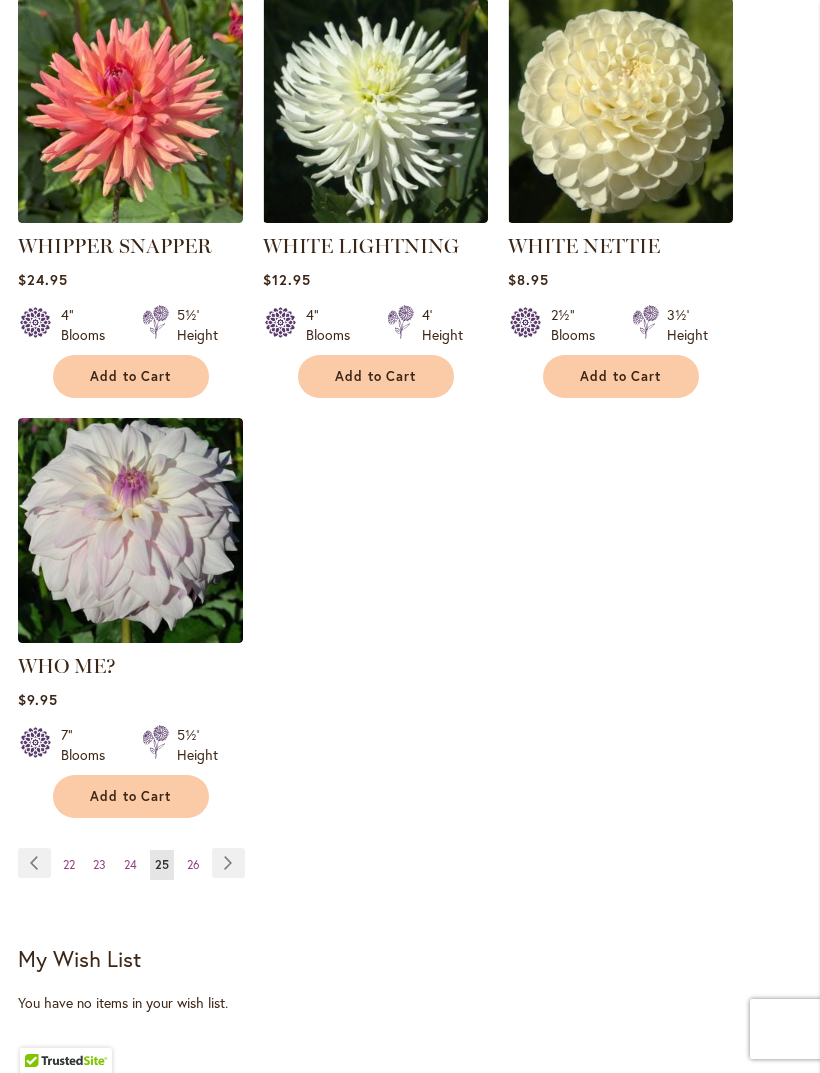 scroll, scrollTop: 2551, scrollLeft: 0, axis: vertical 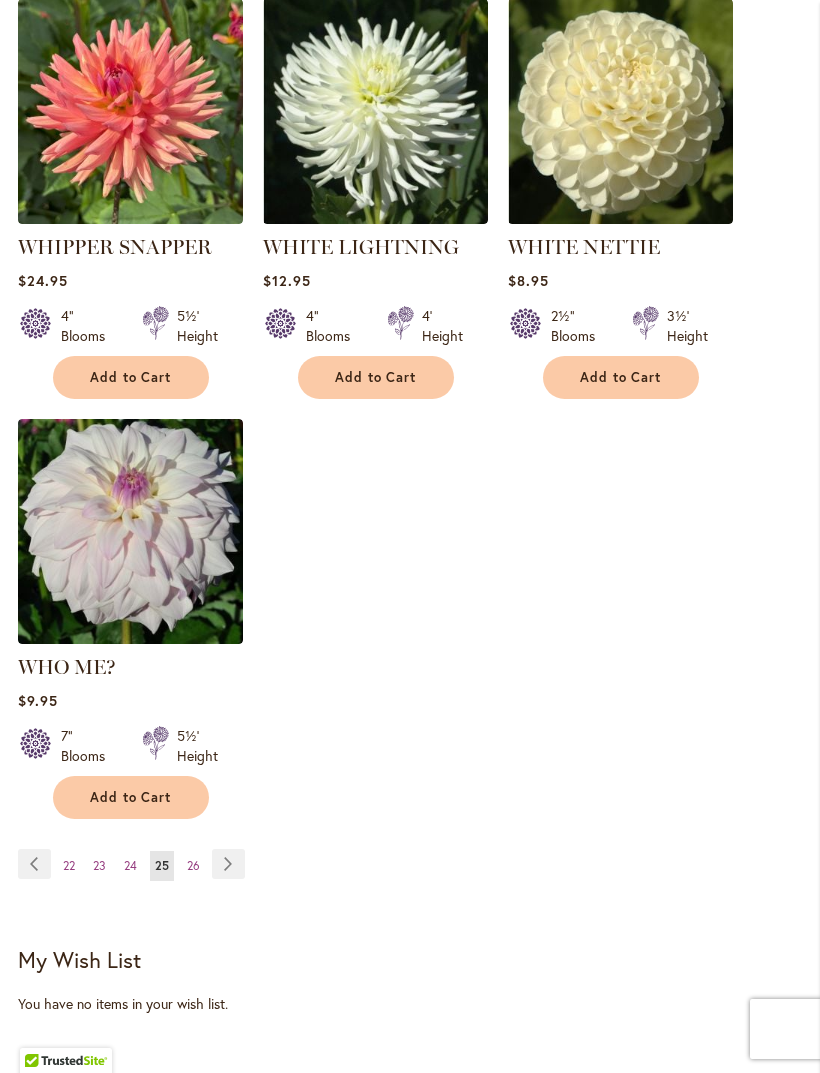 click on "Page
Next" at bounding box center (228, 864) 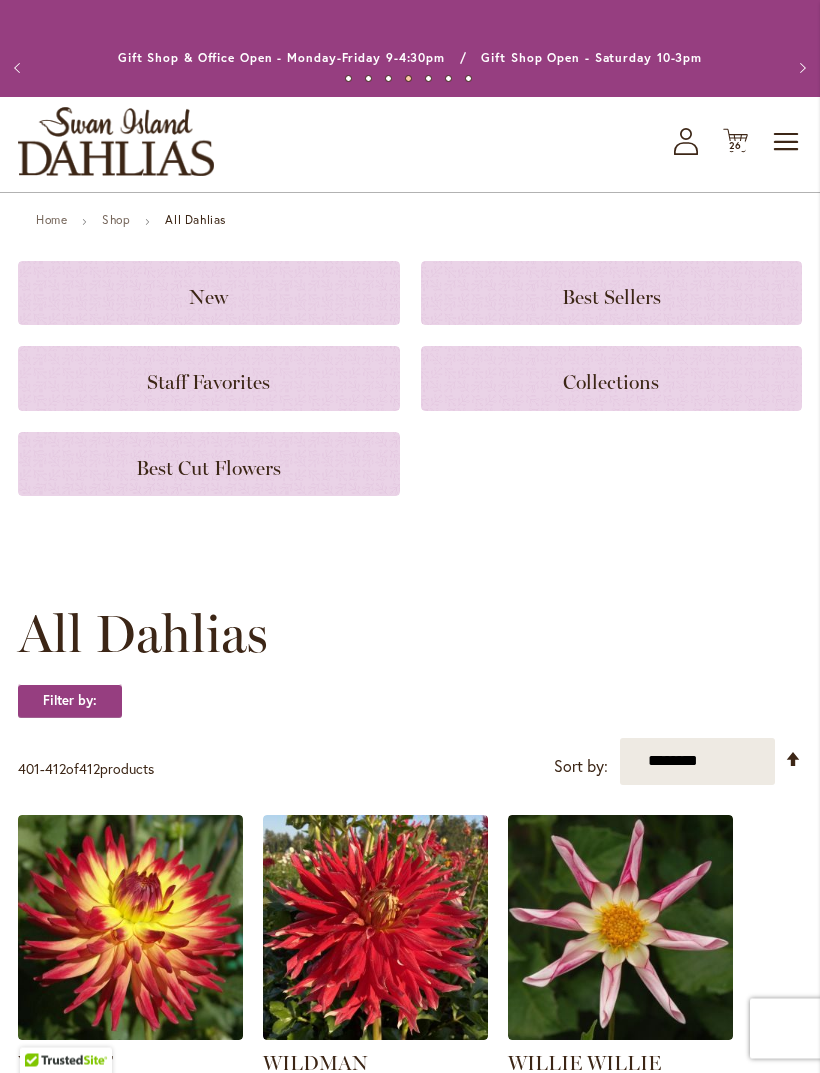 scroll, scrollTop: 0, scrollLeft: 0, axis: both 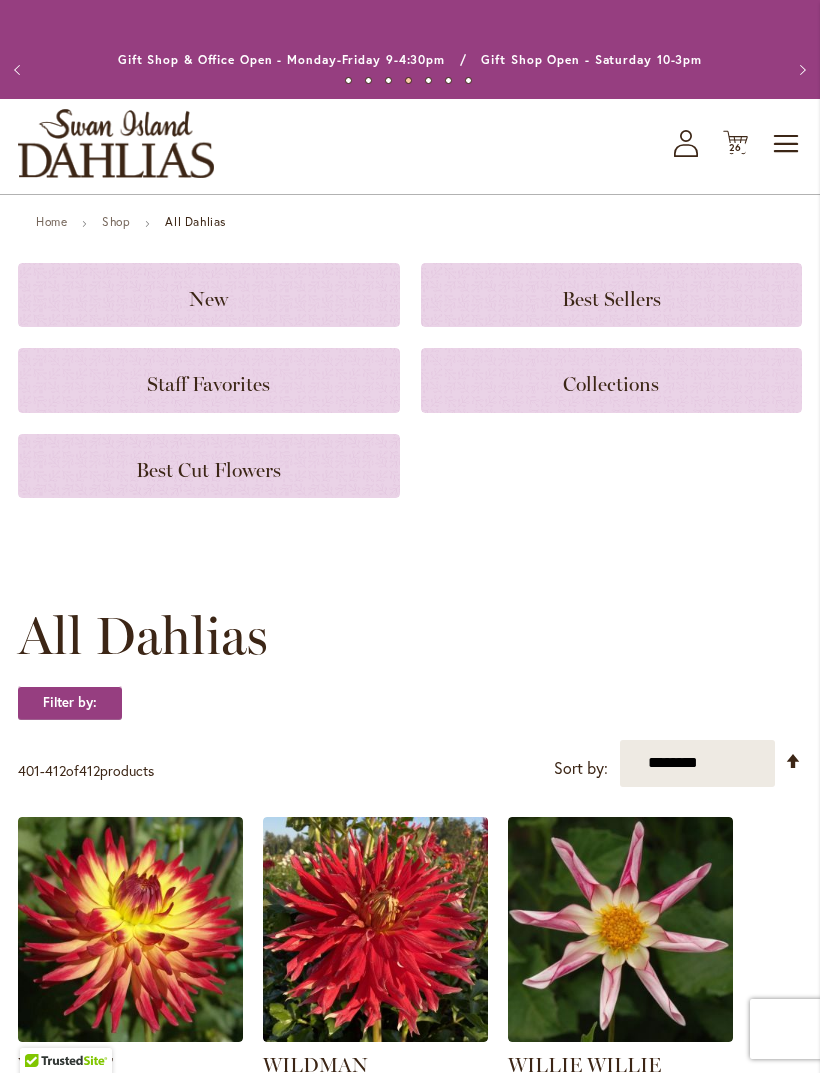 click on "26" at bounding box center [736, 147] 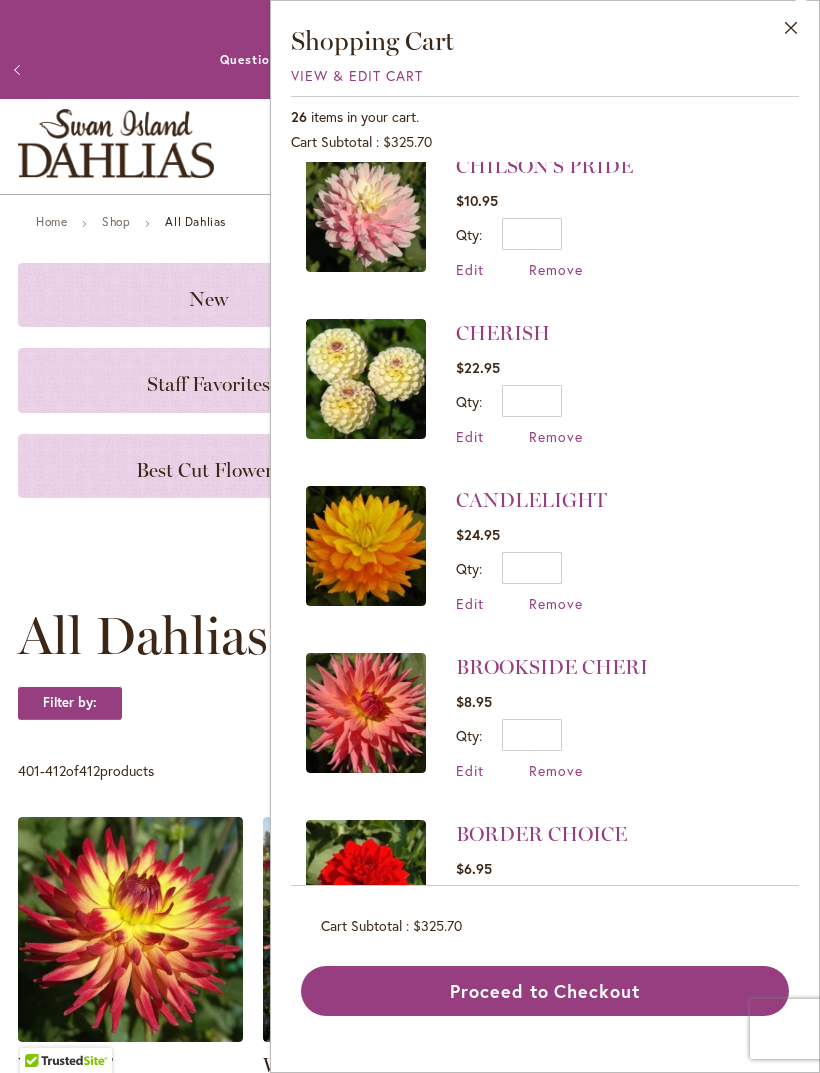 scroll, scrollTop: 2041, scrollLeft: 0, axis: vertical 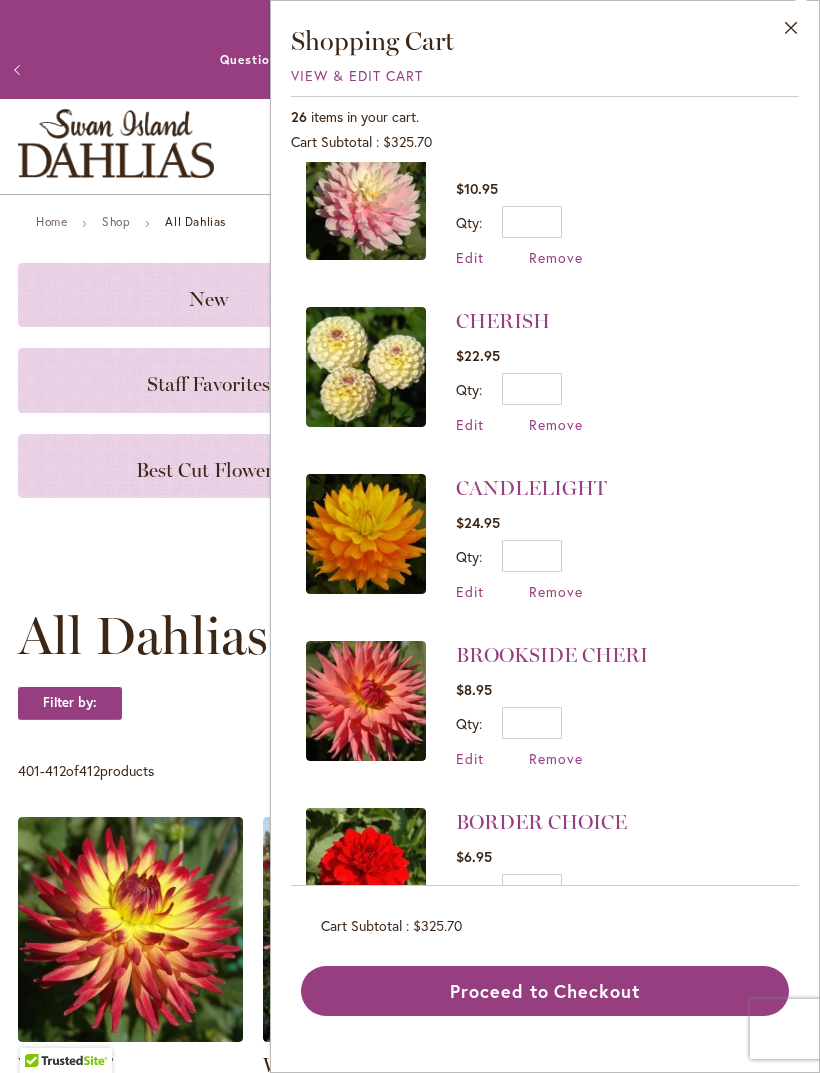click on "Remove" at bounding box center (556, 591) 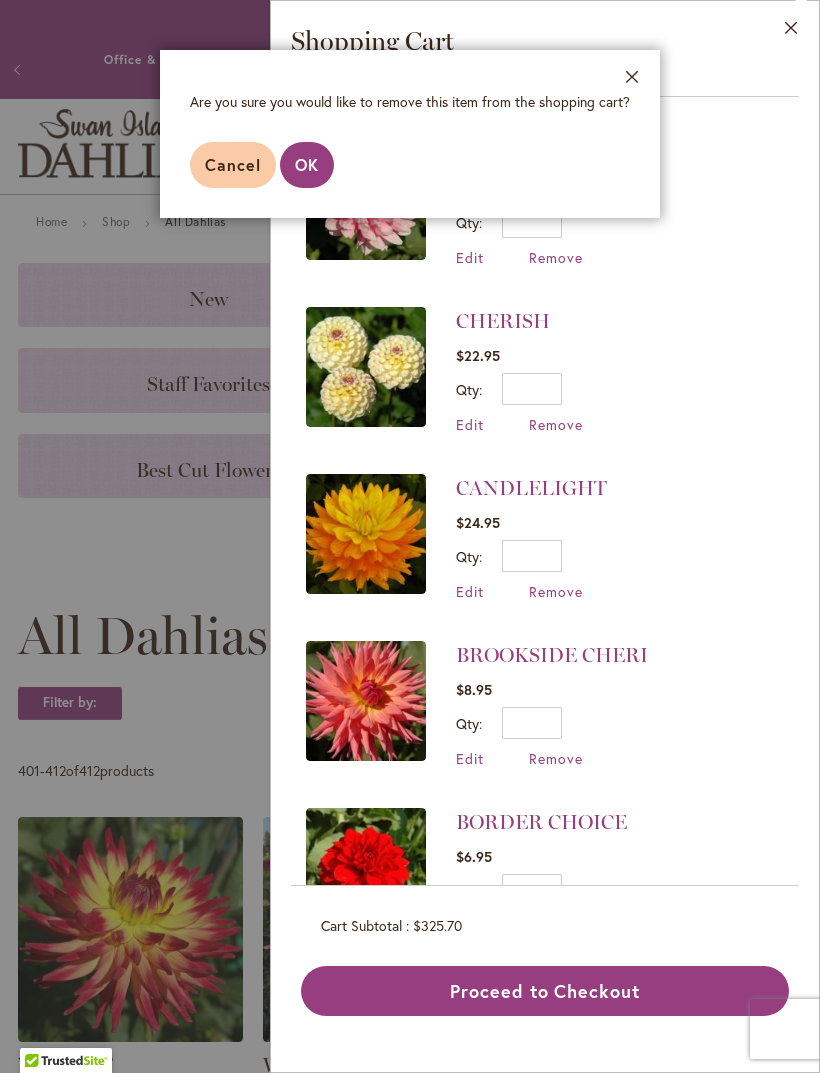 click on "OK" at bounding box center [307, 164] 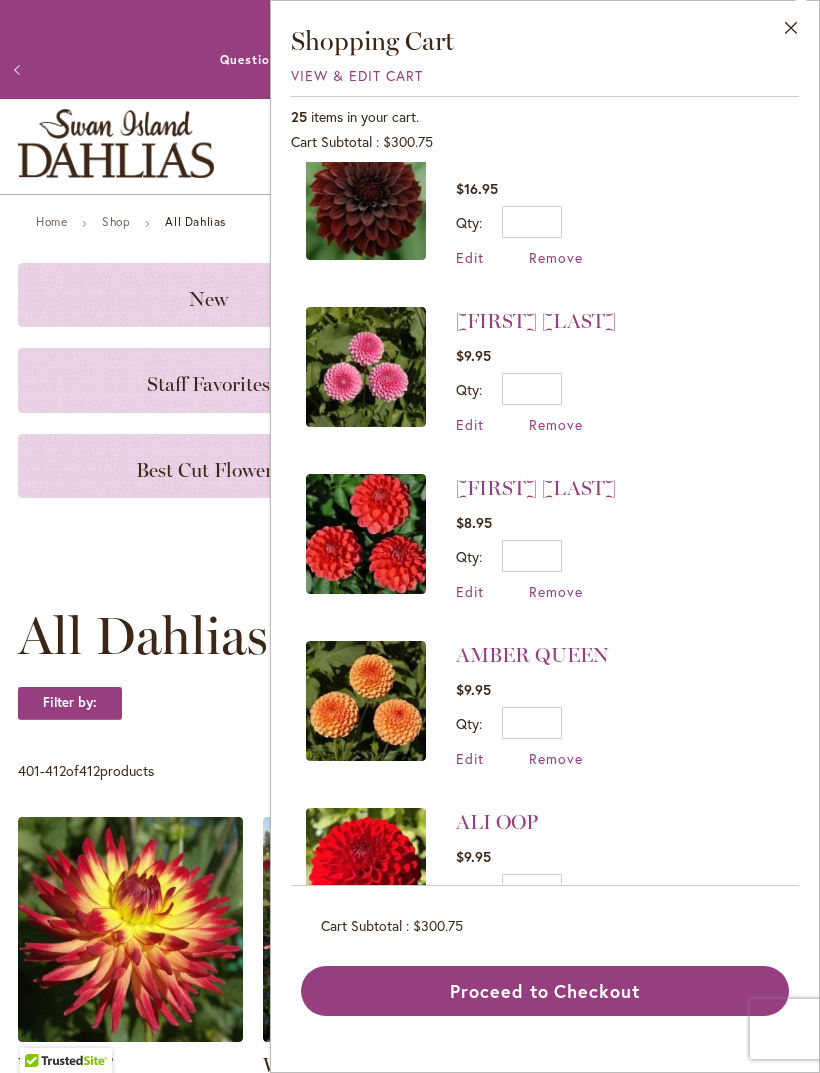 scroll, scrollTop: 2875, scrollLeft: 0, axis: vertical 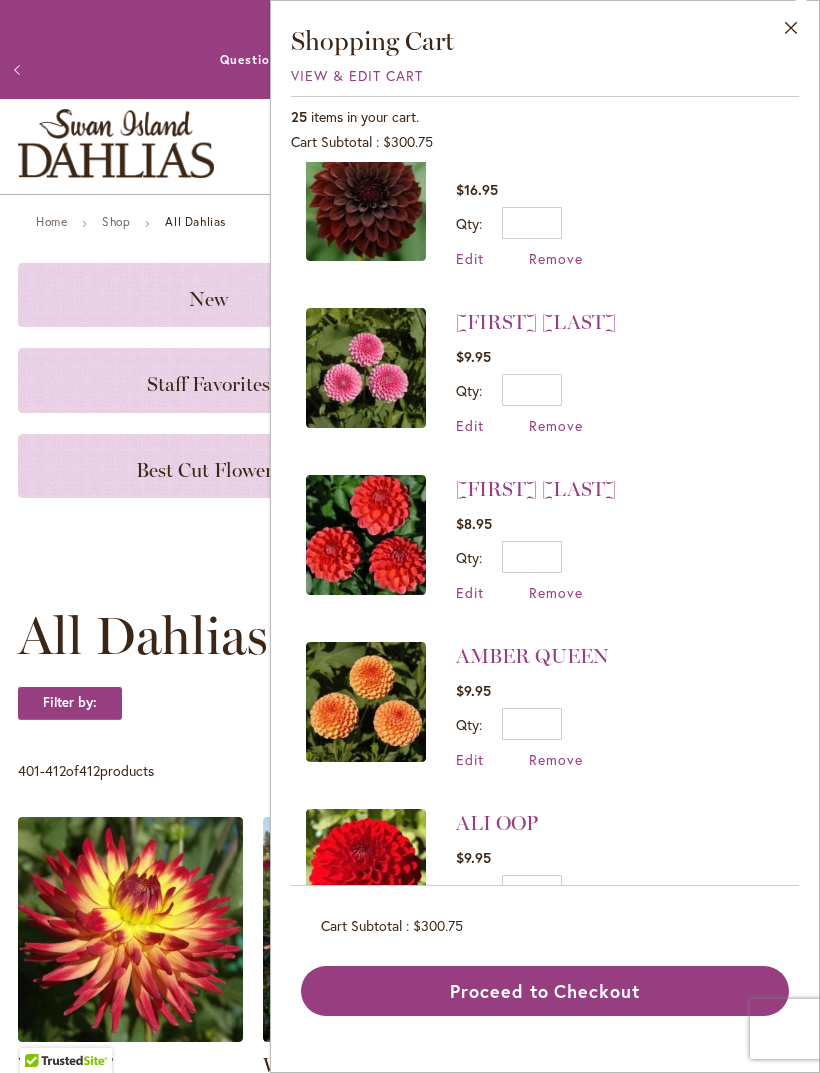 click on "Remove" at bounding box center [556, 926] 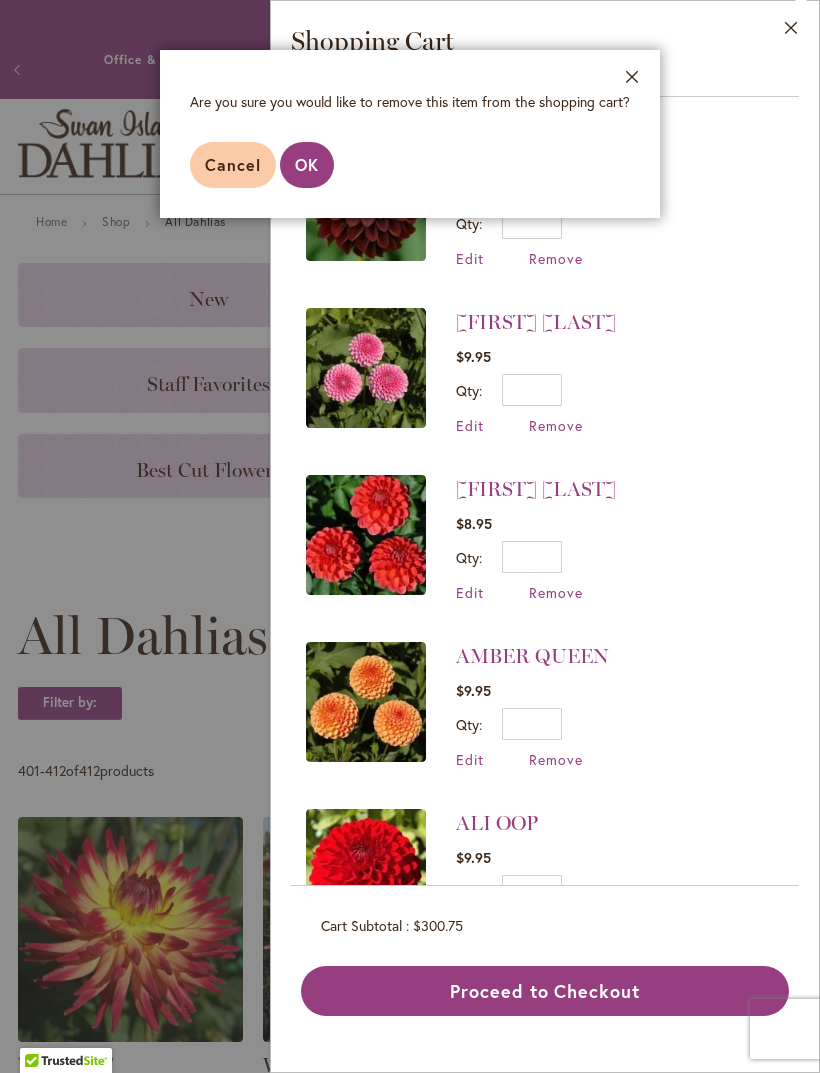 click on "OK" at bounding box center [307, 165] 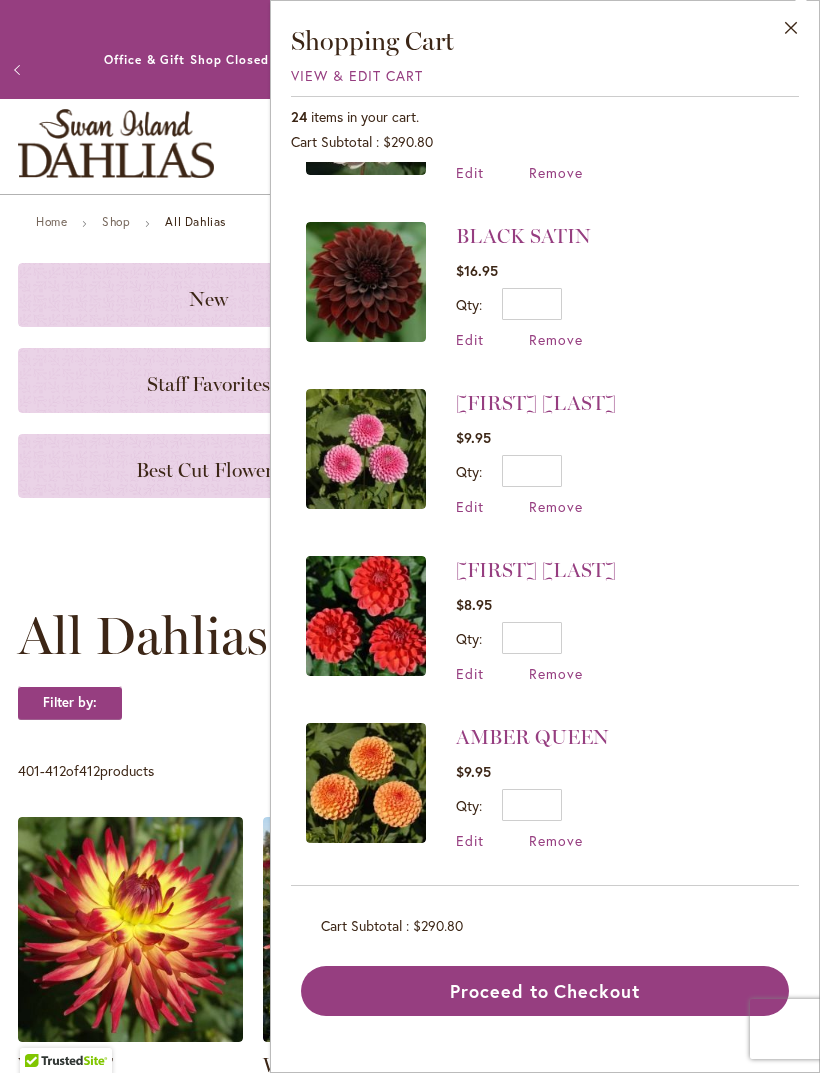 scroll, scrollTop: 0, scrollLeft: 0, axis: both 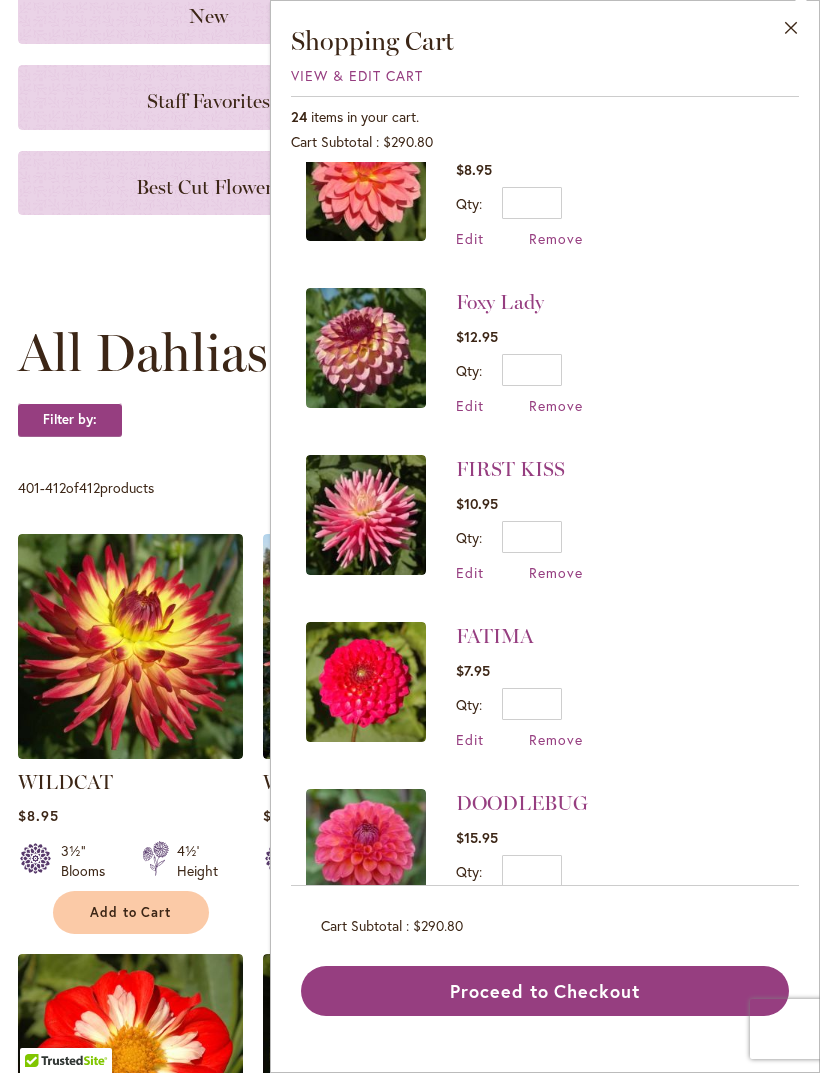 click on "Remove" at bounding box center [556, 572] 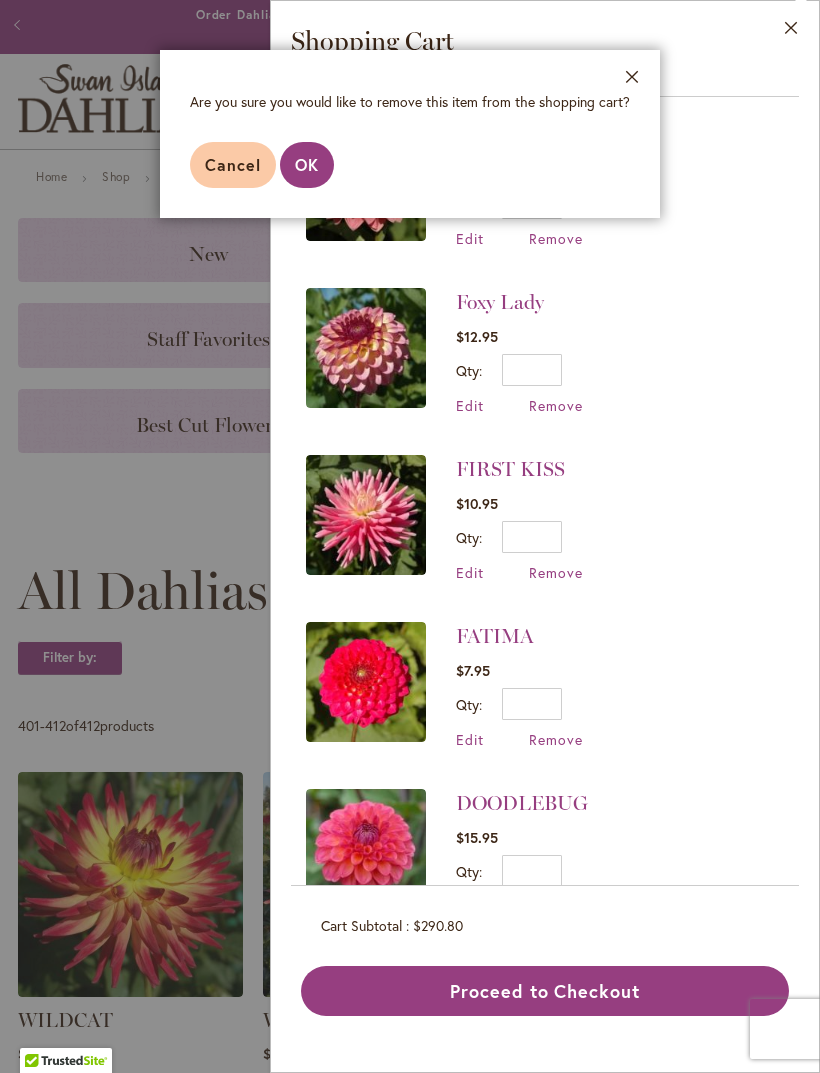 scroll, scrollTop: 48, scrollLeft: 0, axis: vertical 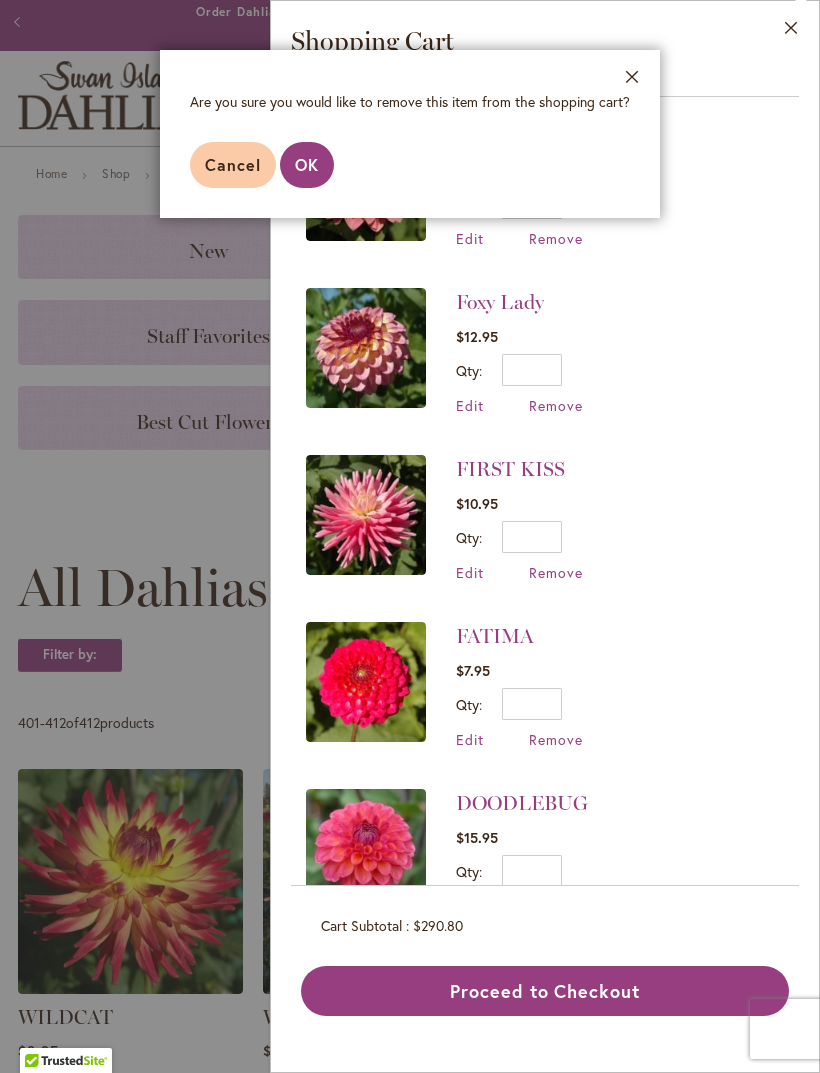 click on "OK" at bounding box center [307, 165] 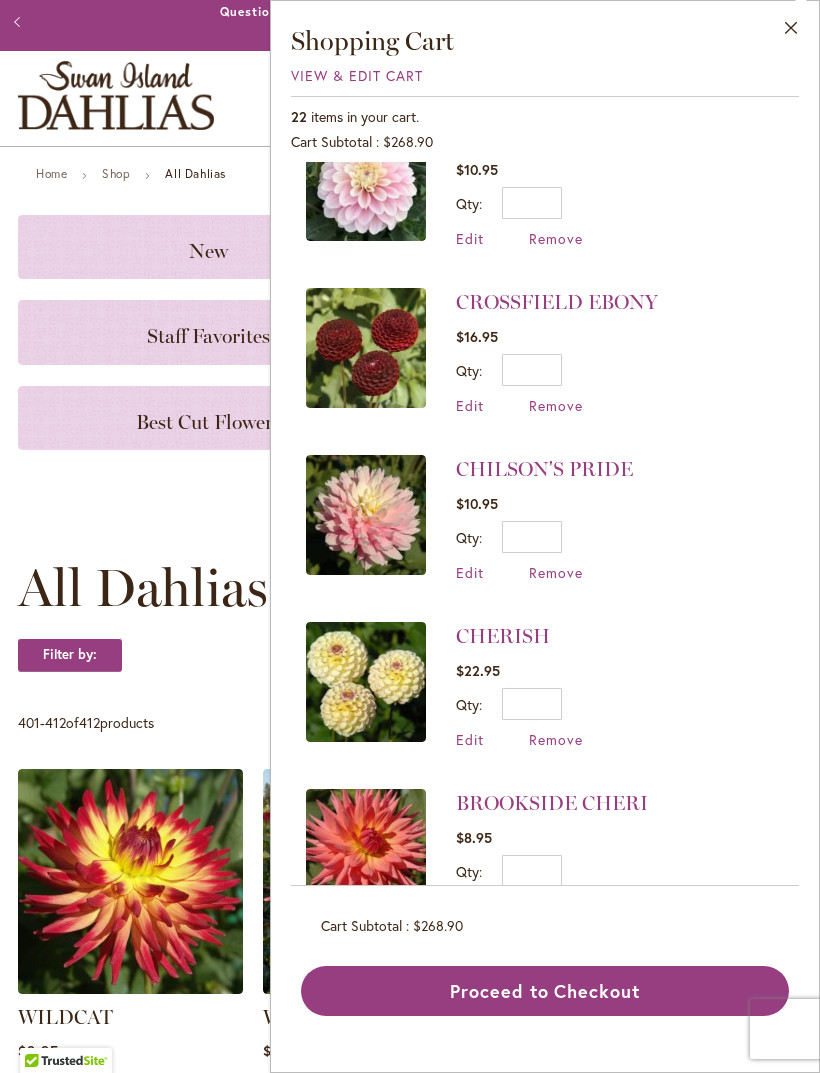 scroll, scrollTop: 1558, scrollLeft: 0, axis: vertical 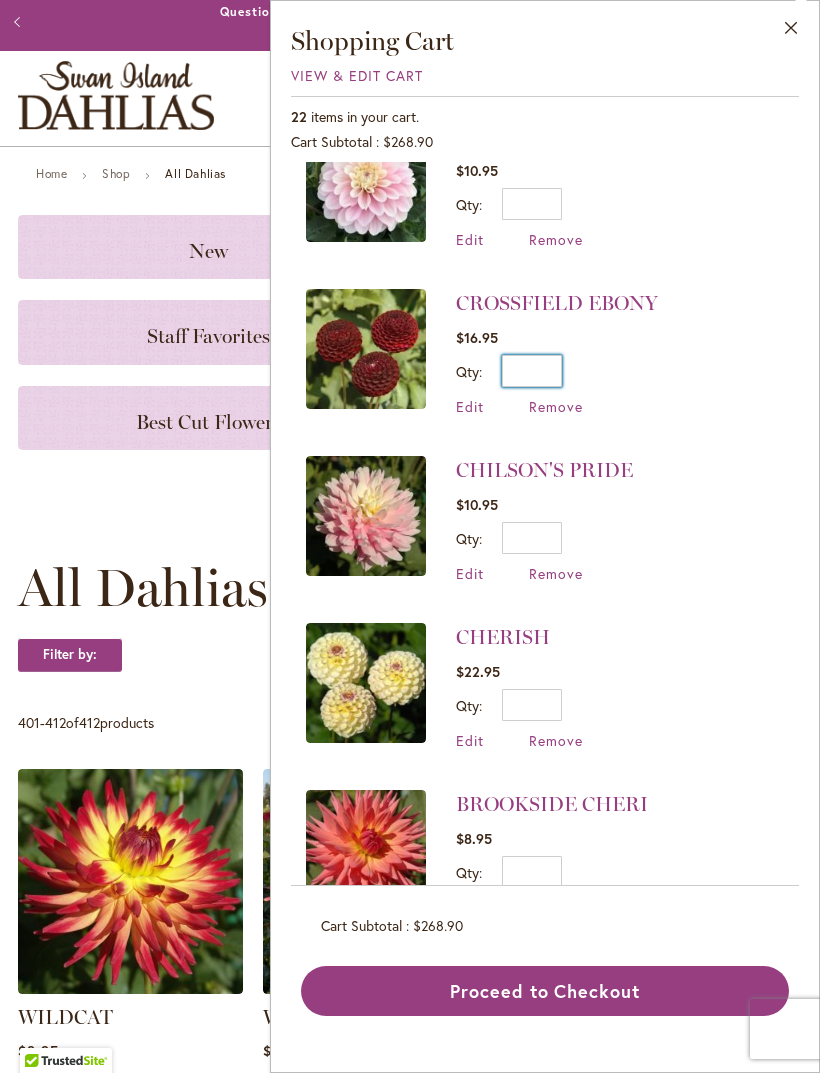 click on "*" at bounding box center [532, 371] 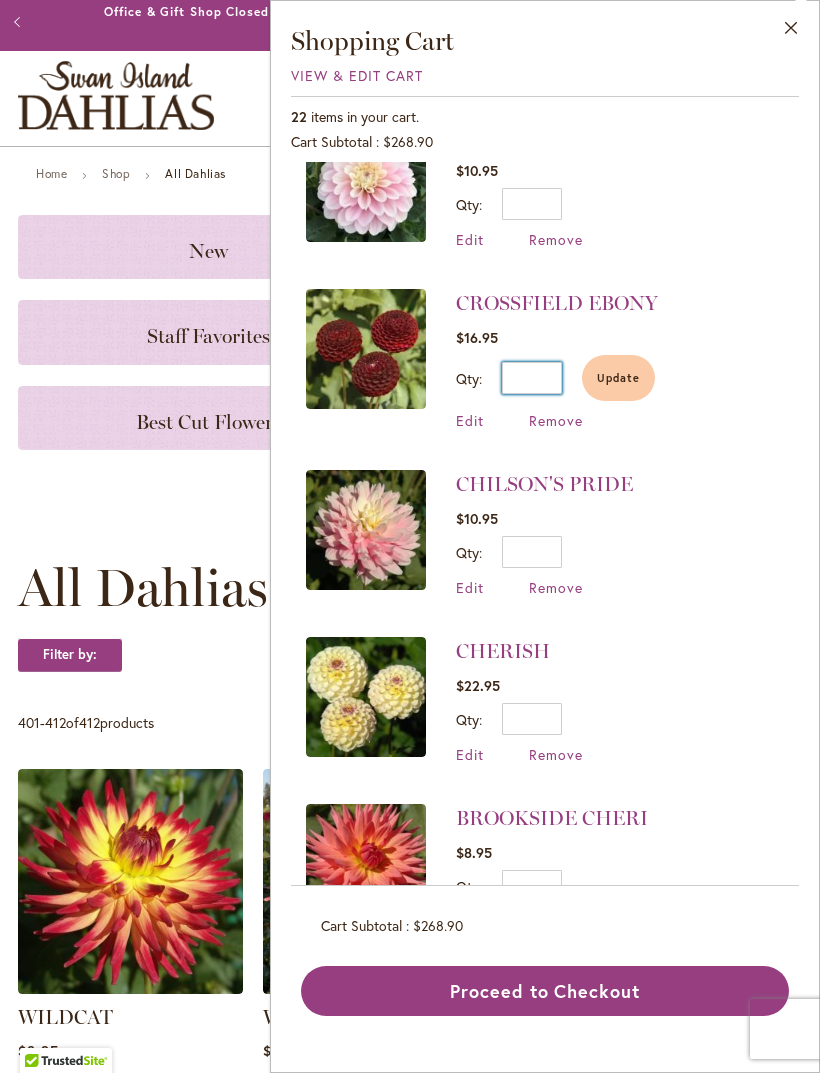 type on "*" 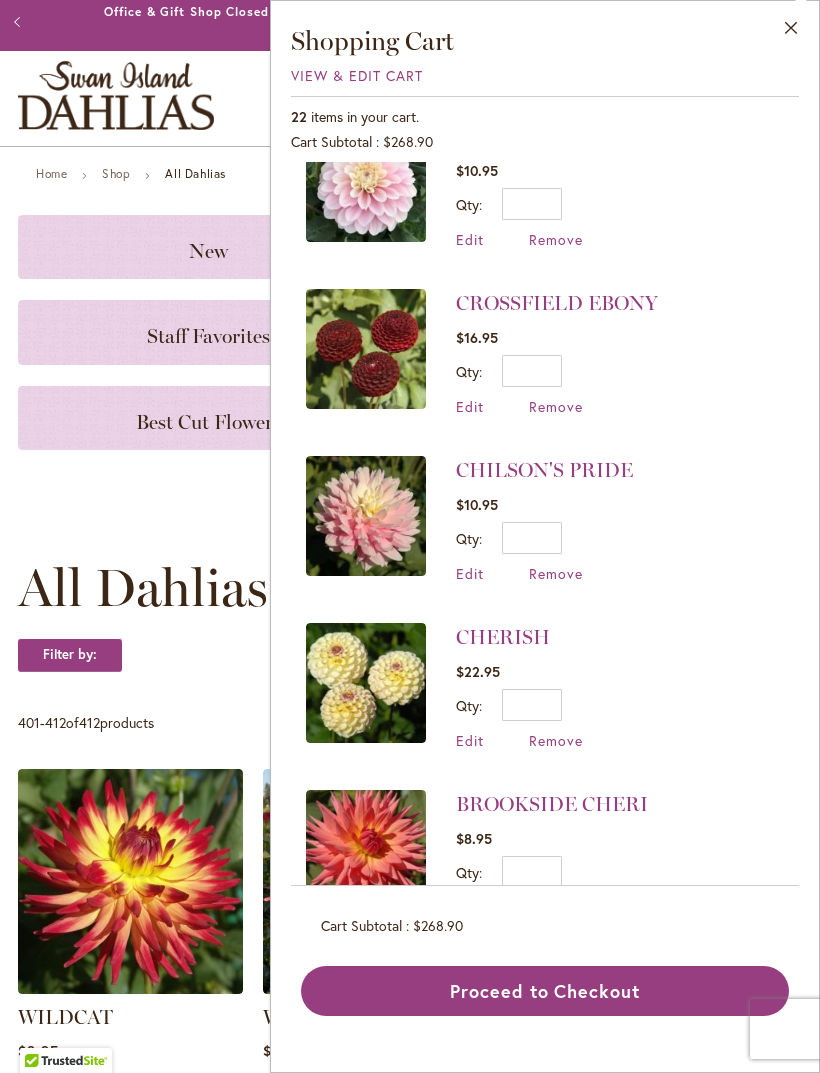 click on "CROSSFIELD EBONY
$16.95
Qty
*
Update
Edit
Remove" at bounding box center (557, 352) 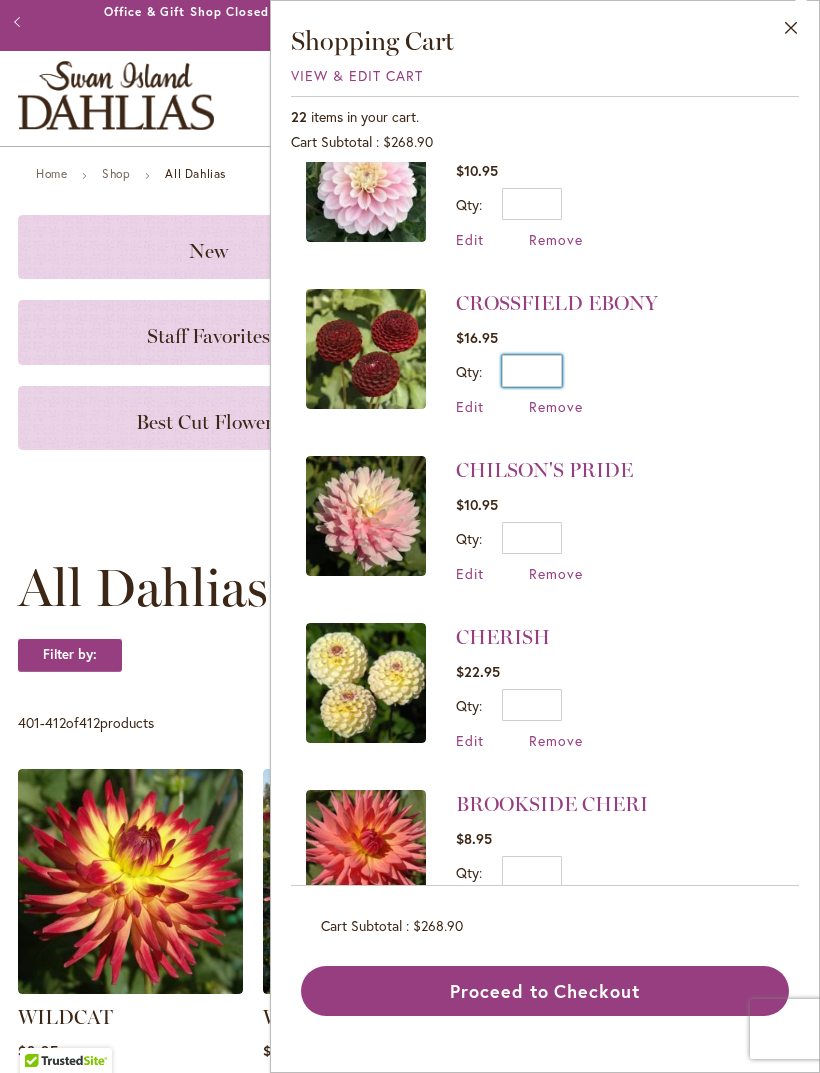 click on "*" at bounding box center [532, 371] 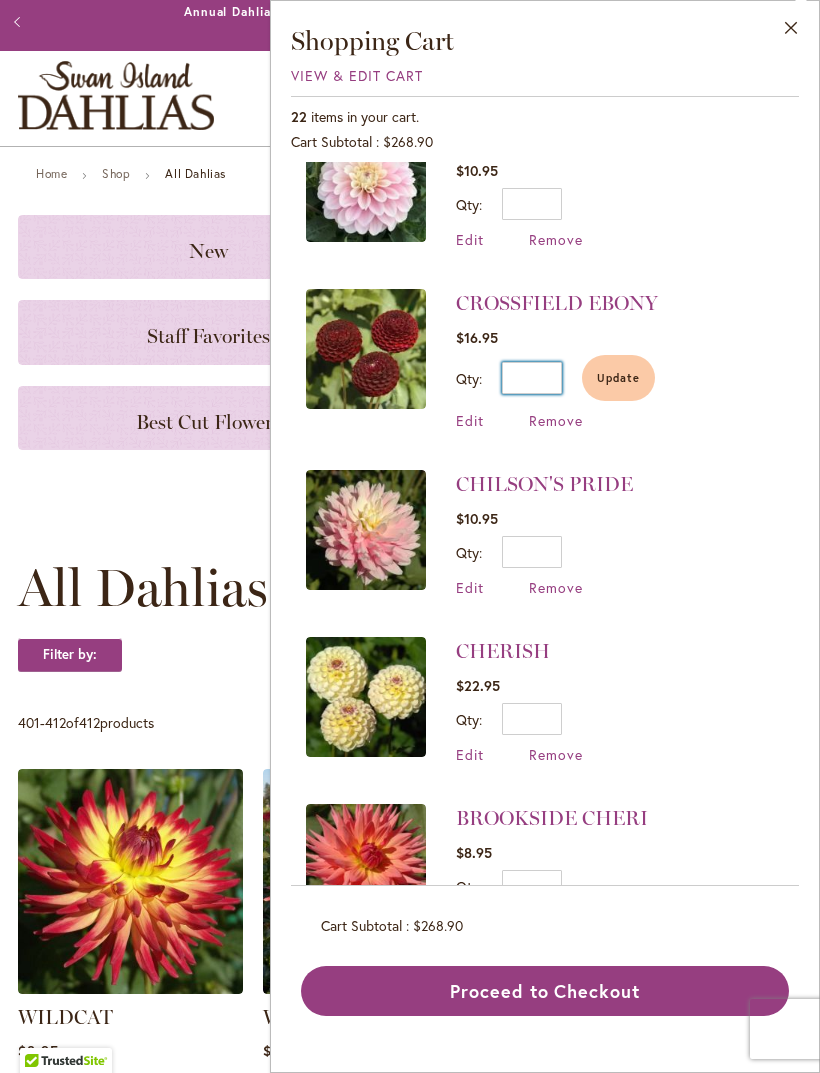 type on "*" 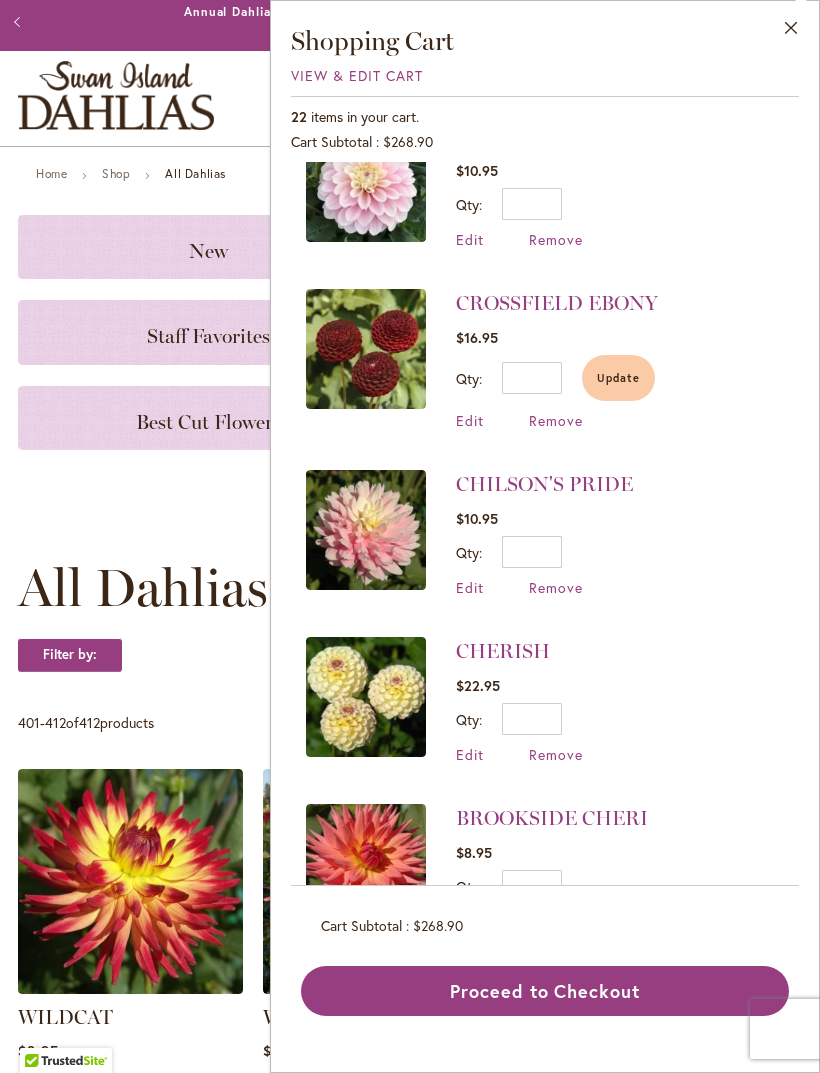 click on "CHILSON'S PRIDE
$10.95
Qty
*
Update
Edit
Remove" at bounding box center [545, 533] 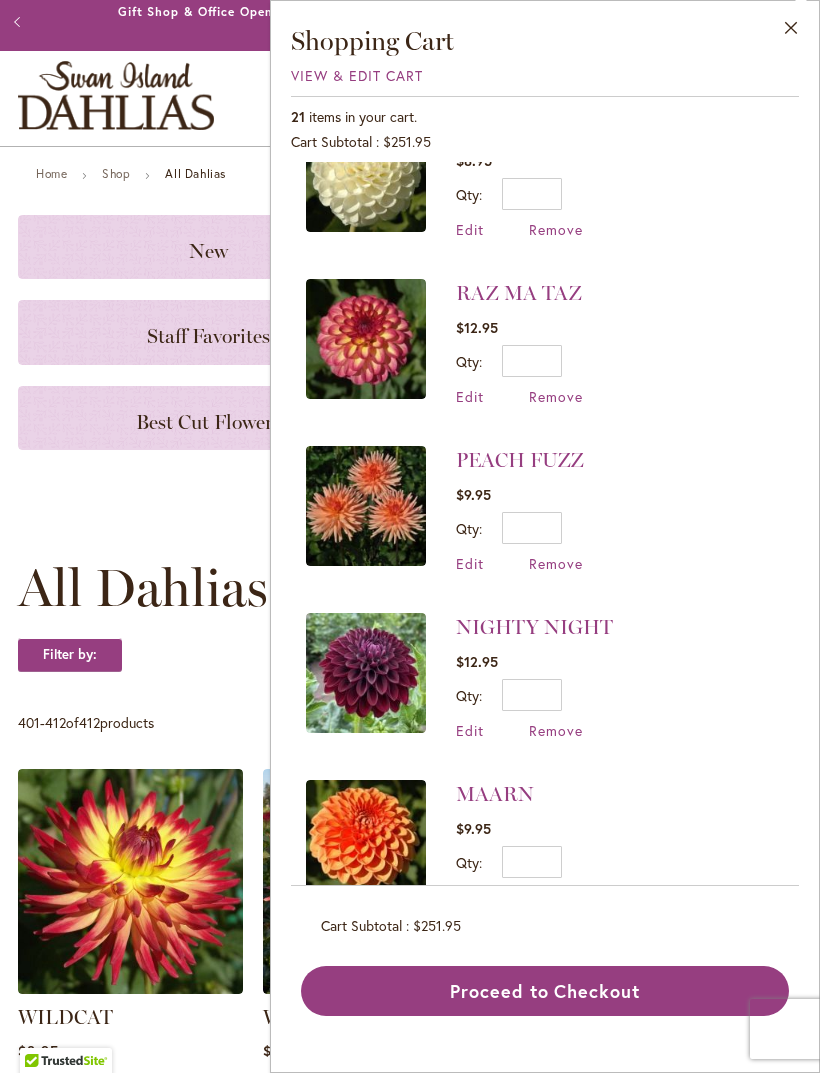 scroll, scrollTop: 66, scrollLeft: 0, axis: vertical 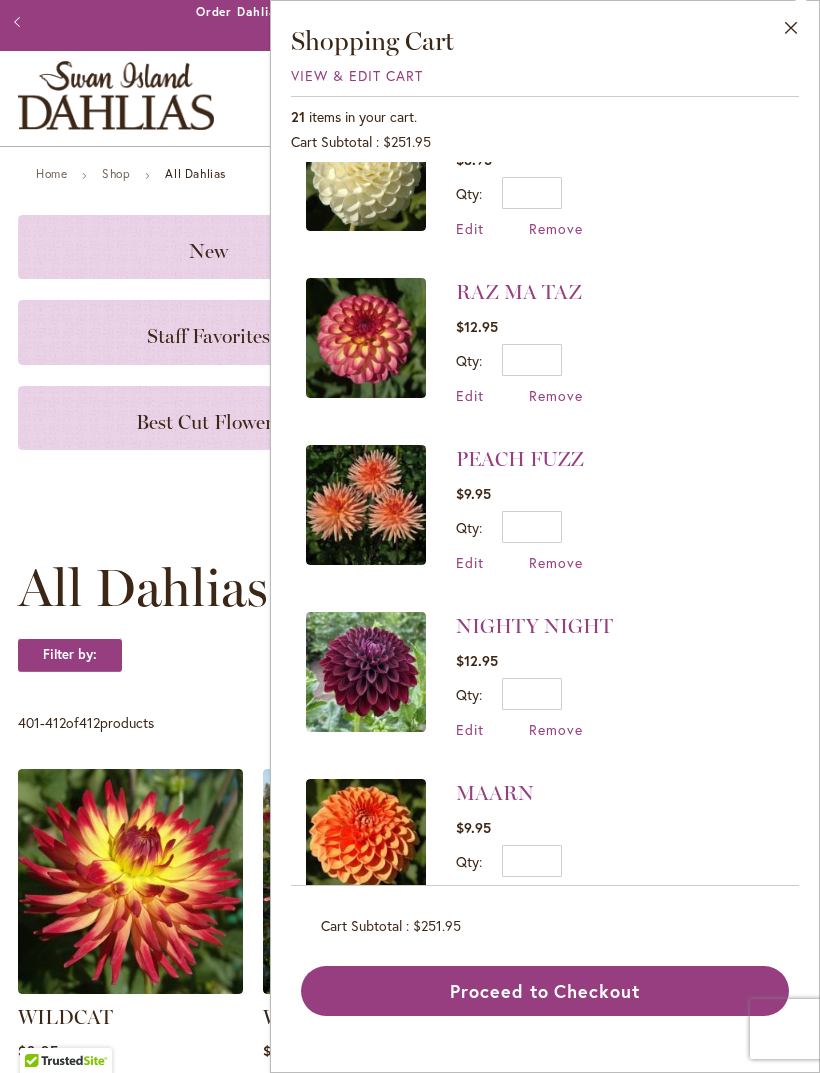 click on "Remove" at bounding box center (556, 562) 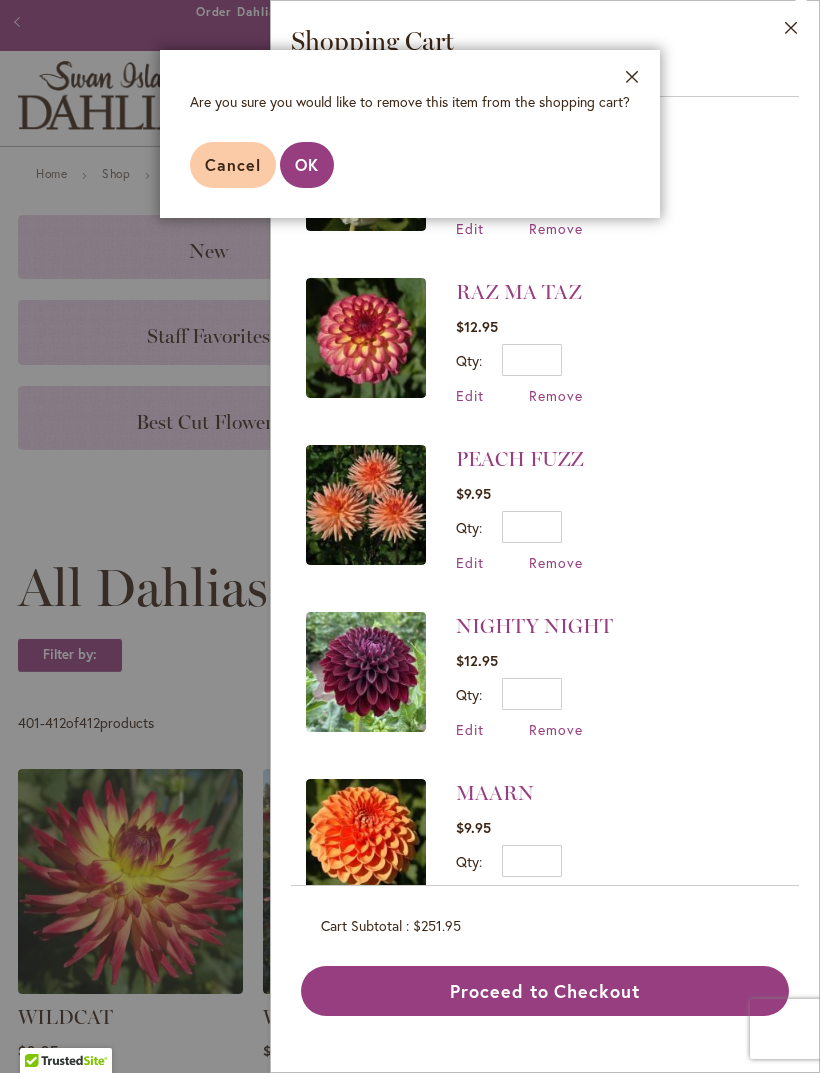 scroll, scrollTop: 0, scrollLeft: 0, axis: both 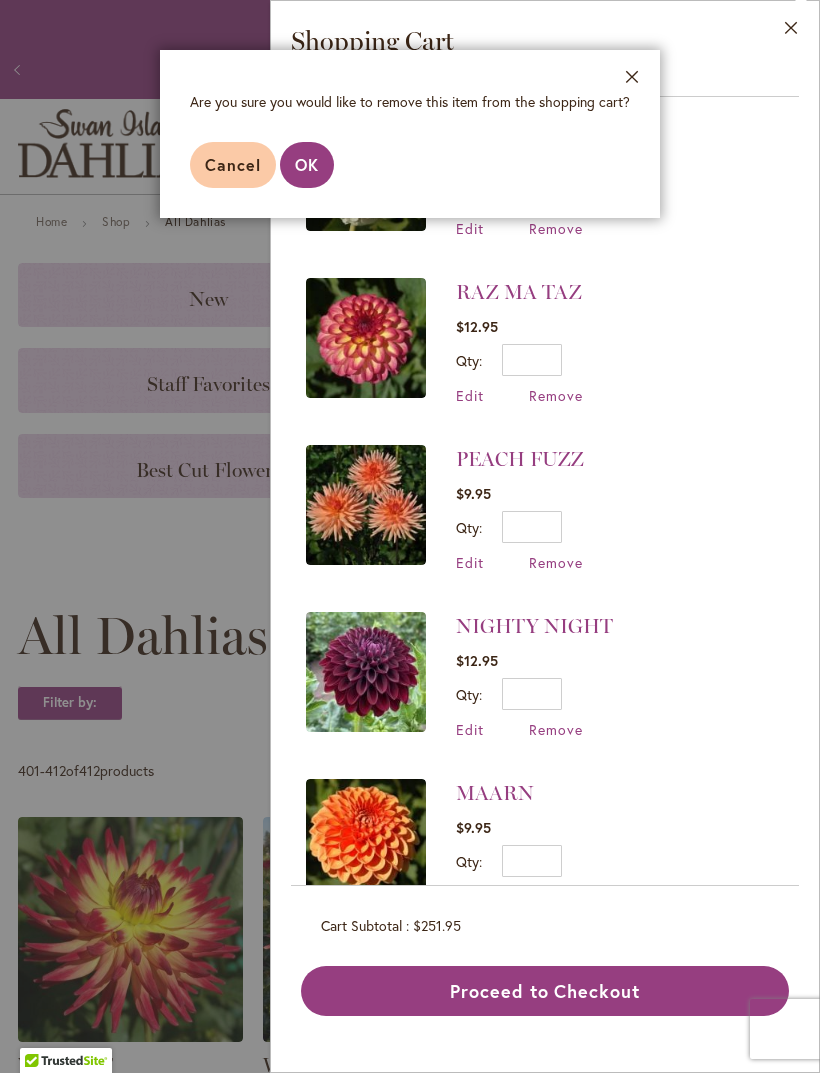 click on "Close
Are you sure you would like to remove this item from the shopping cart?
Cancel
OK" at bounding box center (410, 536) 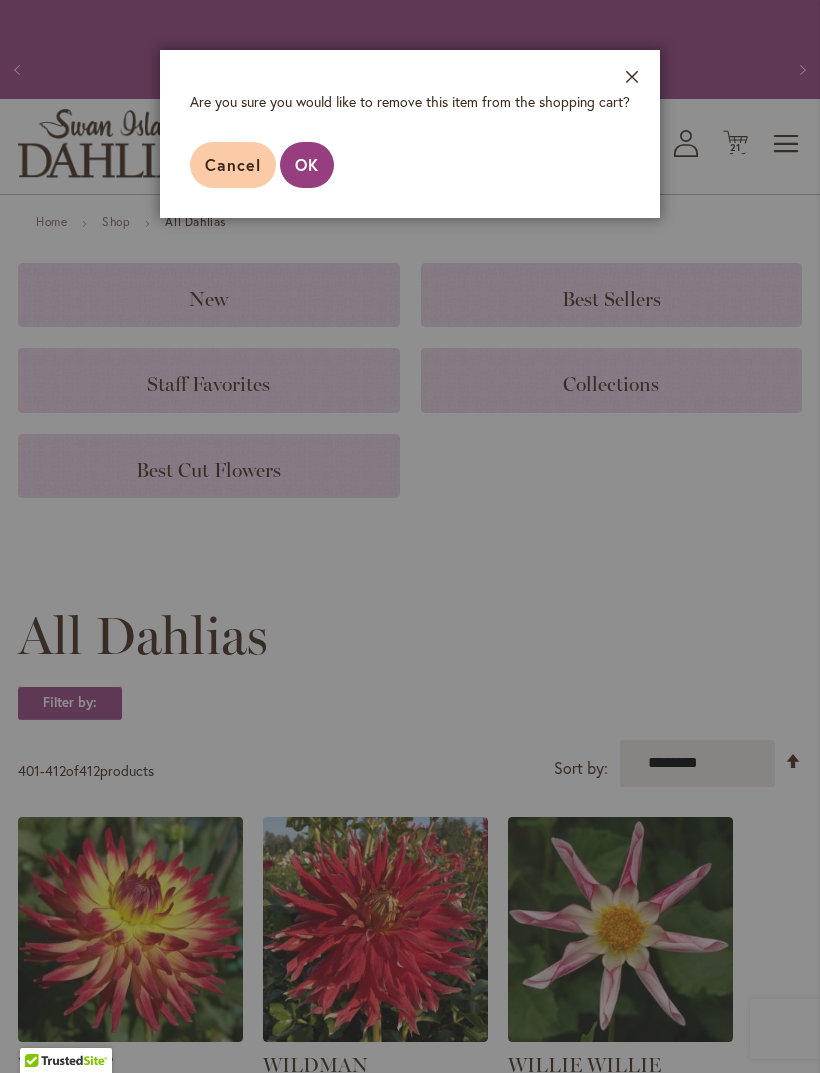 click on "Cancel
OK" at bounding box center (410, 165) 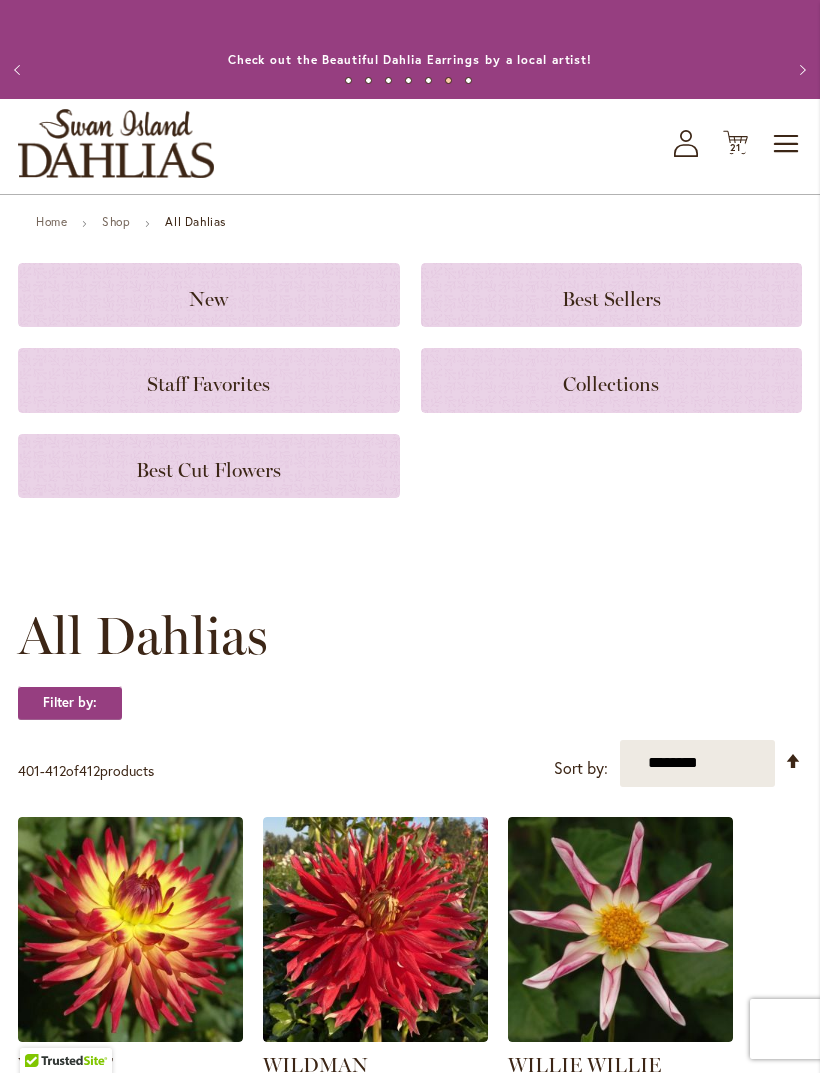 click on "21" at bounding box center [736, 147] 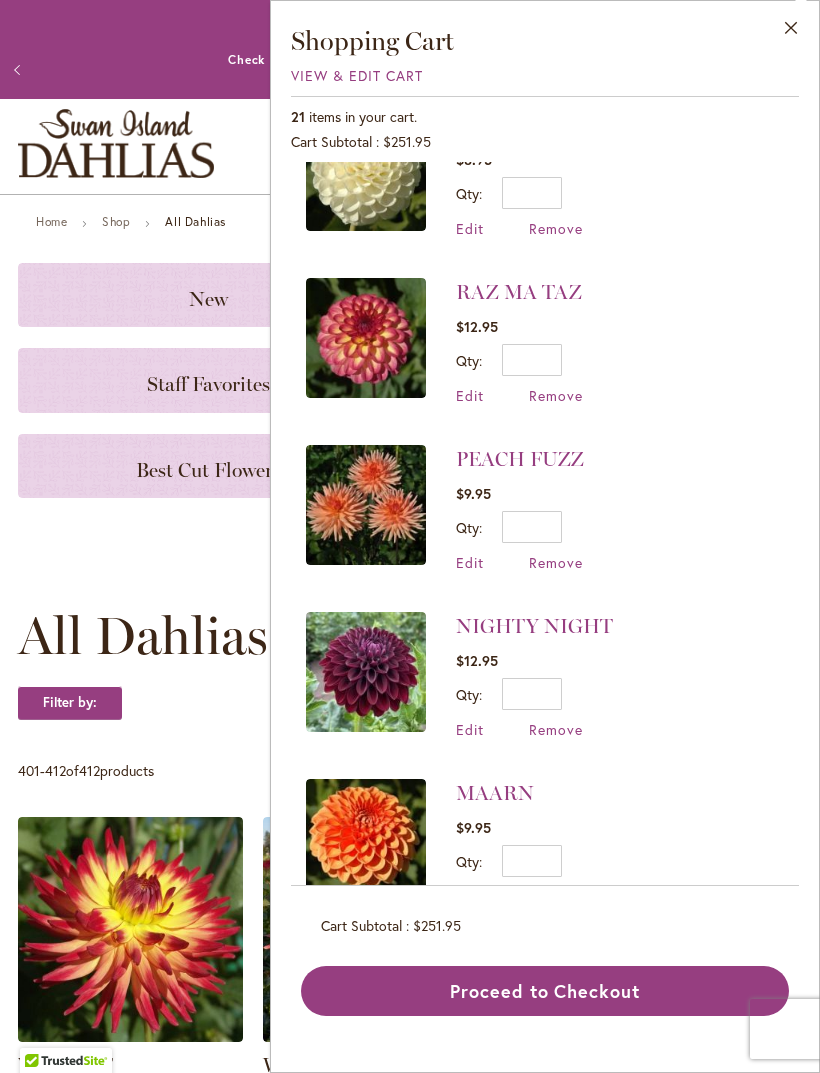click on "NIGHTY NIGHT" at bounding box center (534, 626) 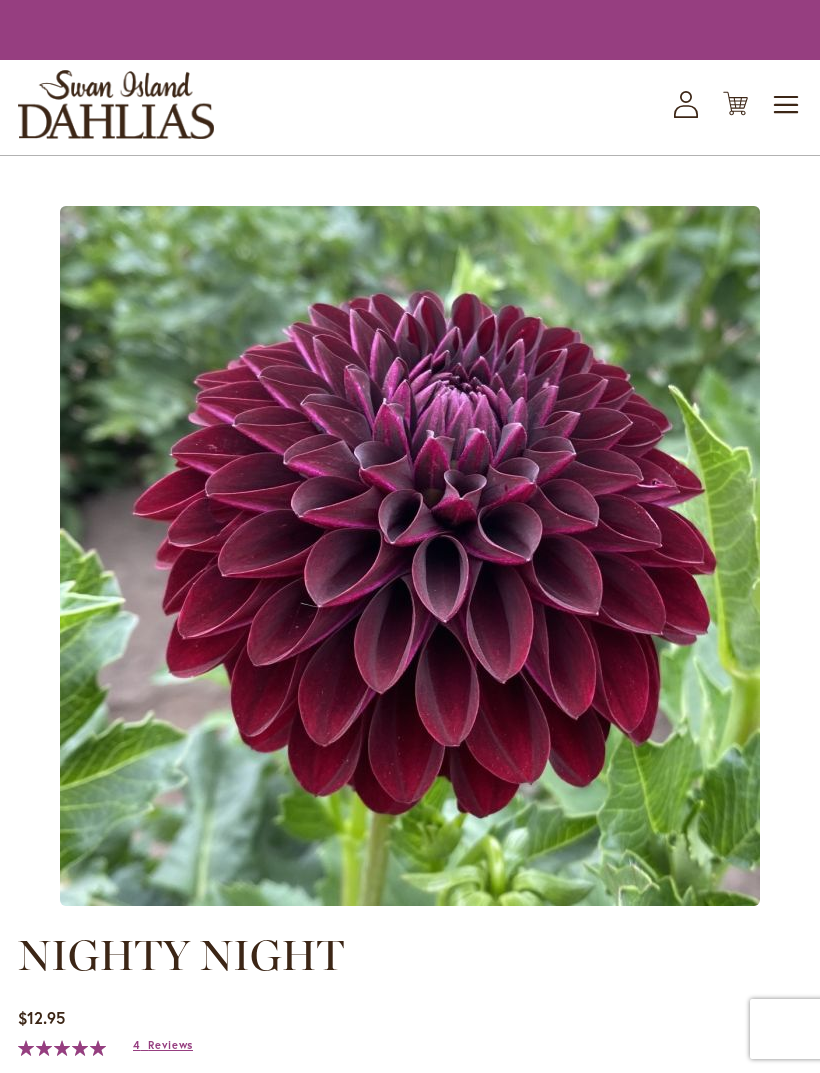 scroll, scrollTop: 0, scrollLeft: 0, axis: both 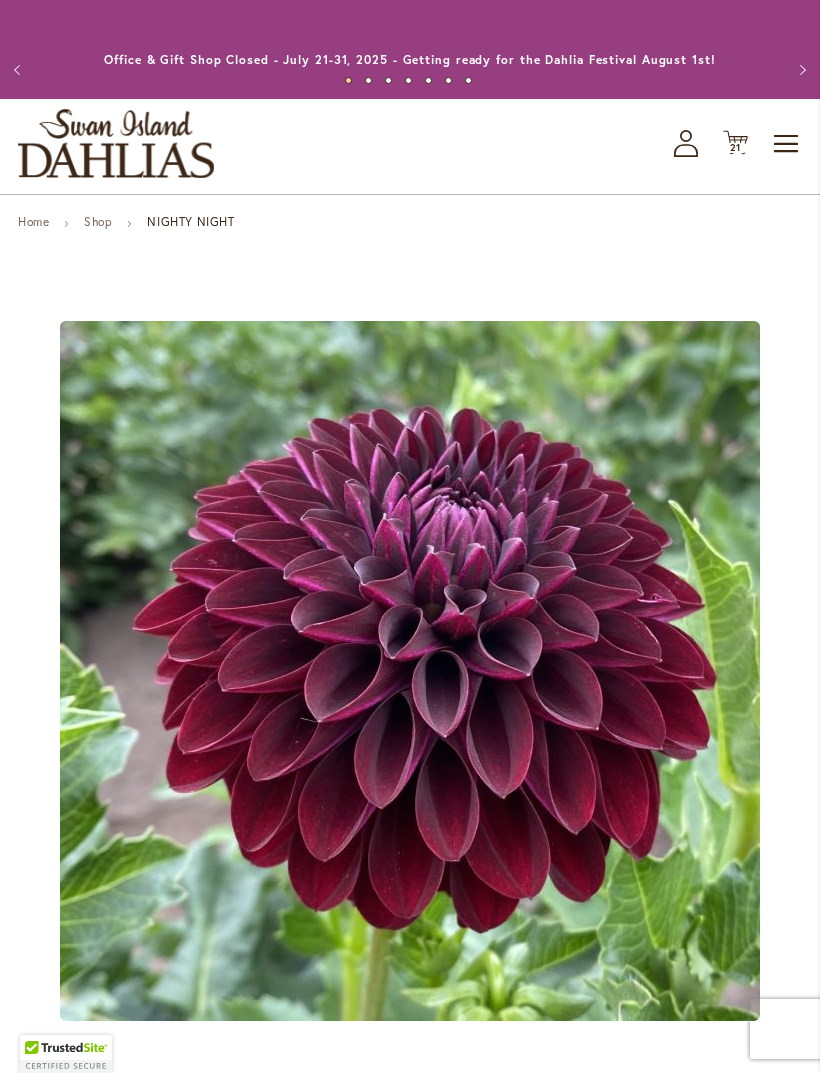 click on "21" at bounding box center [736, 147] 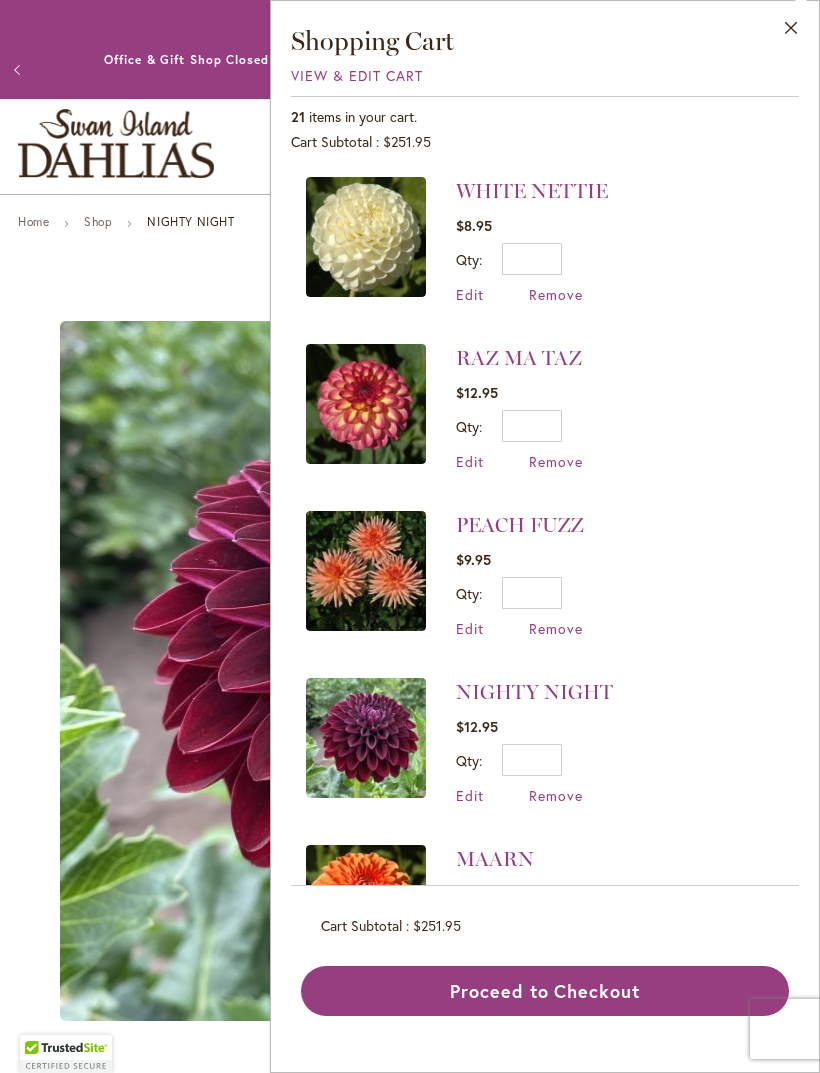 click on "Remove" at bounding box center [556, 628] 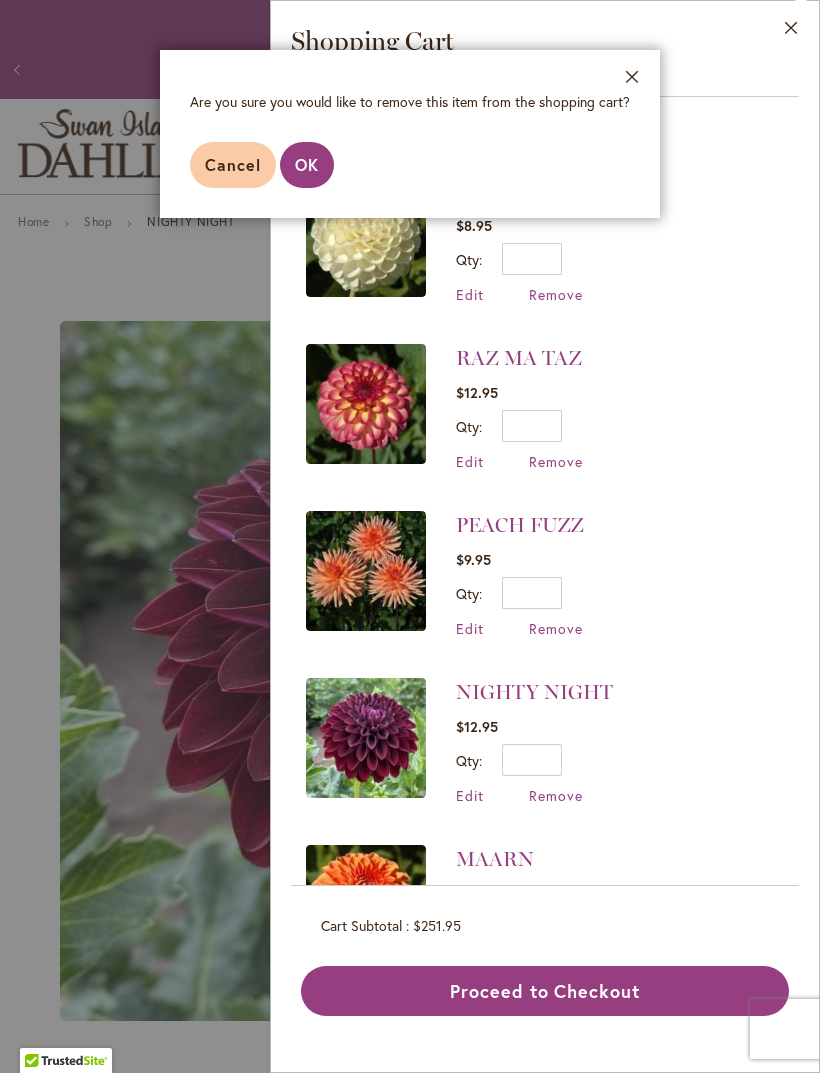 click on "OK" at bounding box center (307, 164) 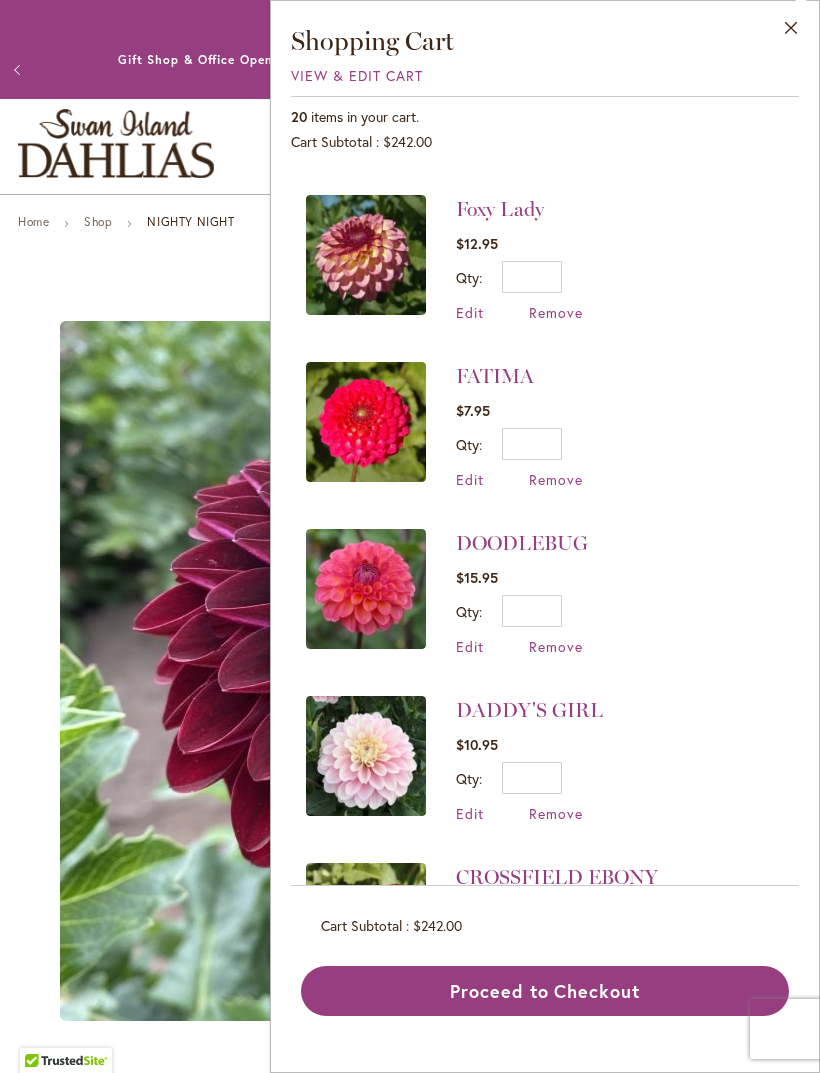 scroll, scrollTop: 846, scrollLeft: 0, axis: vertical 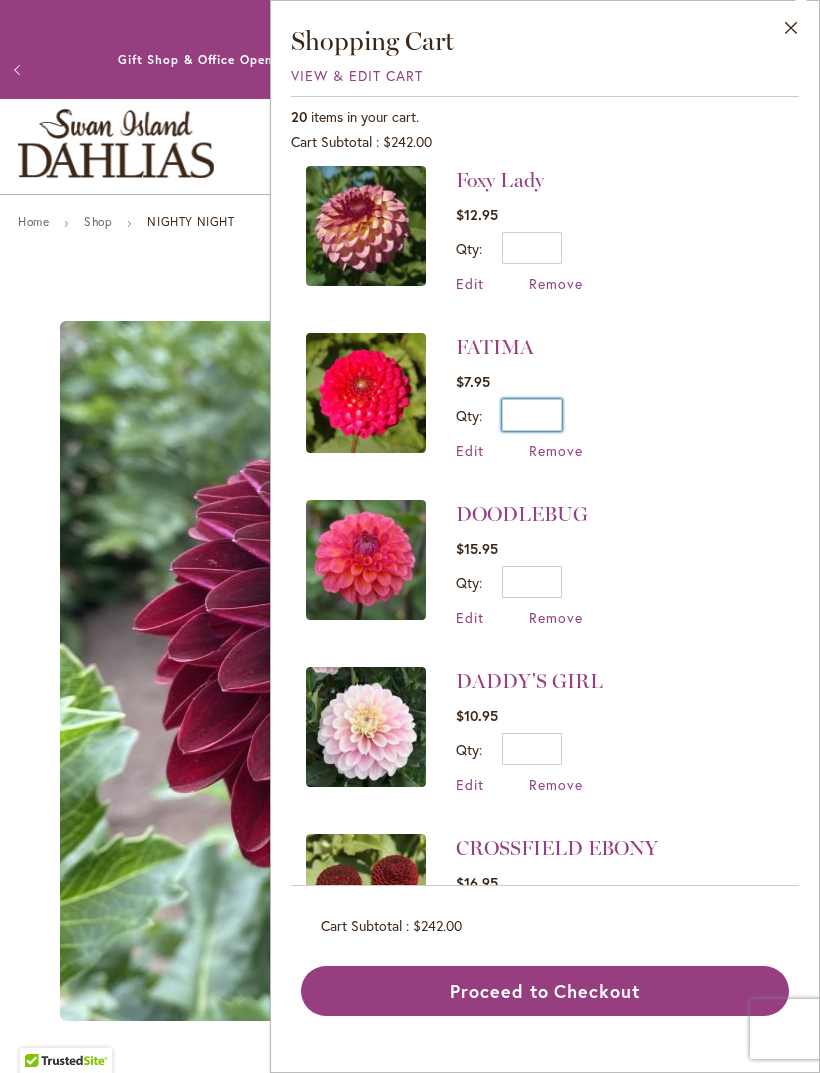 click on "*" at bounding box center (532, 415) 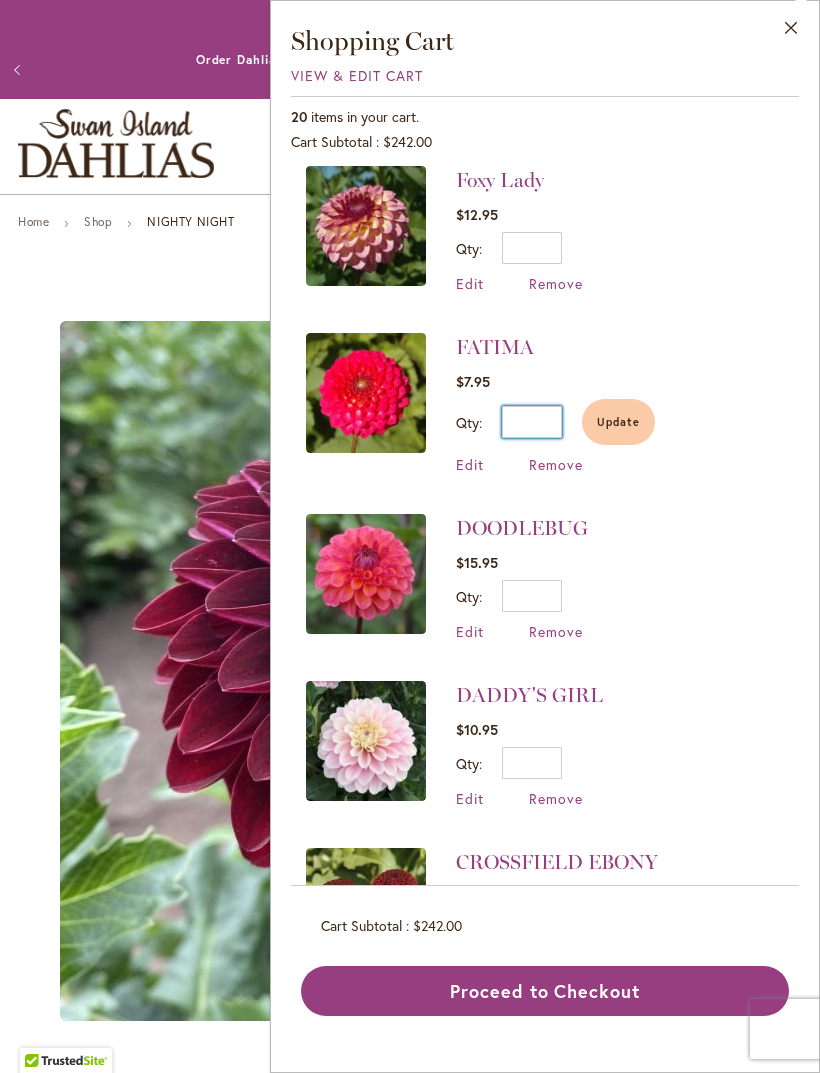 type on "*" 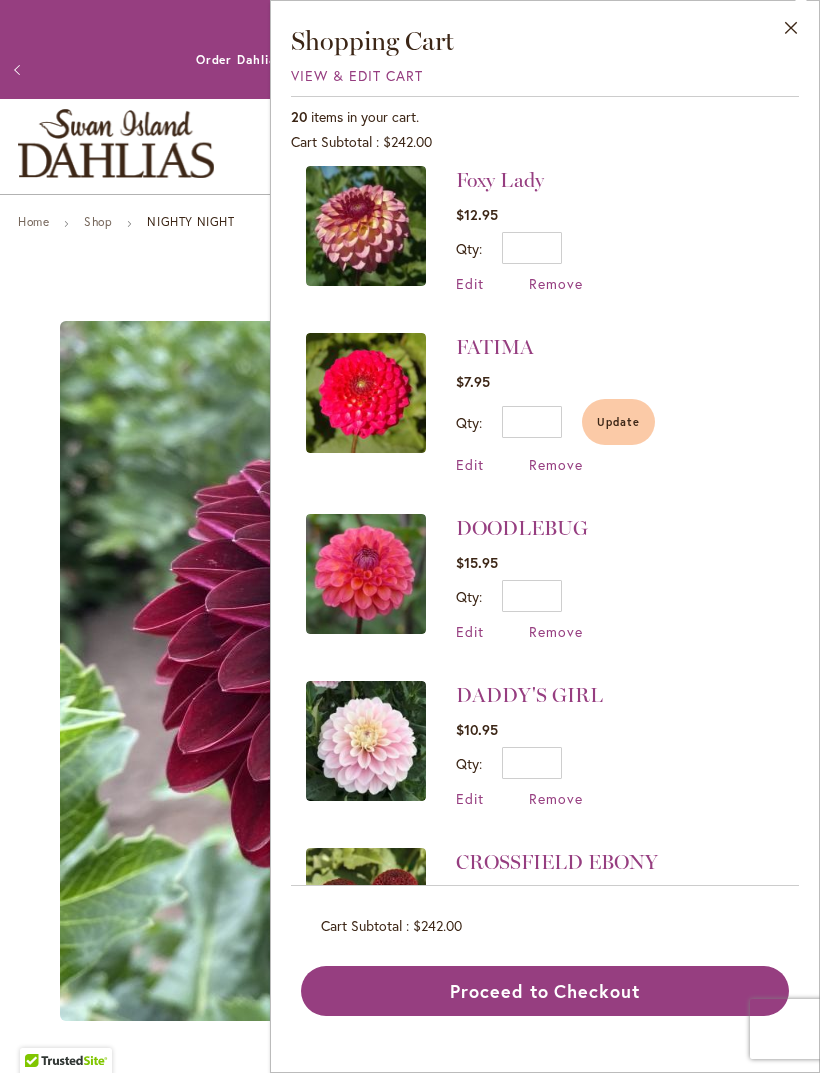 click on "Update" at bounding box center (618, 422) 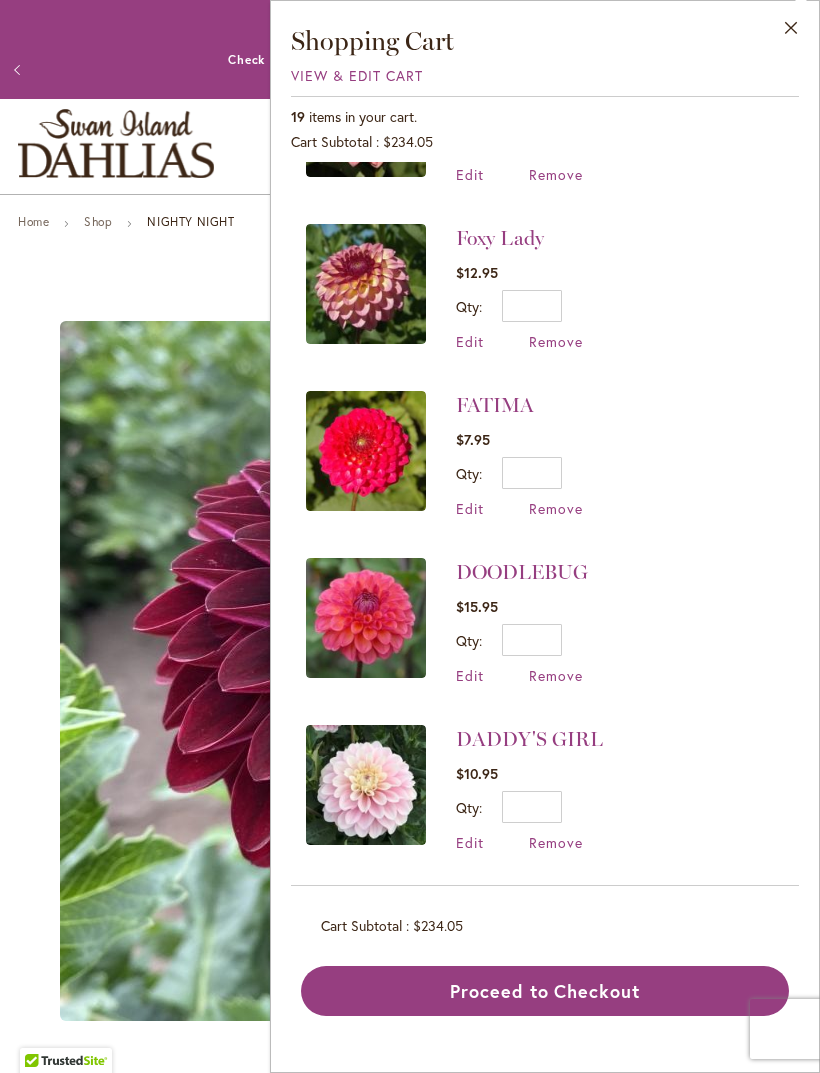 scroll, scrollTop: 790, scrollLeft: 0, axis: vertical 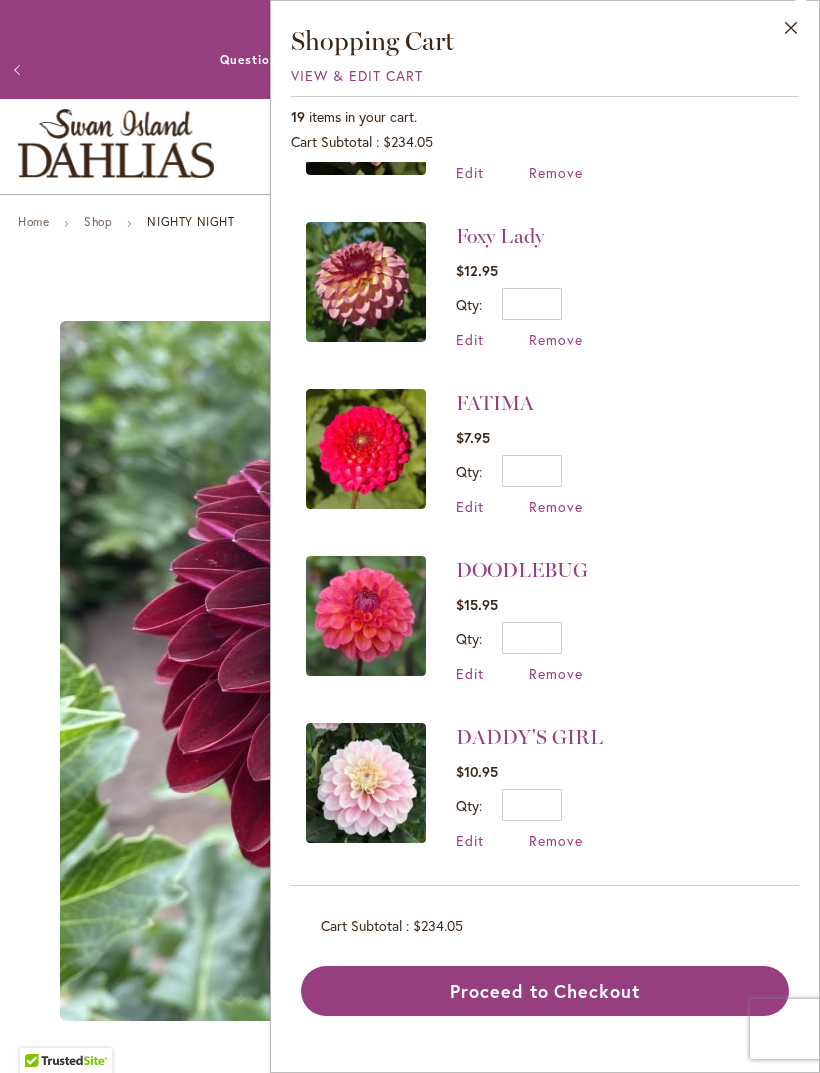 click on "Remove" at bounding box center [556, 506] 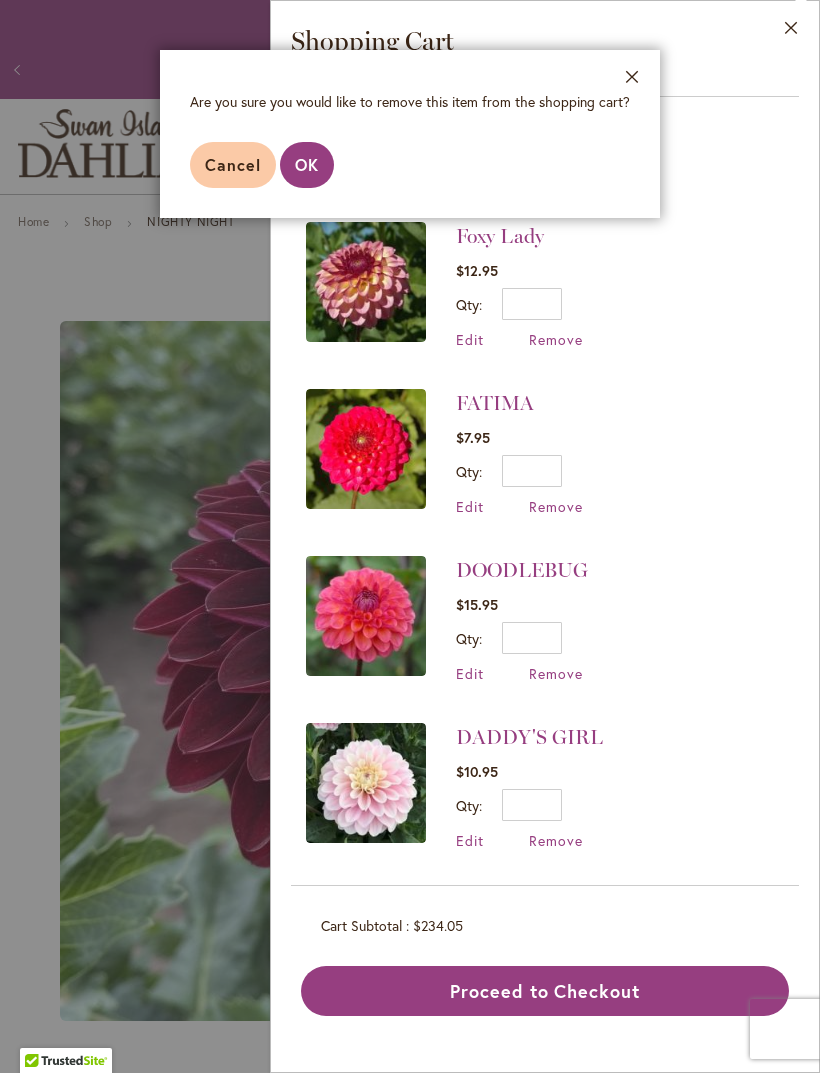 click on "OK" at bounding box center [307, 164] 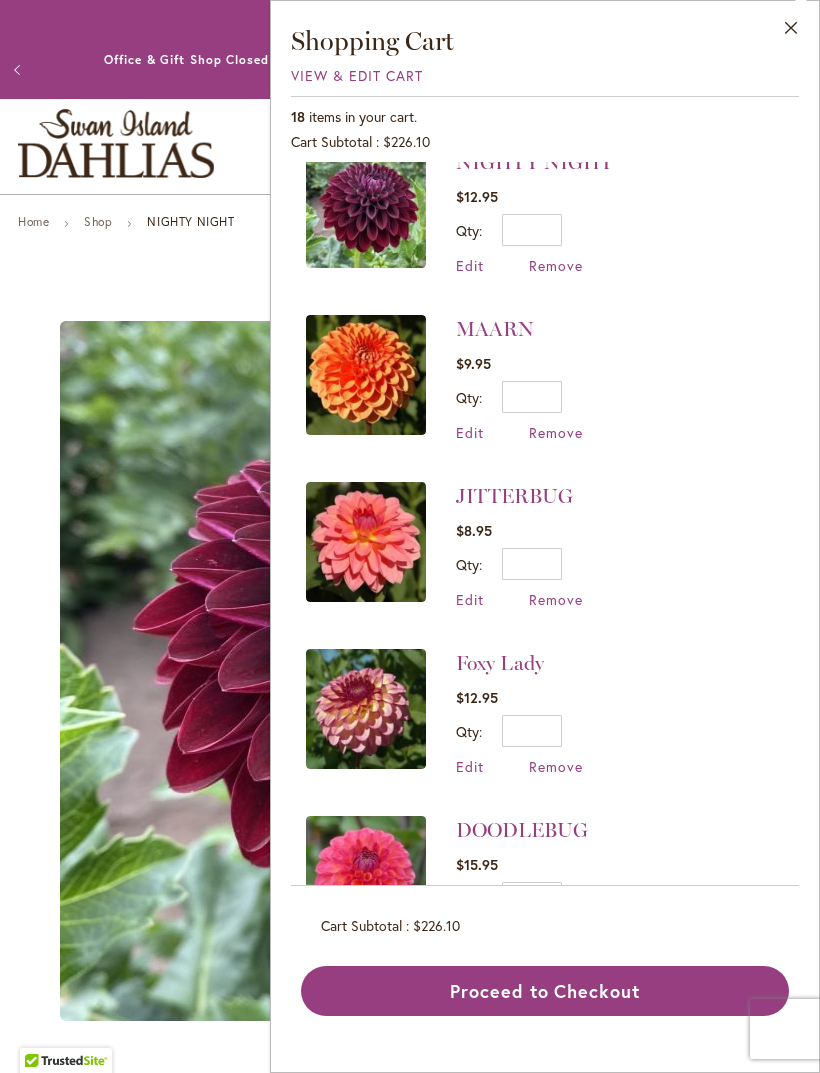scroll, scrollTop: 364, scrollLeft: 0, axis: vertical 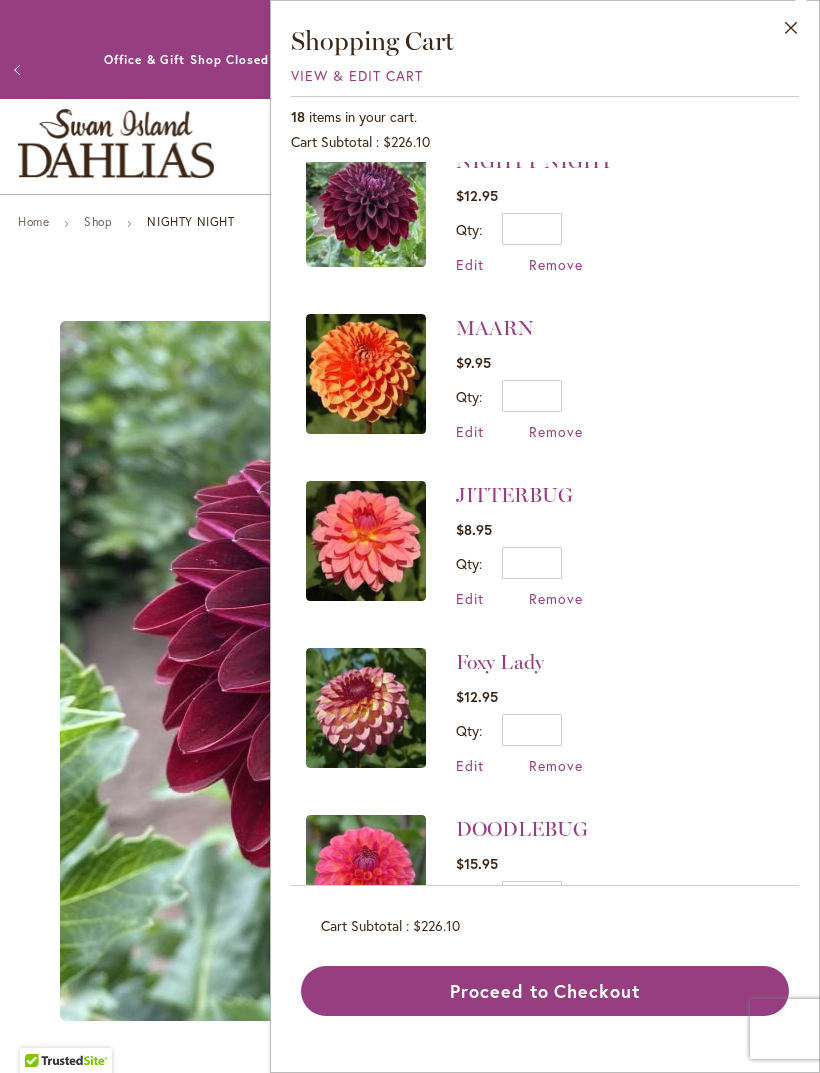 click on "Remove" at bounding box center (556, 598) 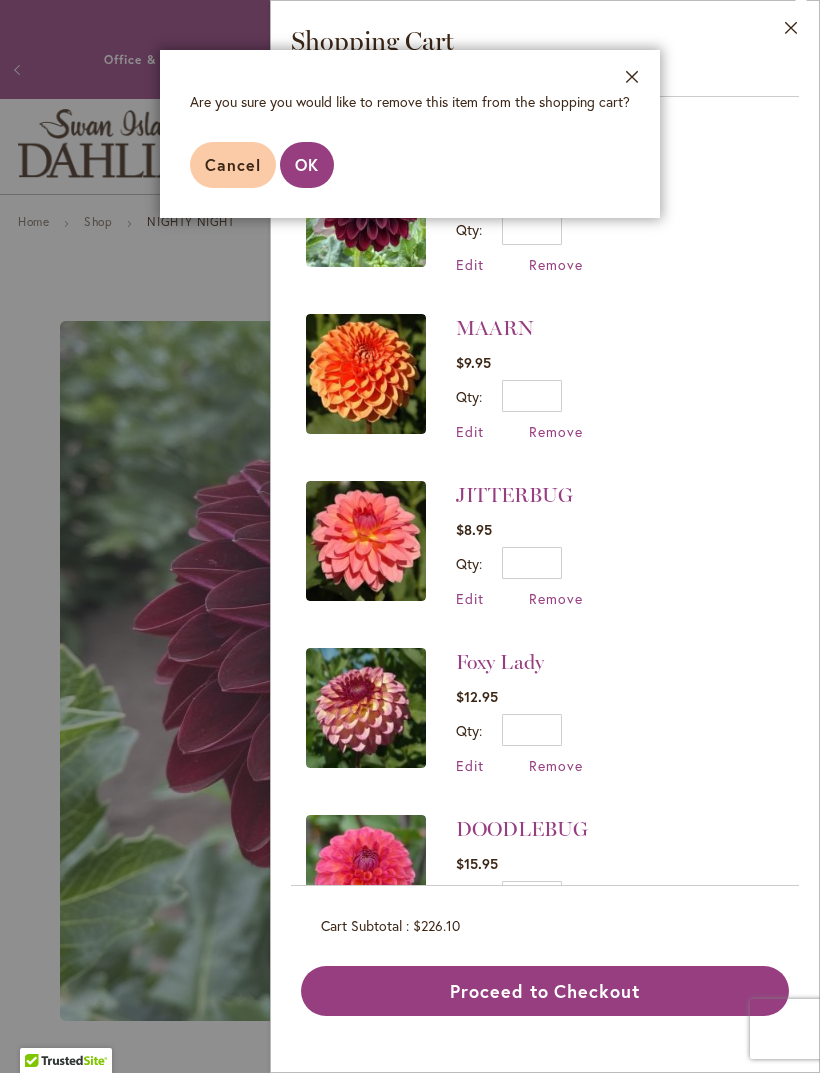 click on "OK" at bounding box center (307, 165) 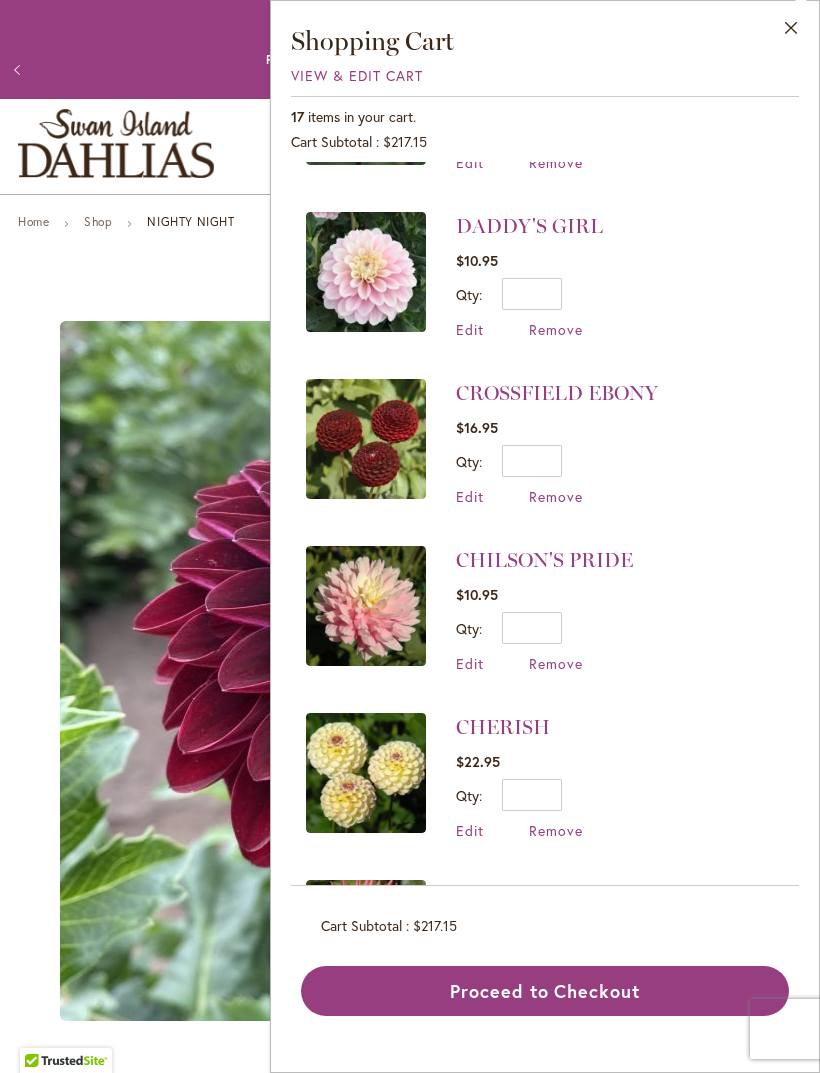 scroll, scrollTop: 970, scrollLeft: 0, axis: vertical 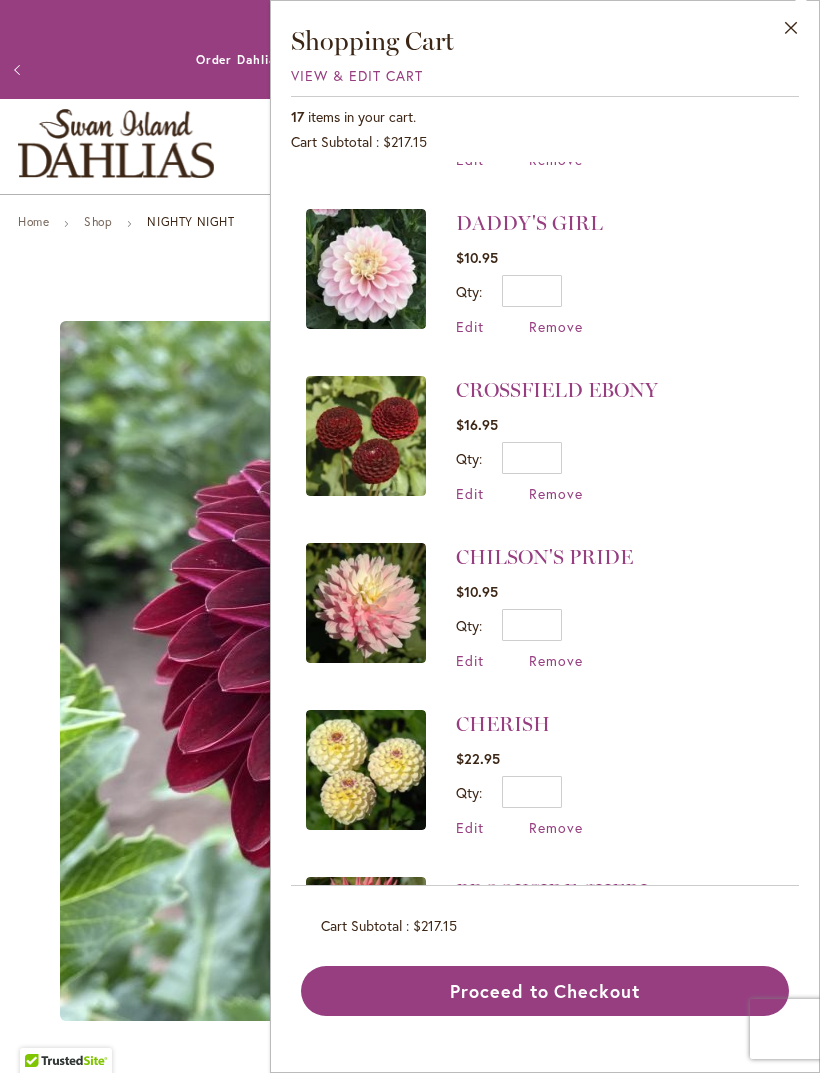 click on "Remove" at bounding box center [556, 493] 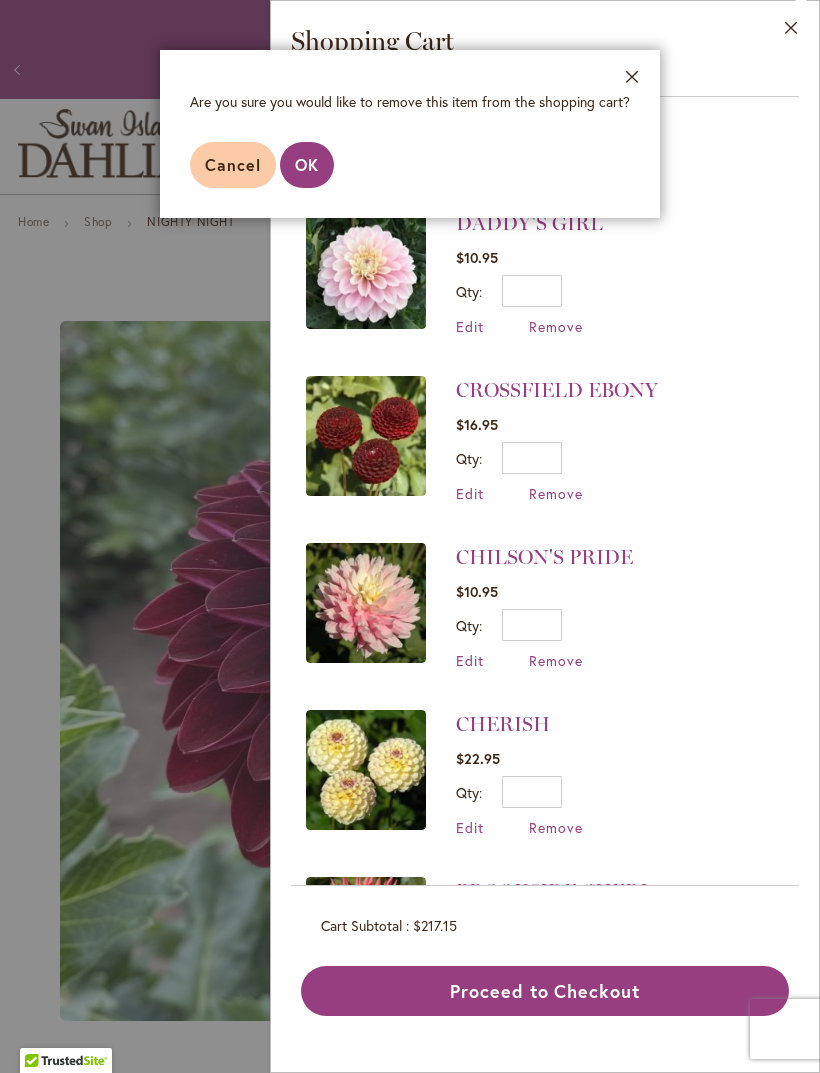 click on "OK" at bounding box center [307, 164] 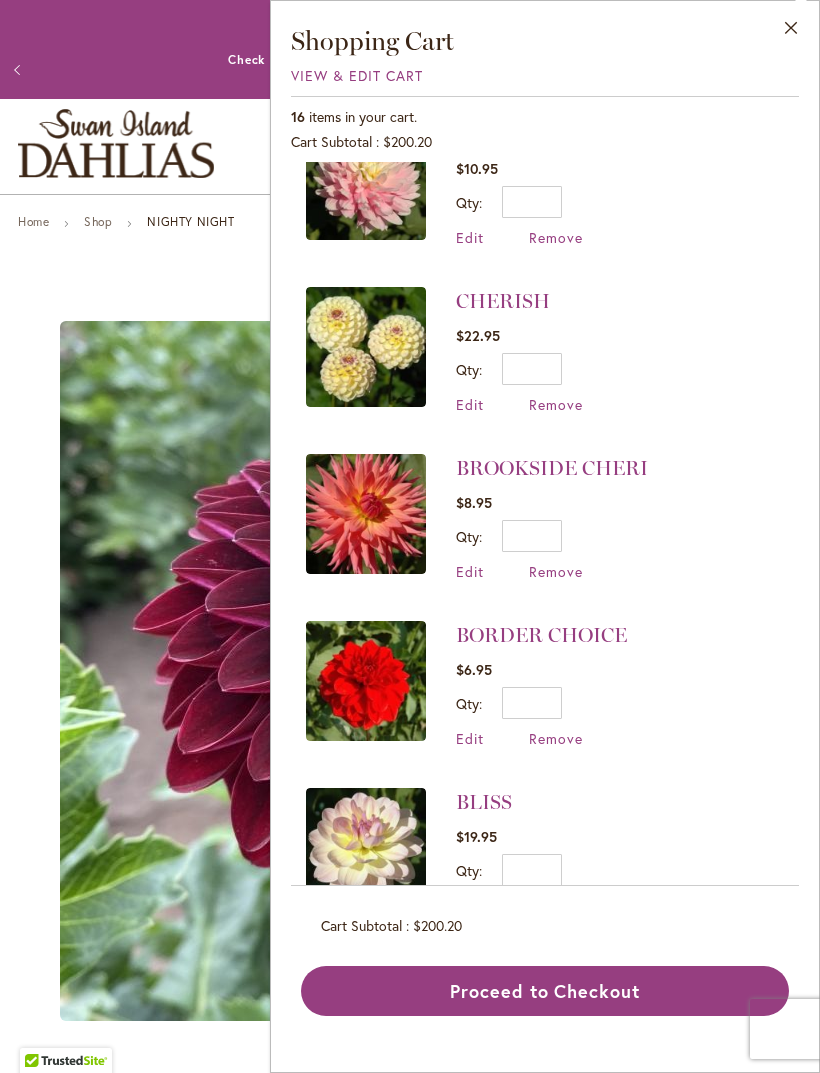 scroll, scrollTop: 1224, scrollLeft: 0, axis: vertical 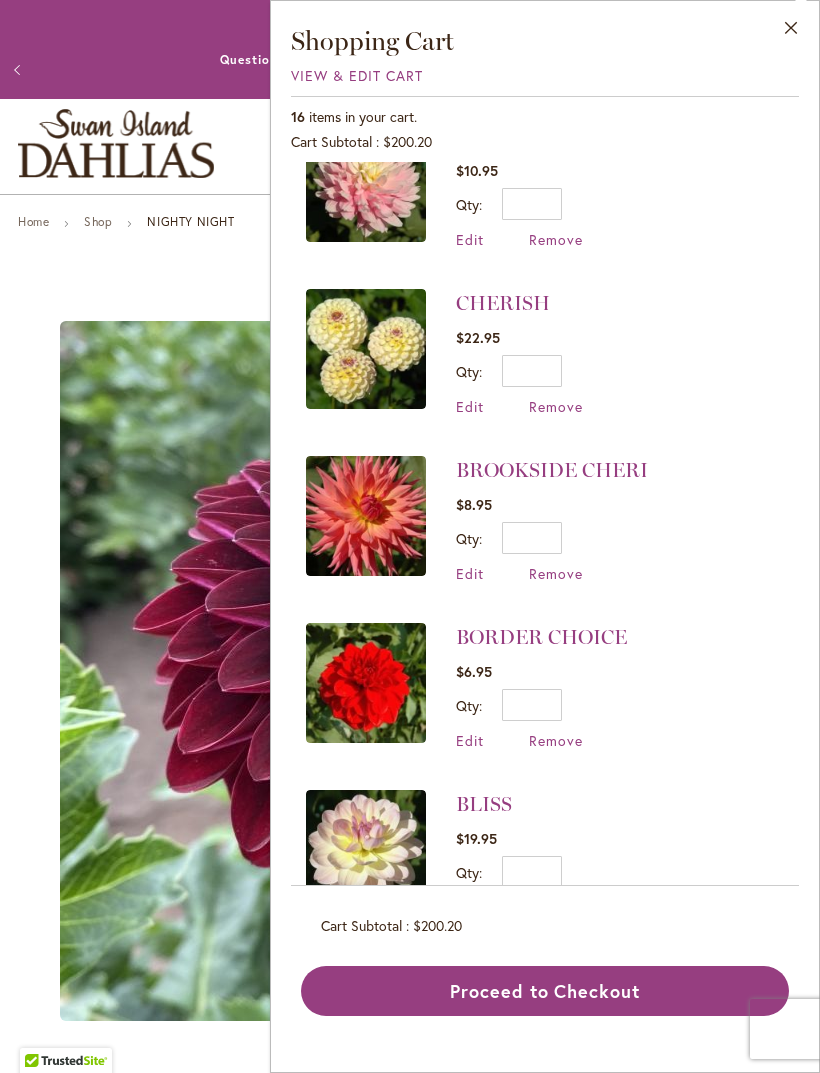 click on "Remove" at bounding box center [556, 573] 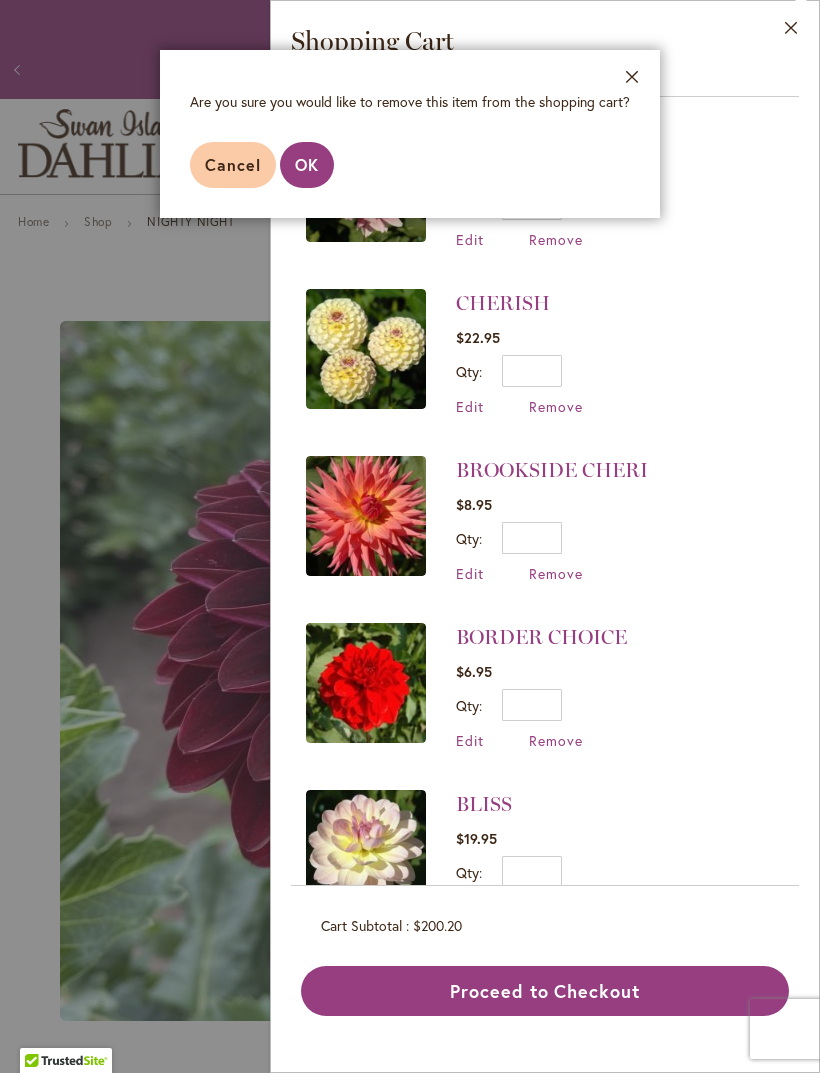 click on "OK" at bounding box center (307, 164) 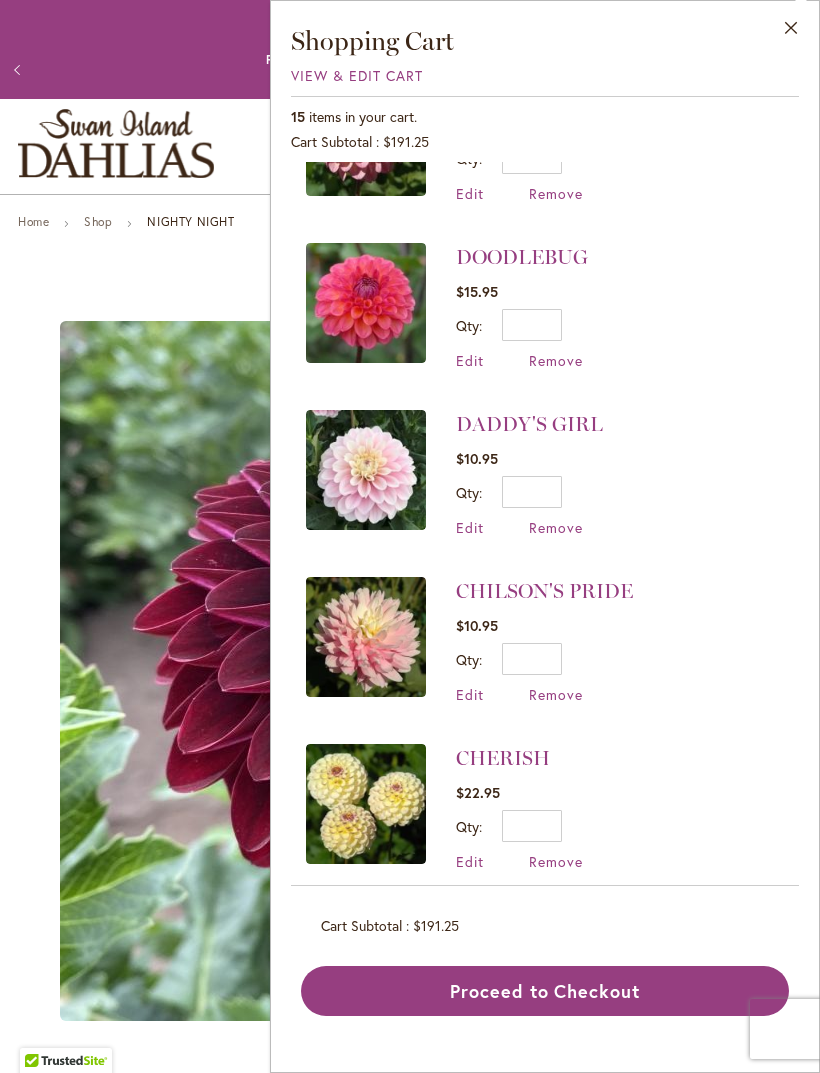 scroll, scrollTop: 772, scrollLeft: 0, axis: vertical 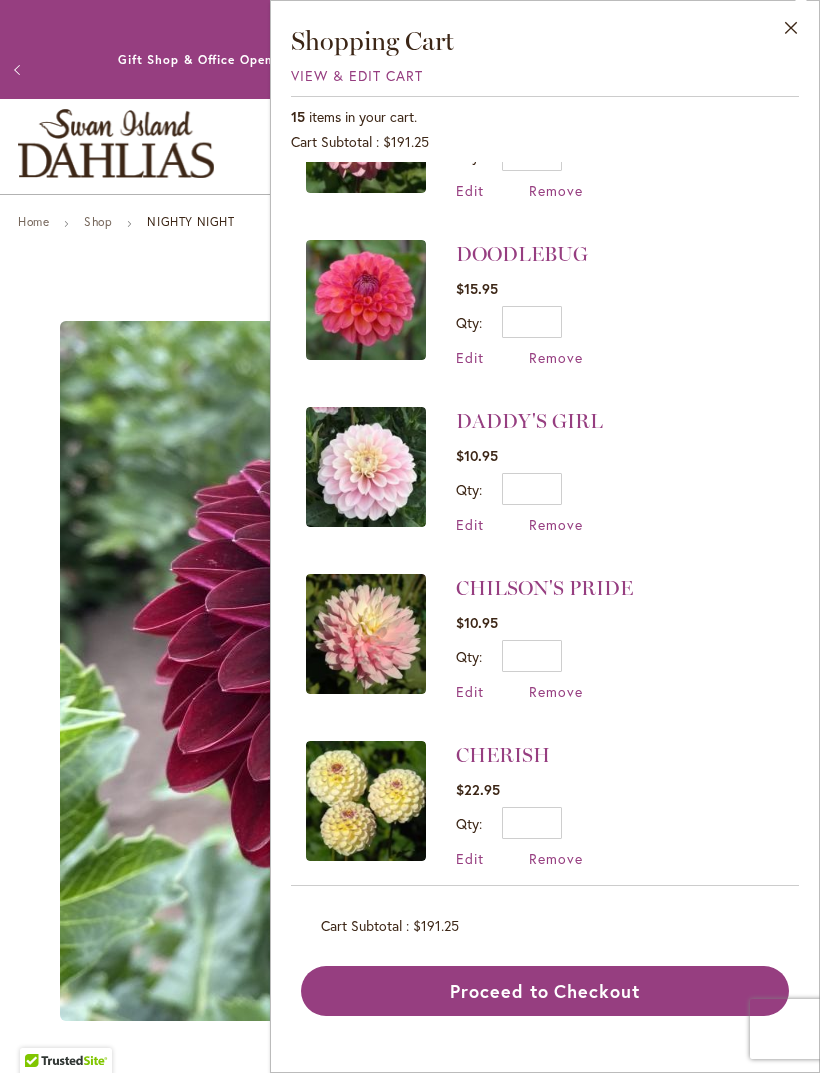 click on "Remove" at bounding box center [556, 524] 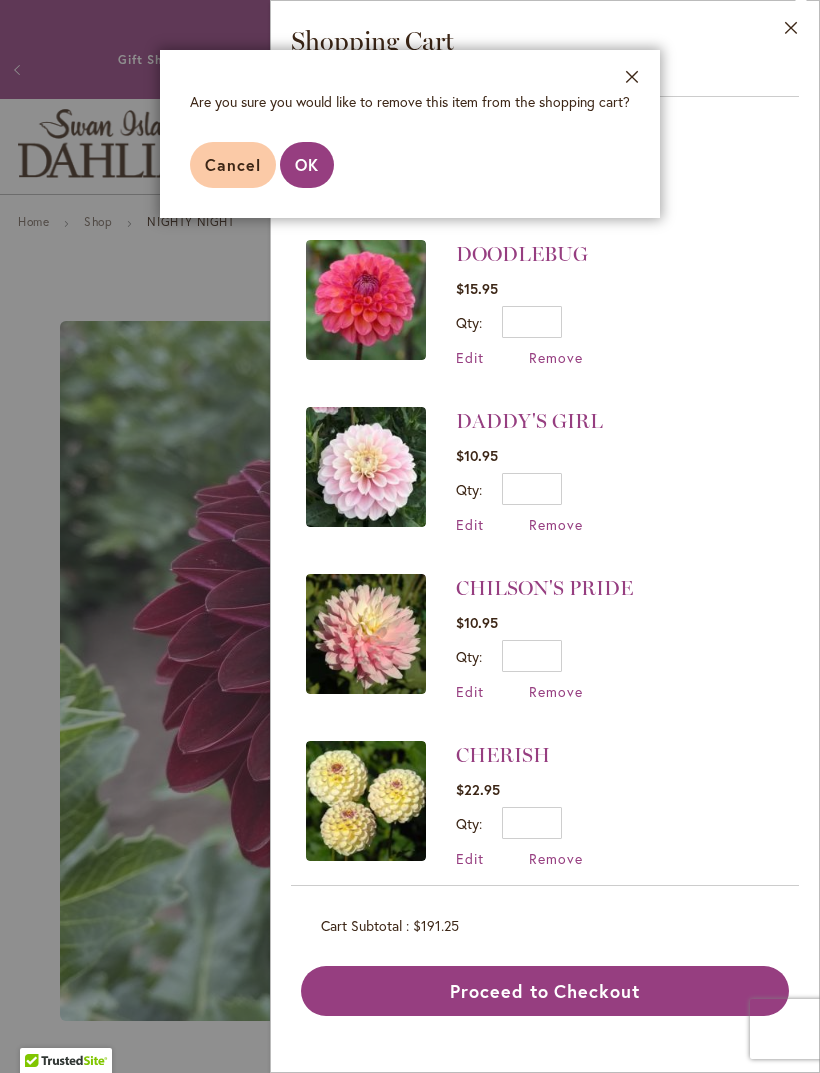 click on "OK" at bounding box center (307, 165) 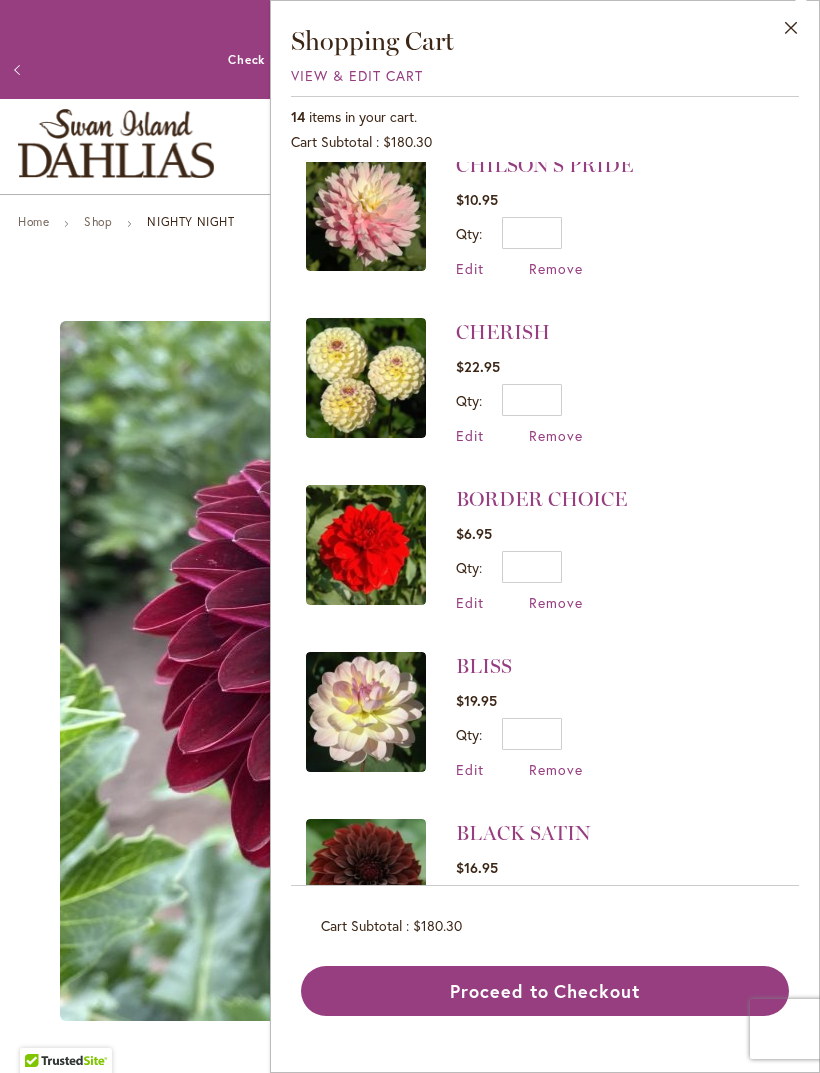 scroll, scrollTop: 1009, scrollLeft: 0, axis: vertical 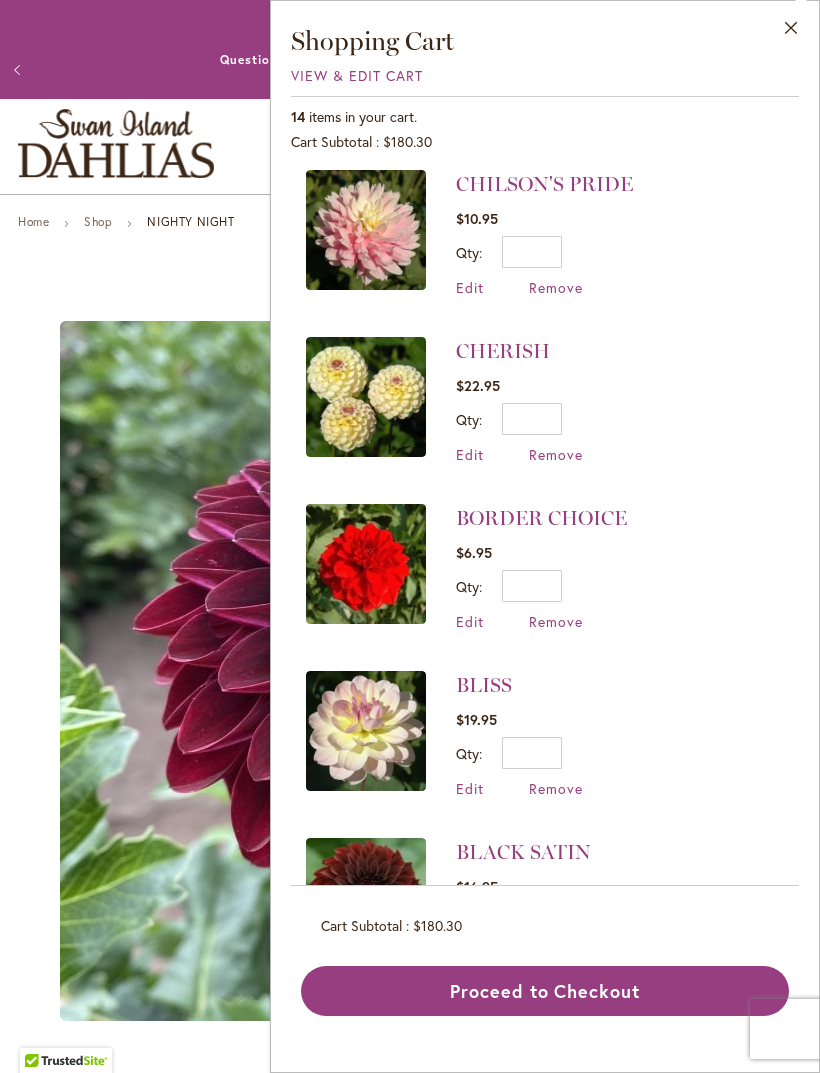 click on "Remove" at bounding box center (556, 788) 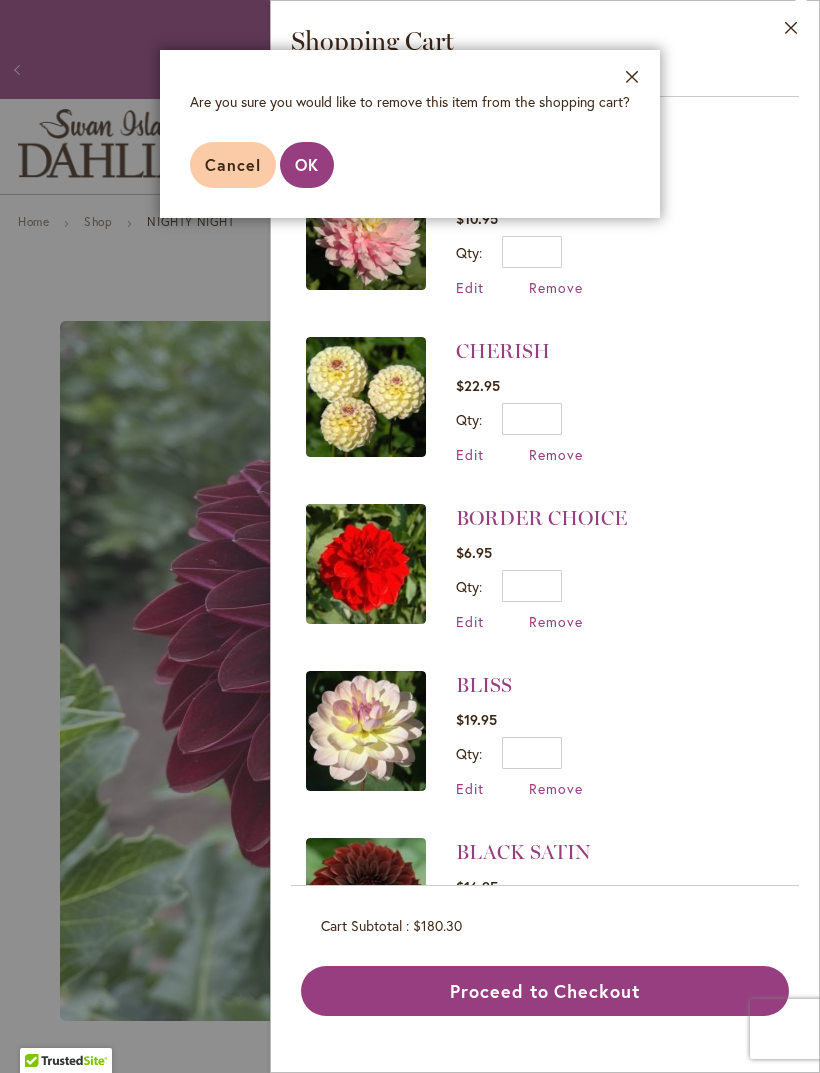 click on "OK" at bounding box center [307, 165] 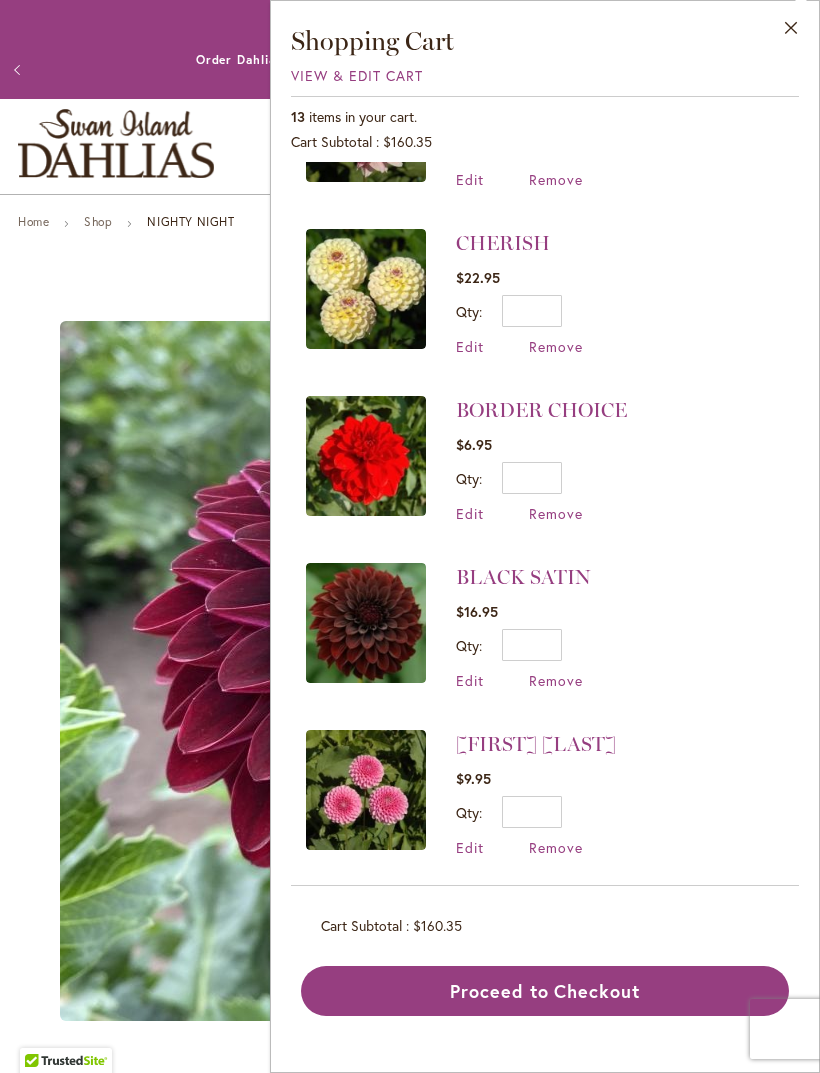 scroll, scrollTop: 1086, scrollLeft: 0, axis: vertical 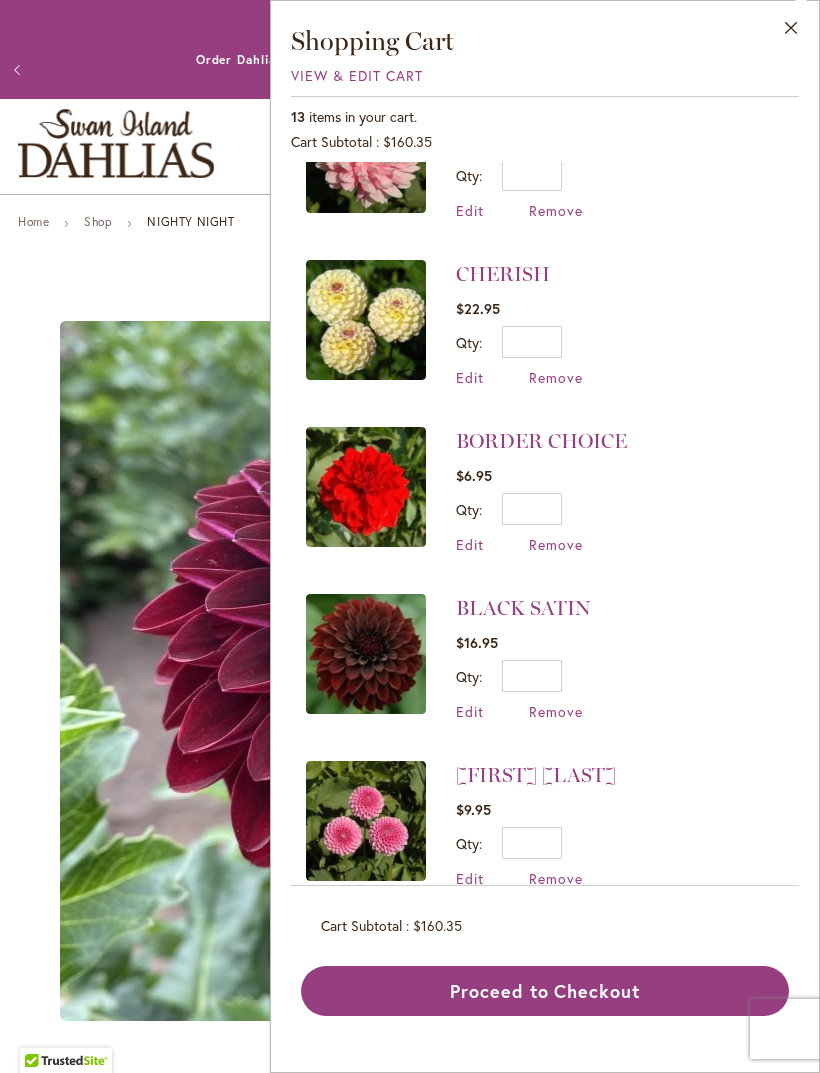 click on "Remove" at bounding box center (556, 711) 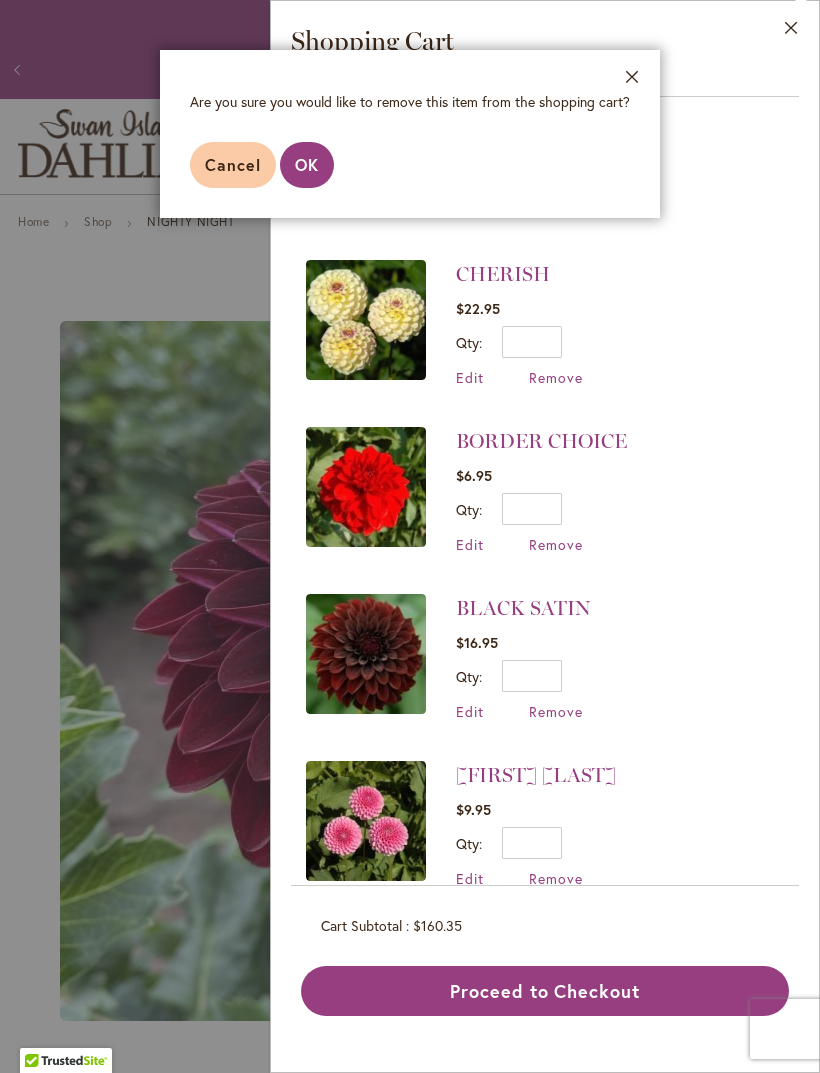 click on "OK" at bounding box center [307, 164] 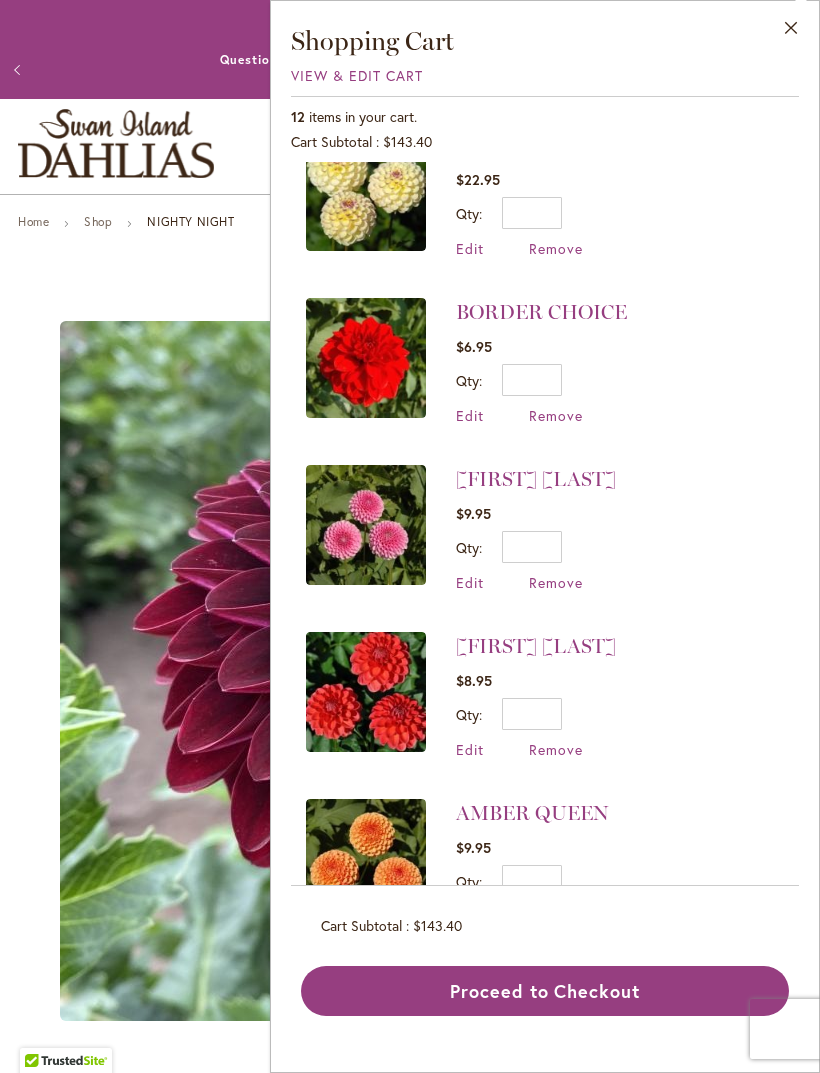 scroll, scrollTop: 1215, scrollLeft: 0, axis: vertical 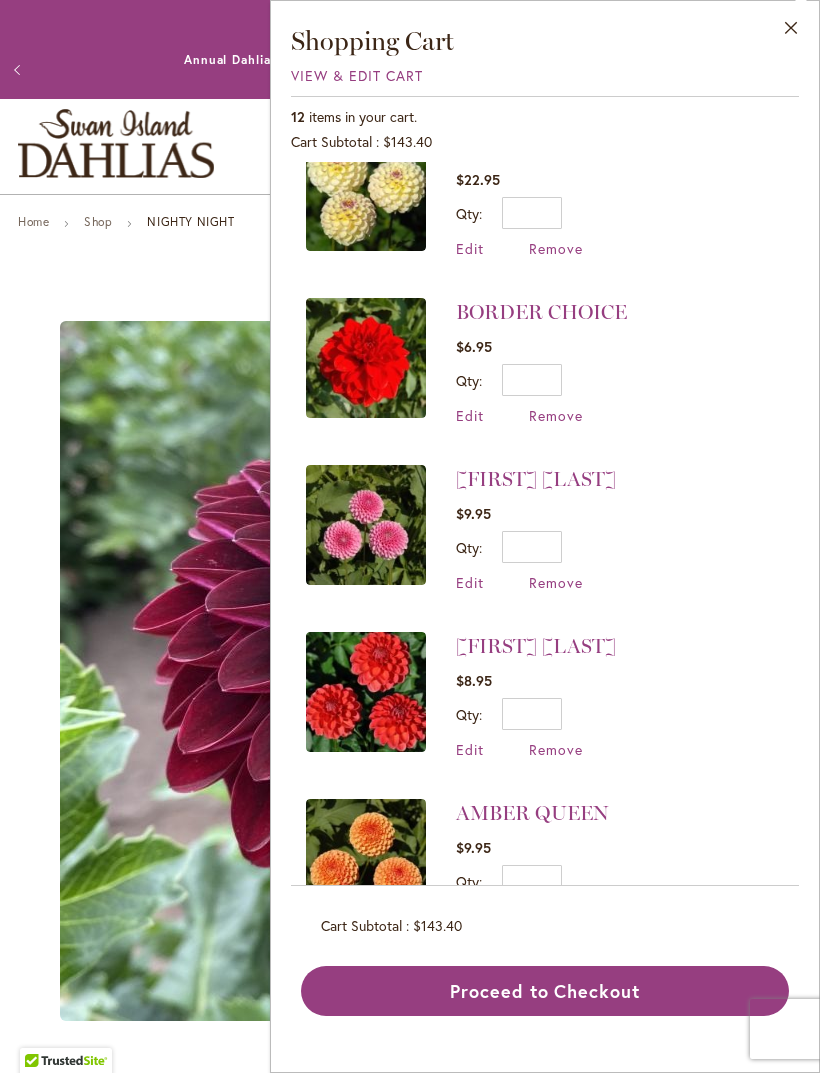 click on "Remove" at bounding box center (556, 415) 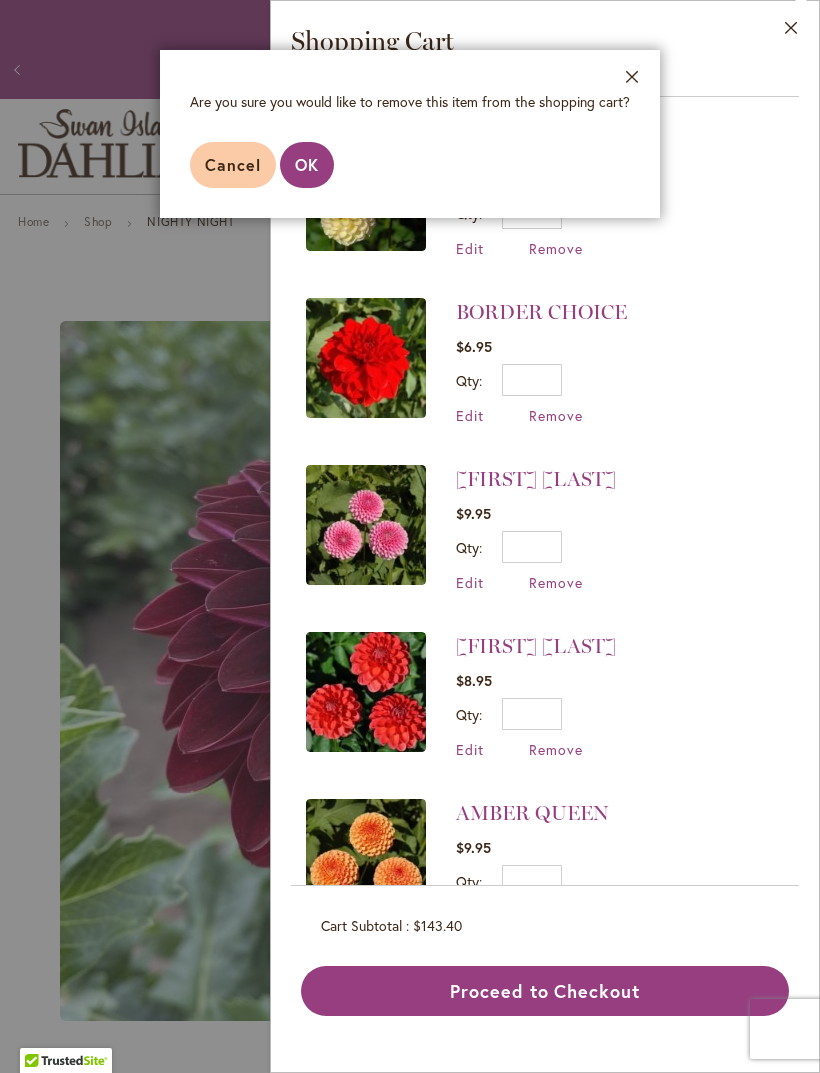 click on "OK" at bounding box center (307, 164) 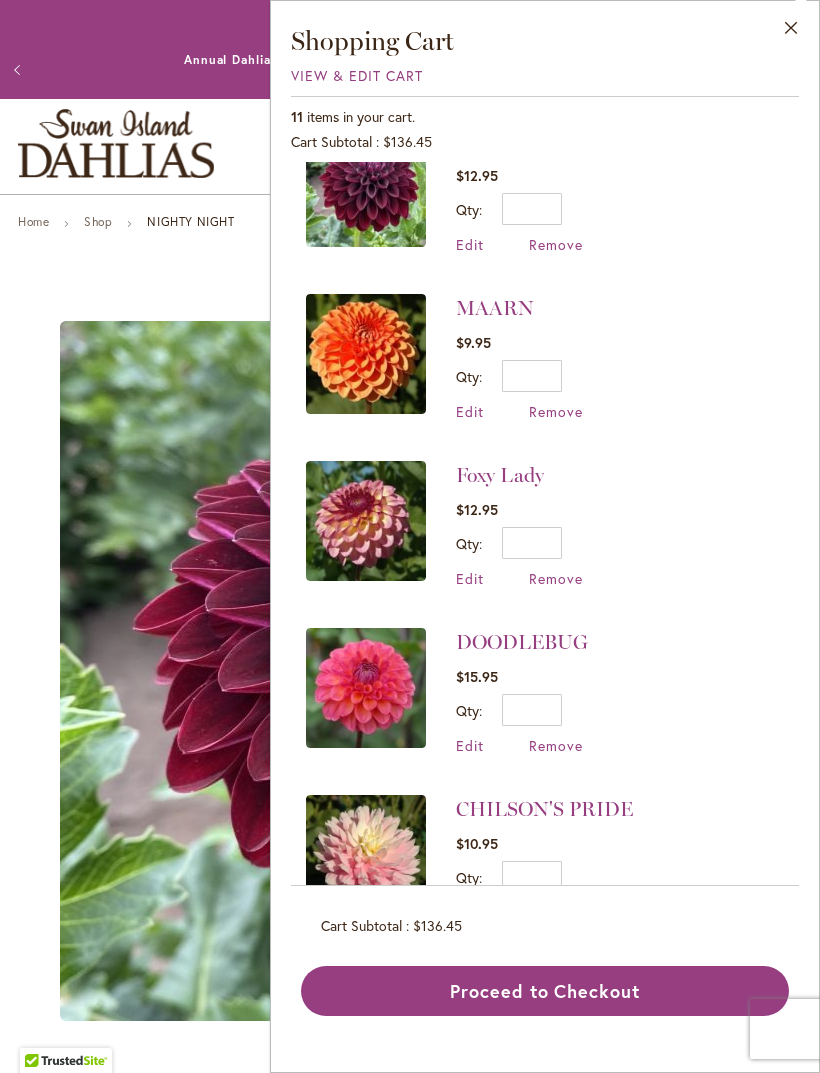 scroll, scrollTop: 388, scrollLeft: 0, axis: vertical 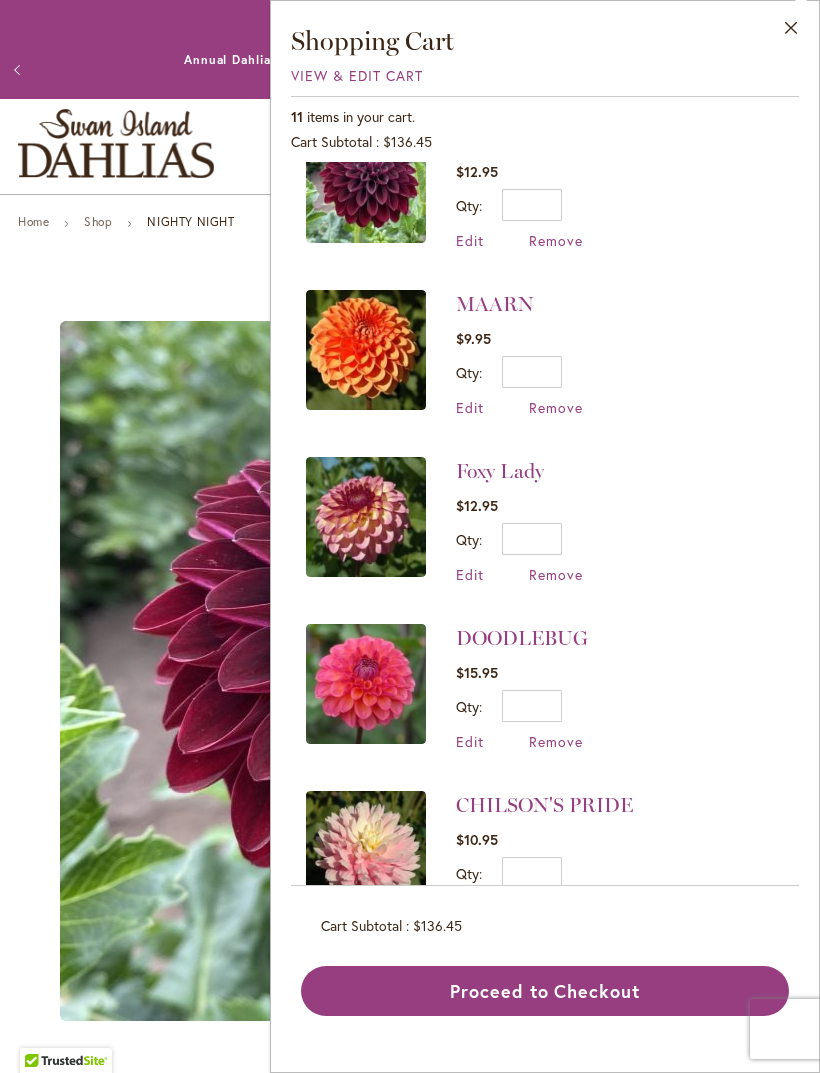click on "Remove" at bounding box center [556, 741] 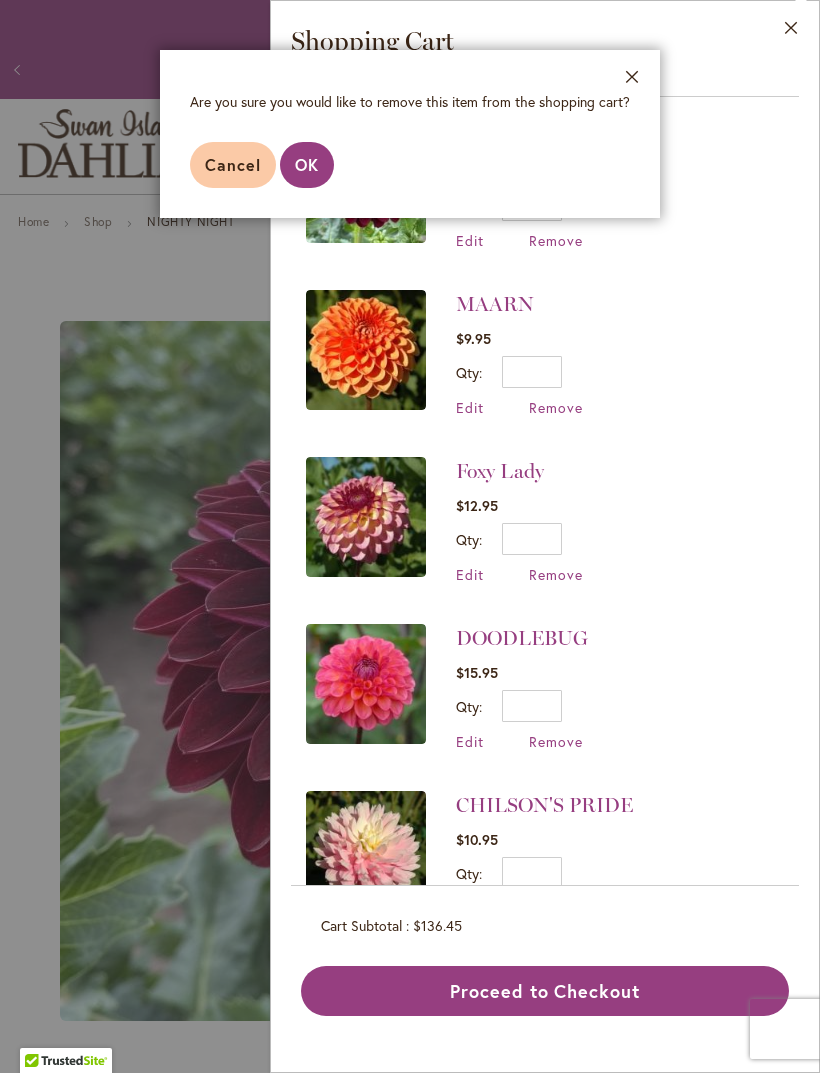 click on "OK" at bounding box center [307, 164] 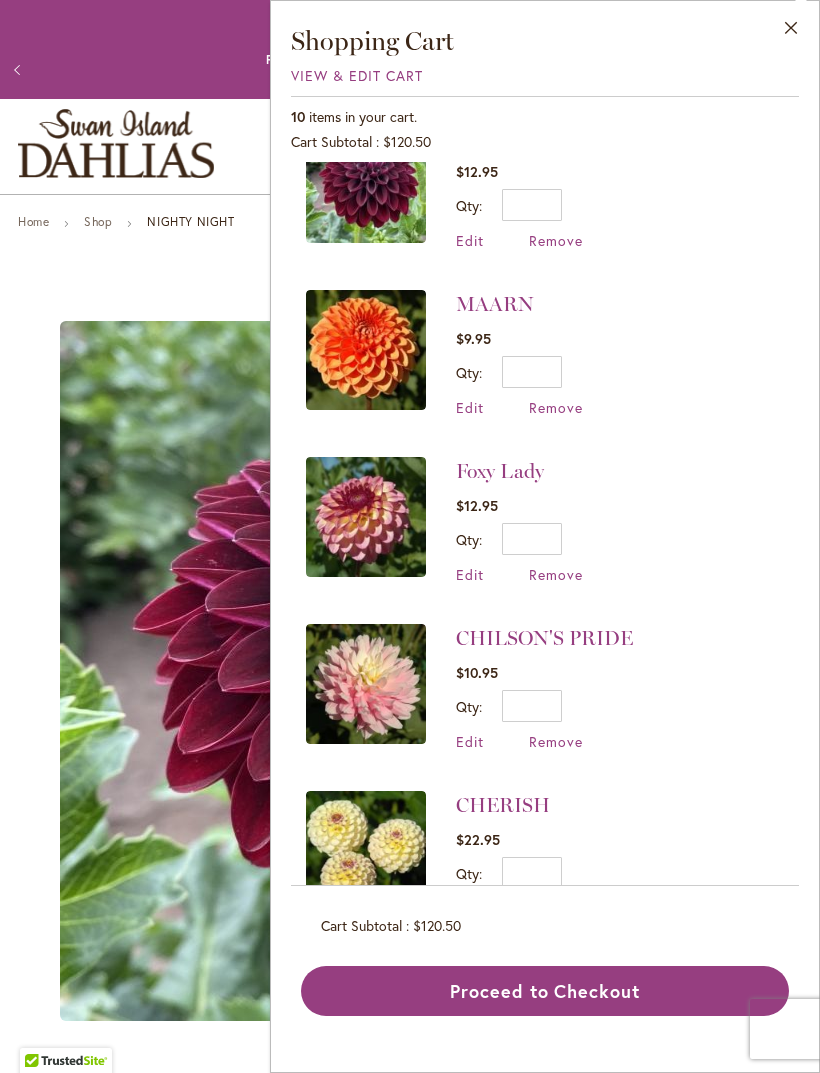 scroll, scrollTop: 0, scrollLeft: 0, axis: both 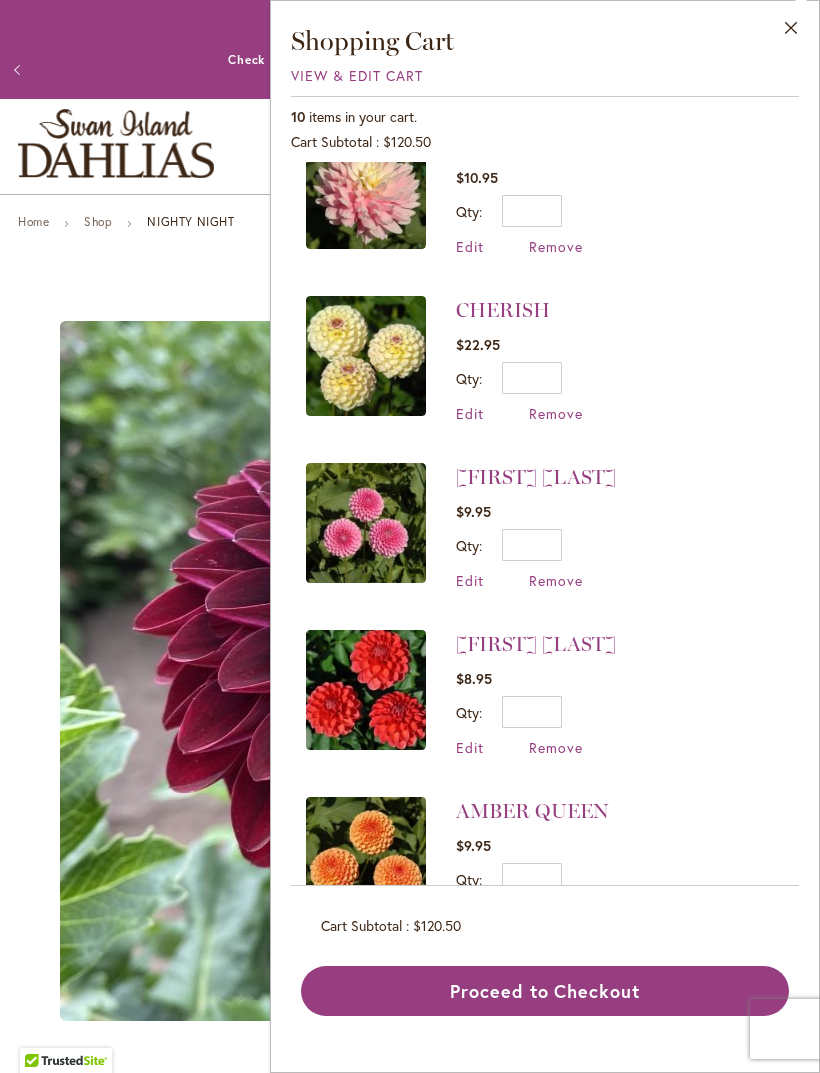 click on "AMBER QUEEN" at bounding box center [532, 811] 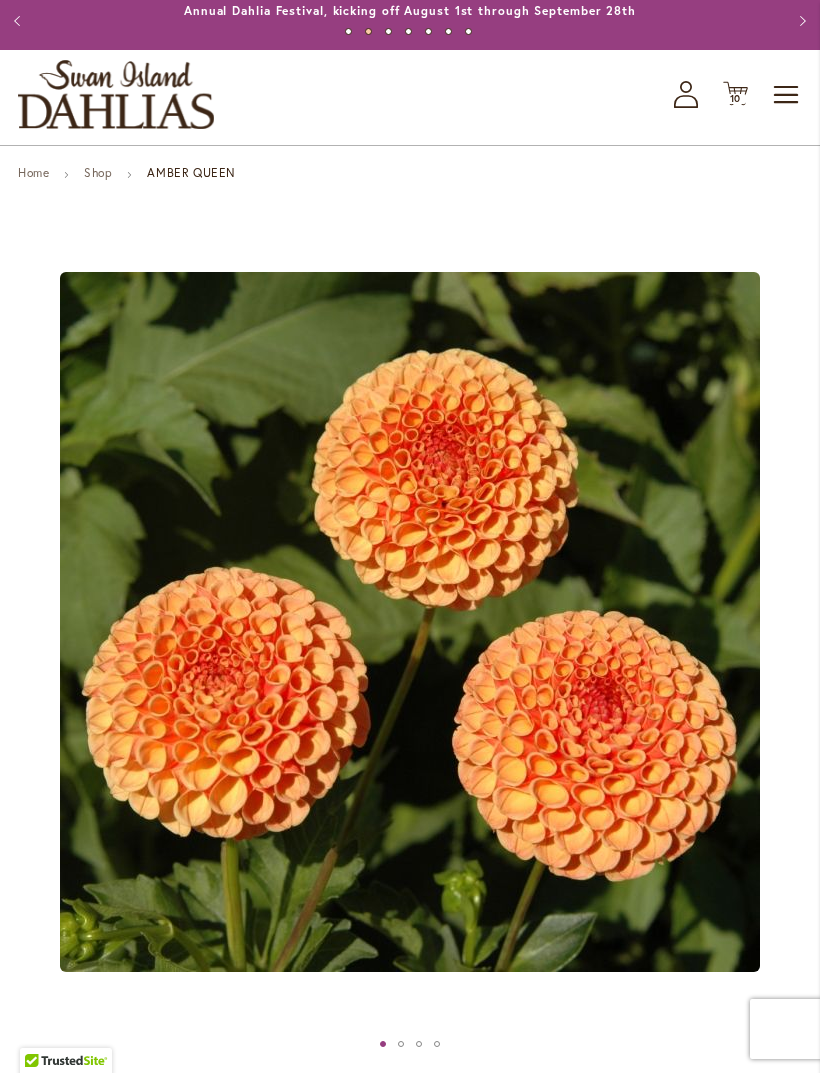 scroll, scrollTop: 0, scrollLeft: 0, axis: both 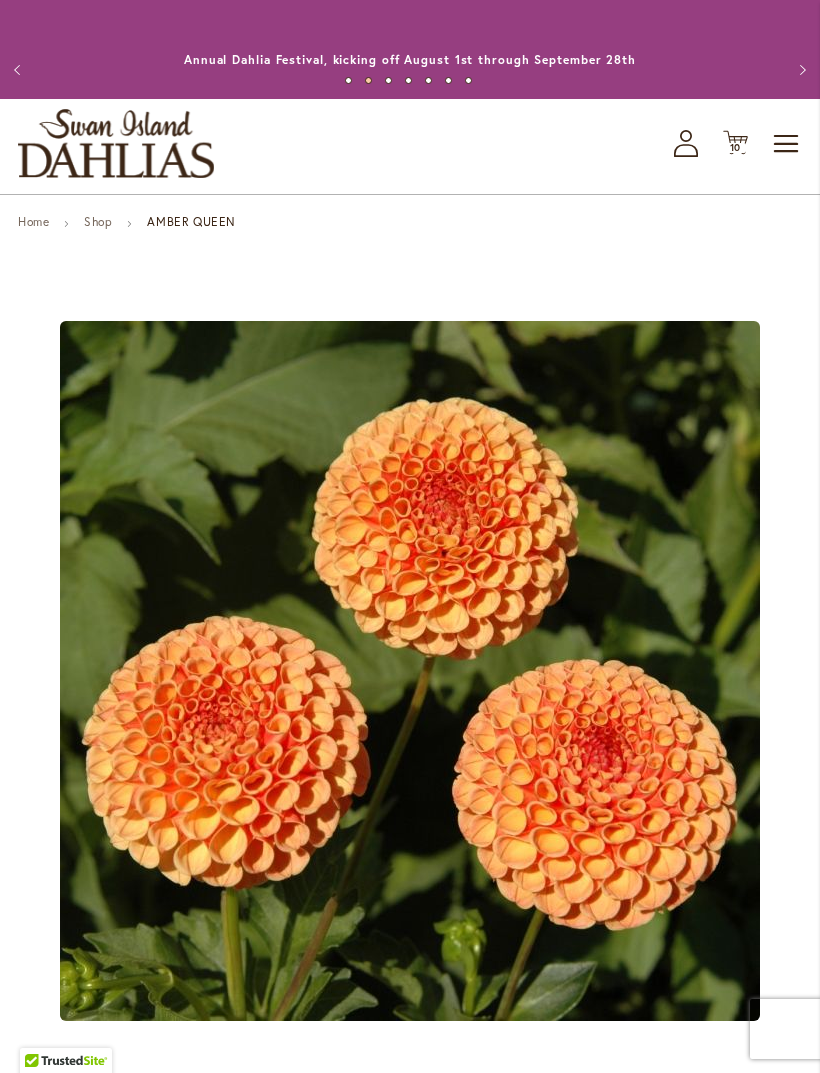 click on "Cart
.cls-1 {
fill: #231f20;
}" 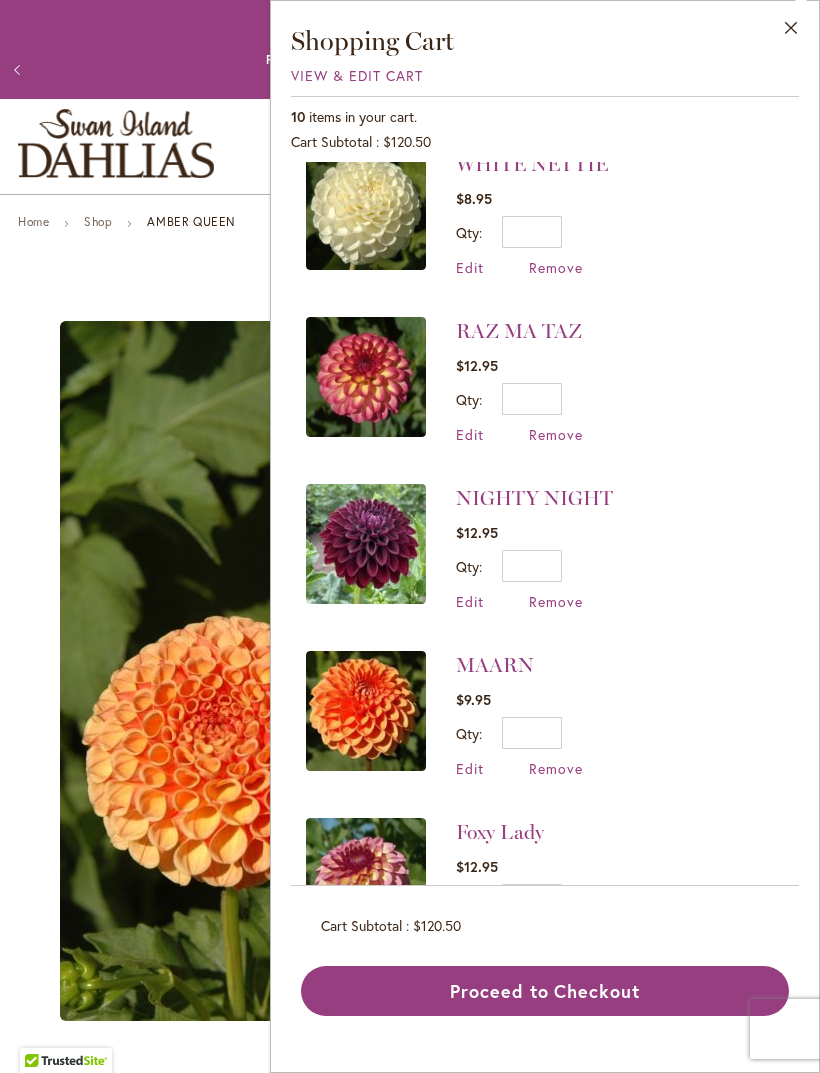scroll, scrollTop: 30, scrollLeft: 0, axis: vertical 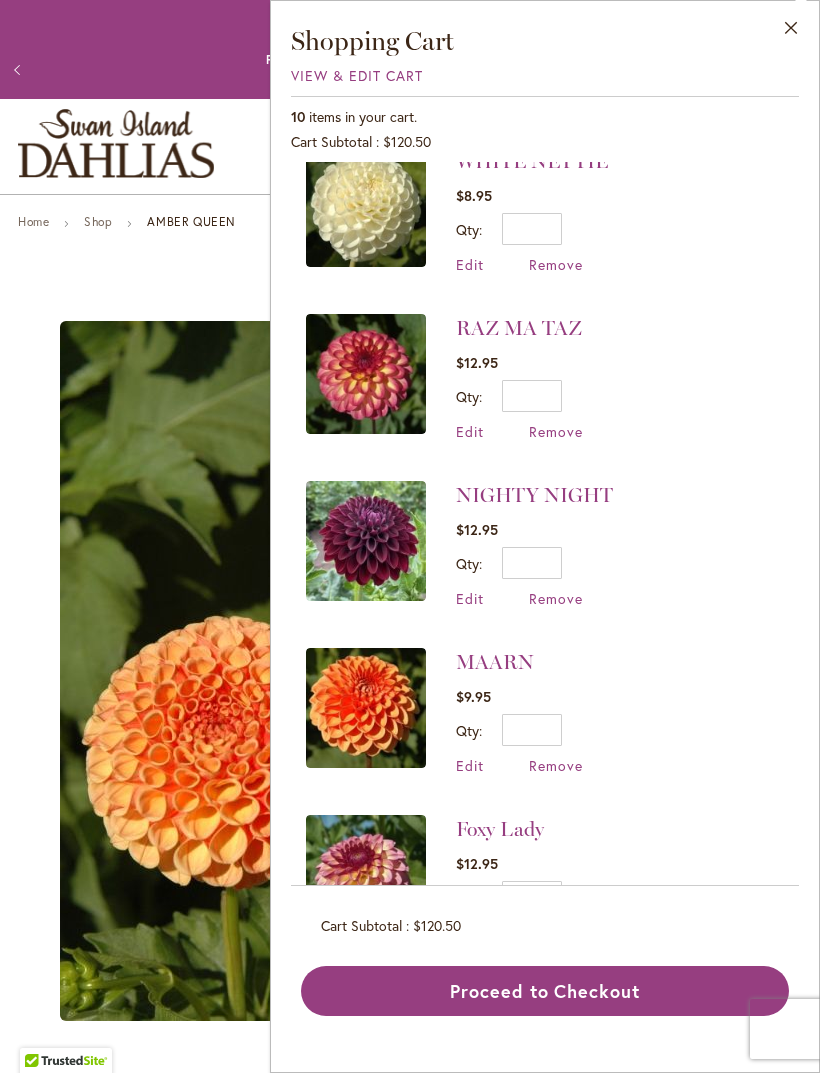 click on "MAARN" at bounding box center [495, 662] 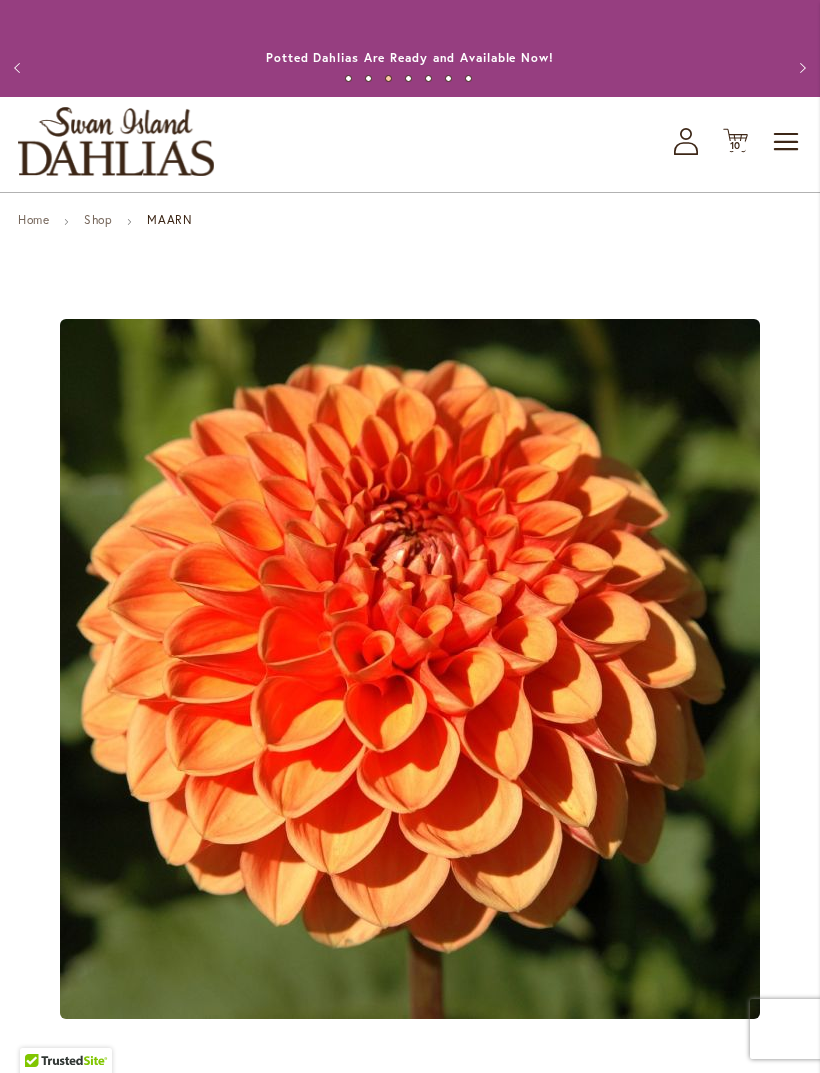 scroll, scrollTop: 0, scrollLeft: 0, axis: both 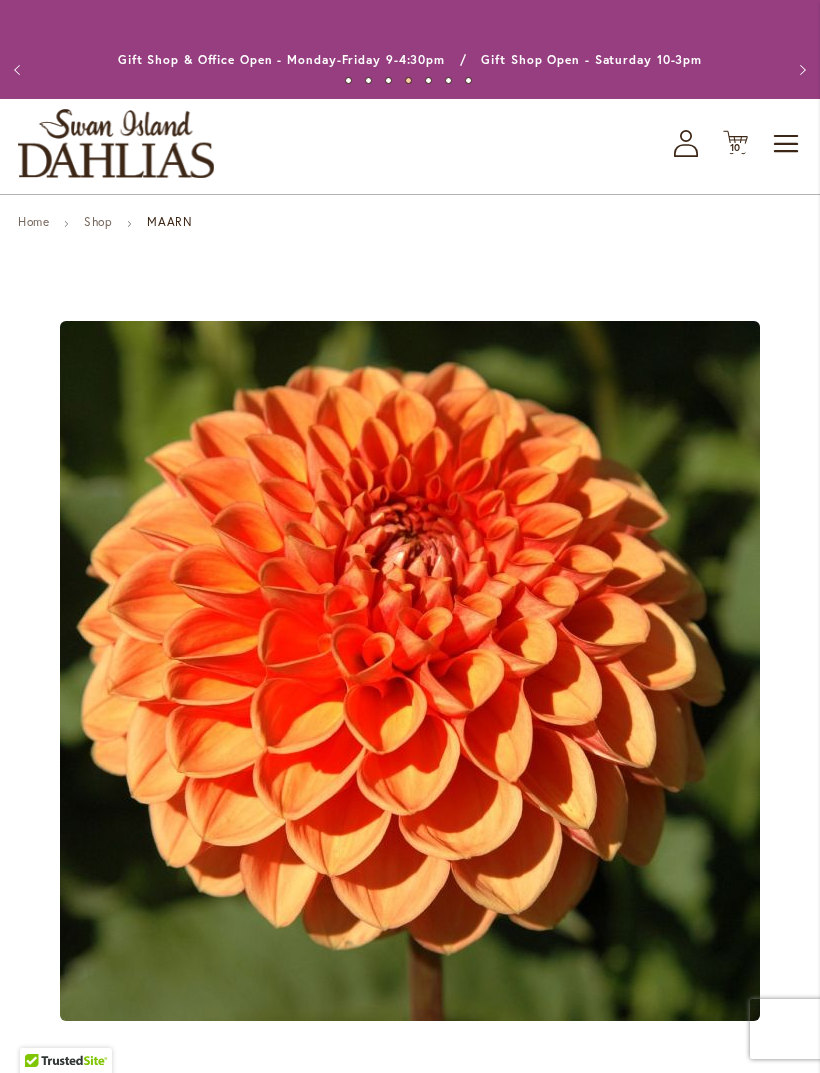 click on "10" at bounding box center [736, 147] 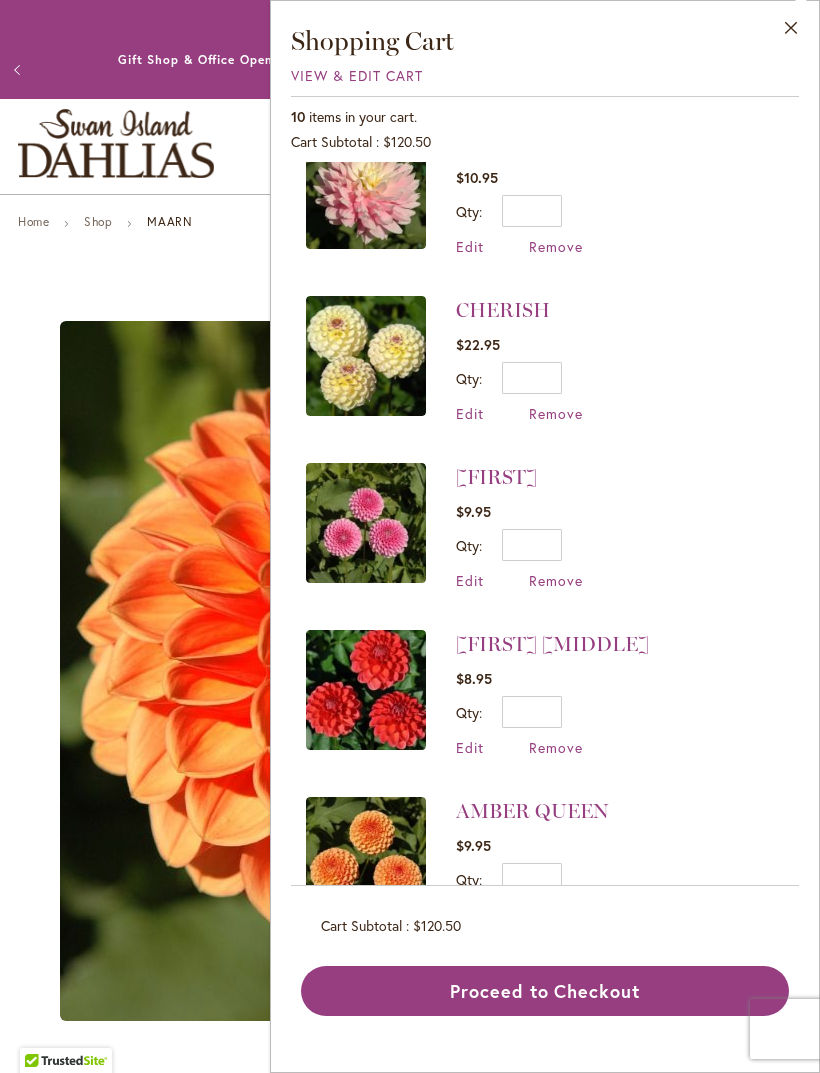 scroll, scrollTop: 883, scrollLeft: 0, axis: vertical 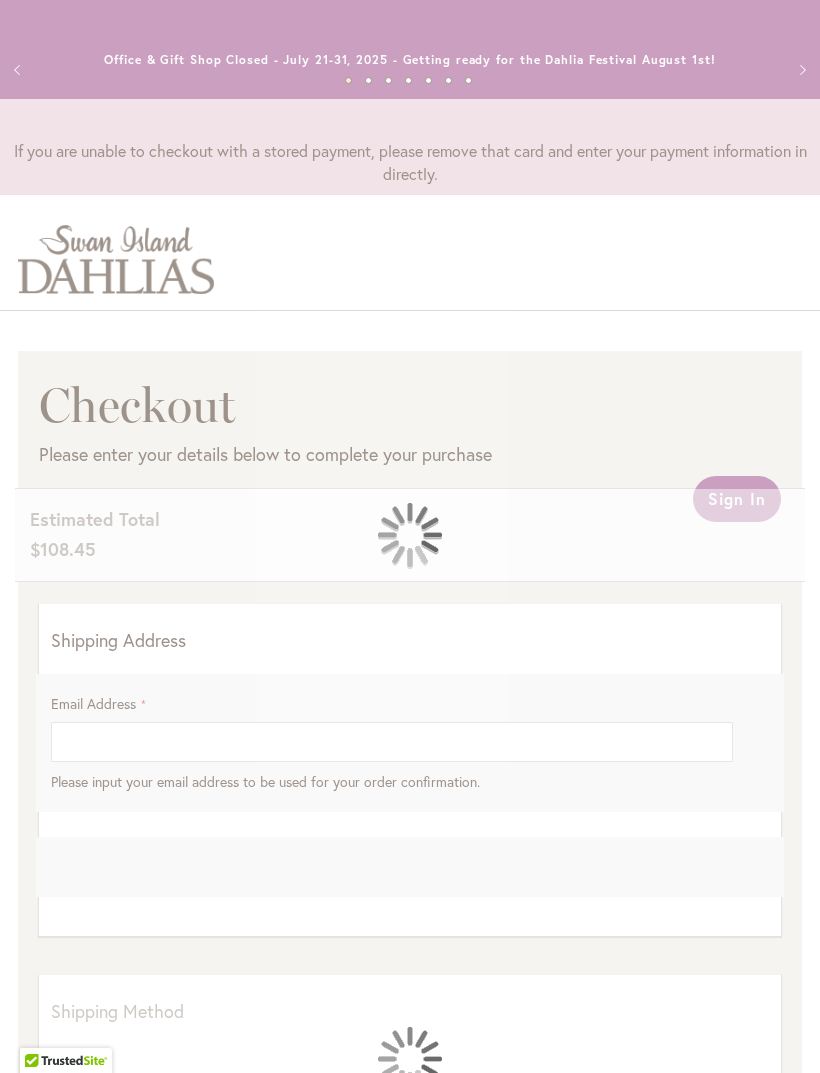 select on "**" 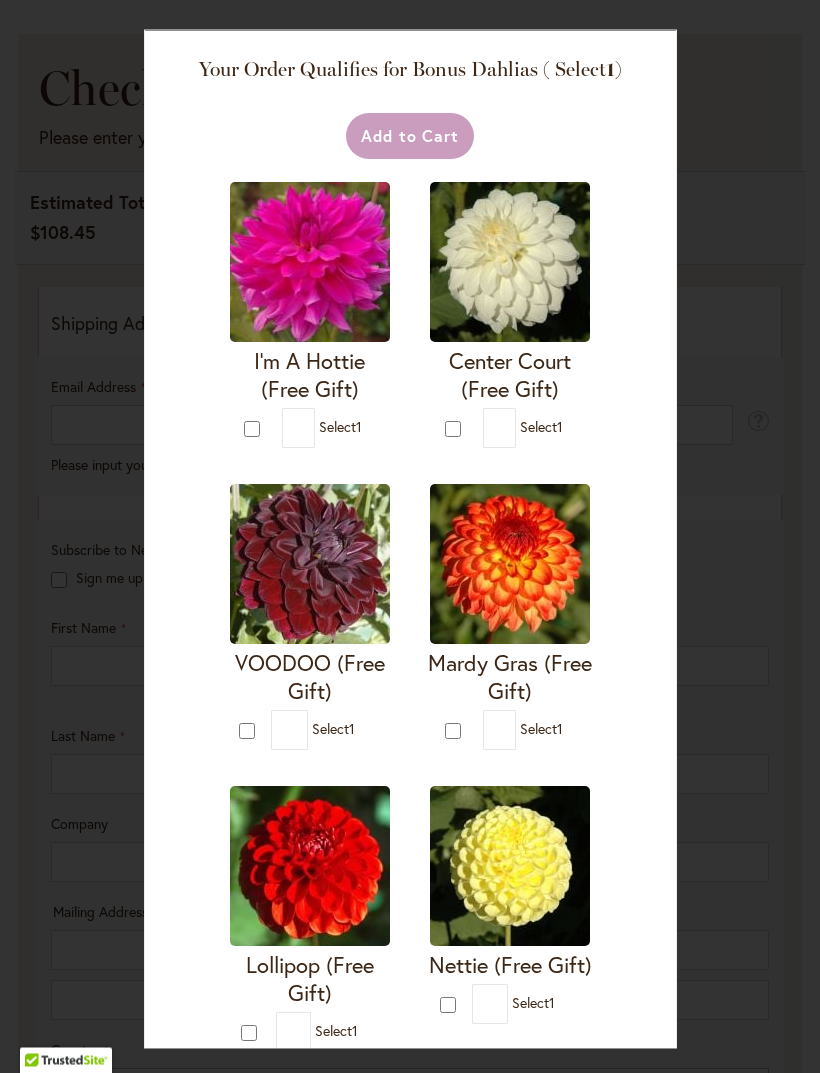 scroll, scrollTop: 346, scrollLeft: 0, axis: vertical 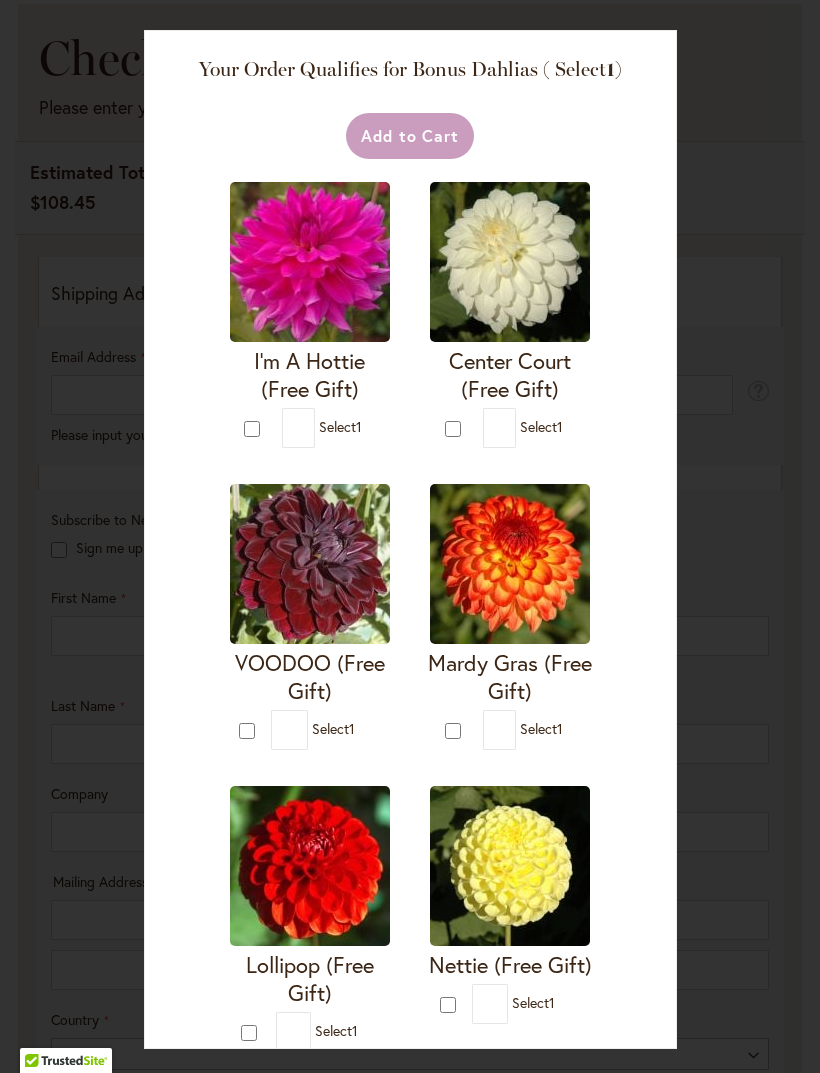 click at bounding box center (249, 730) 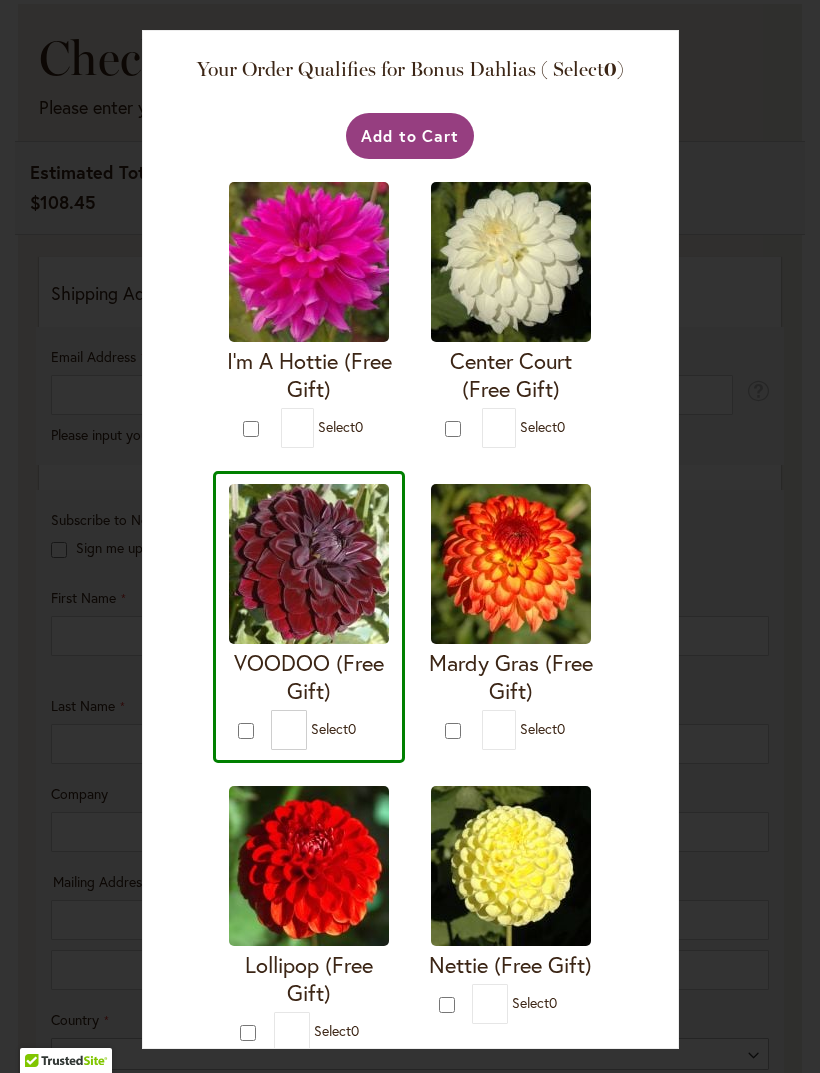 click on "Add to Cart" at bounding box center [410, 136] 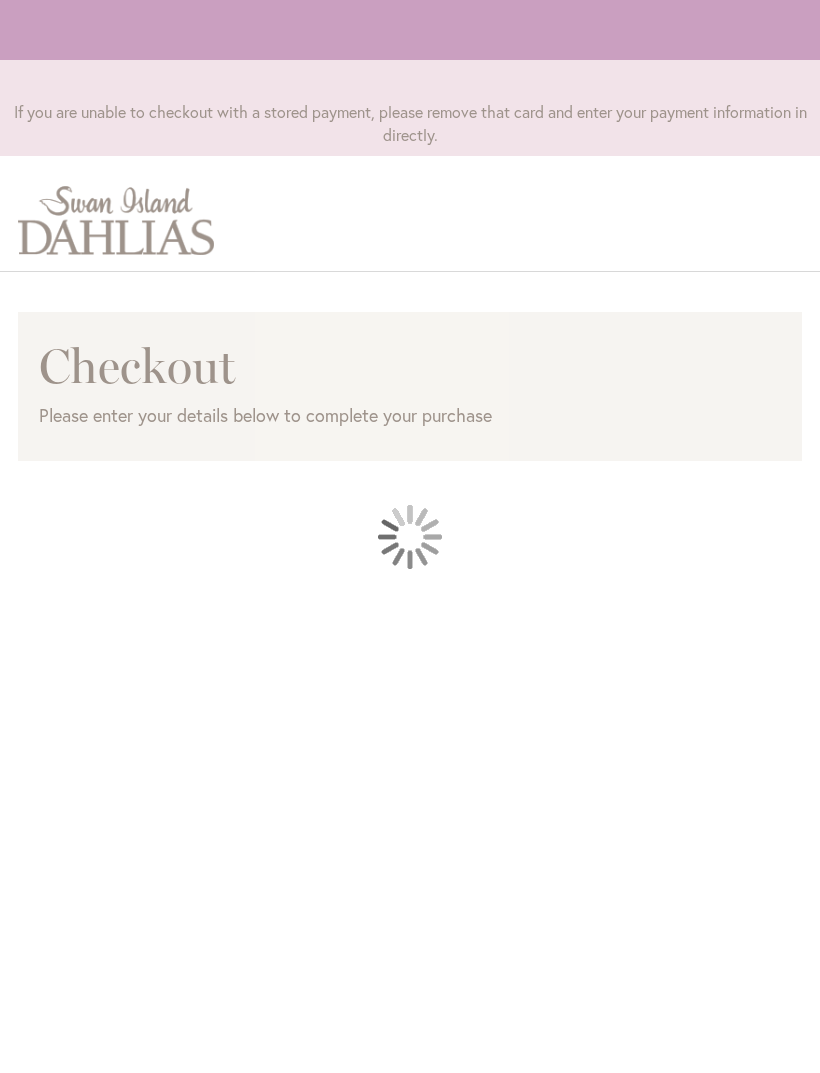 scroll, scrollTop: 0, scrollLeft: 0, axis: both 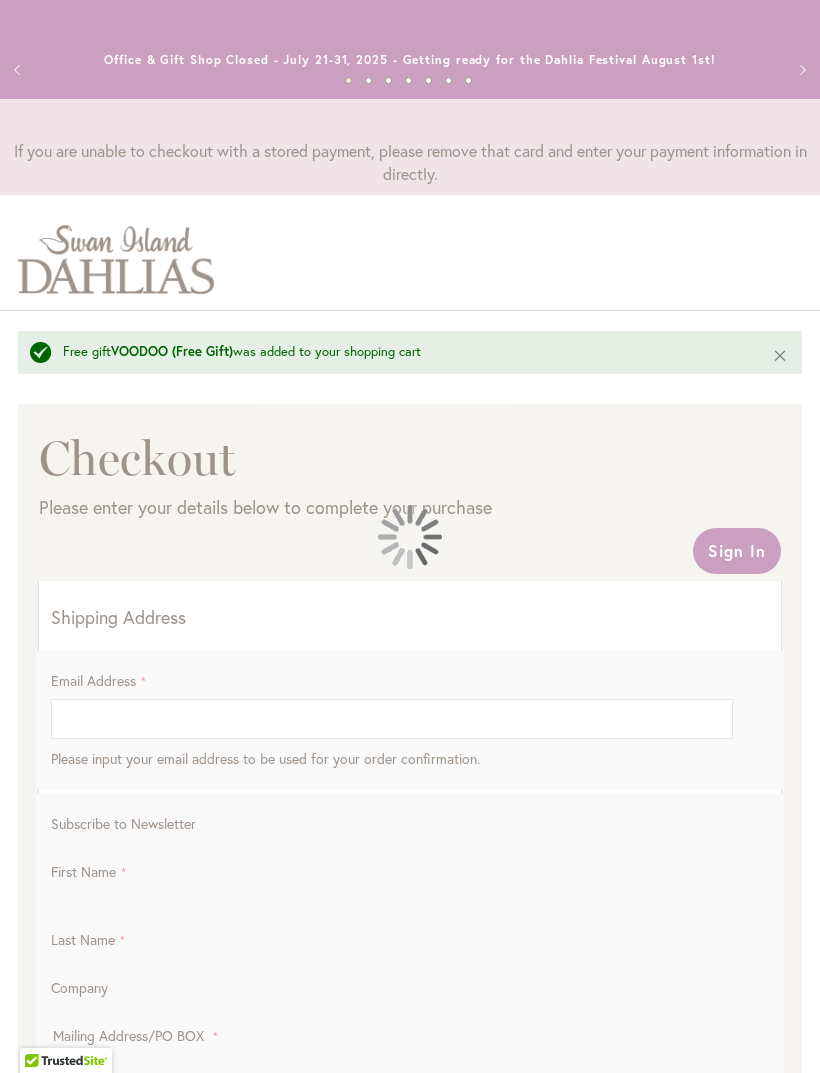 select on "**" 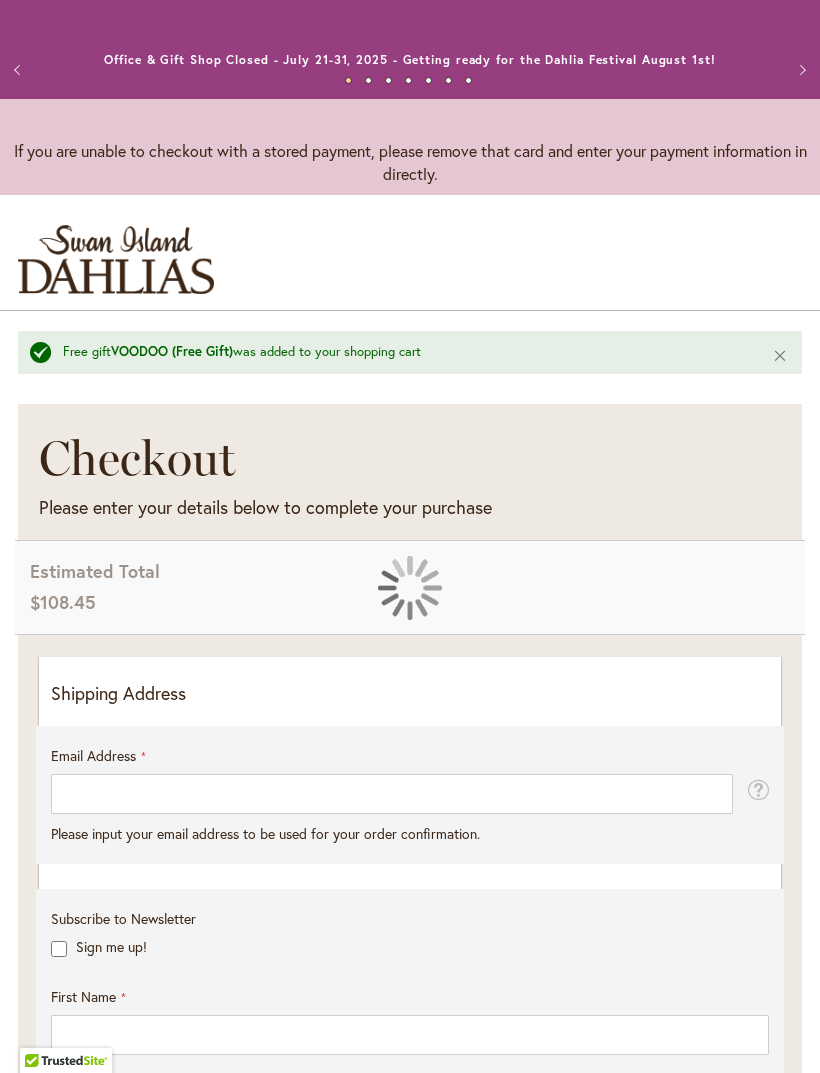 scroll, scrollTop: 411, scrollLeft: 0, axis: vertical 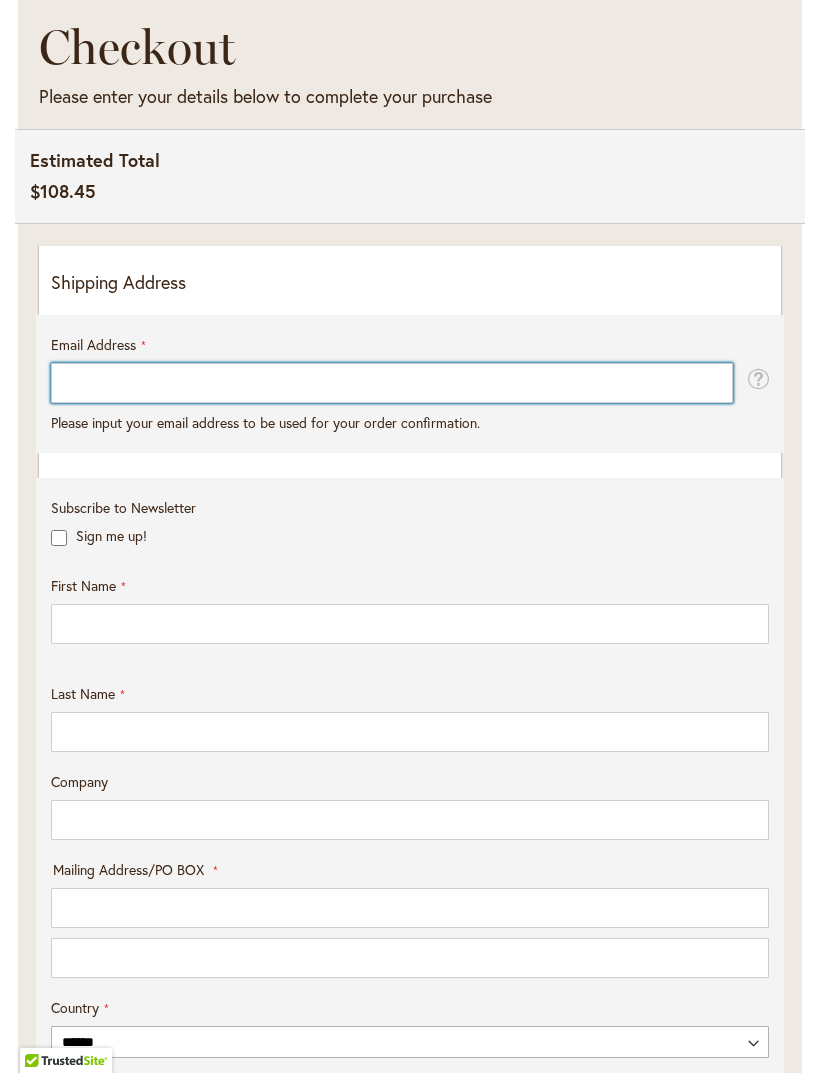 click on "Email Address" at bounding box center (392, 383) 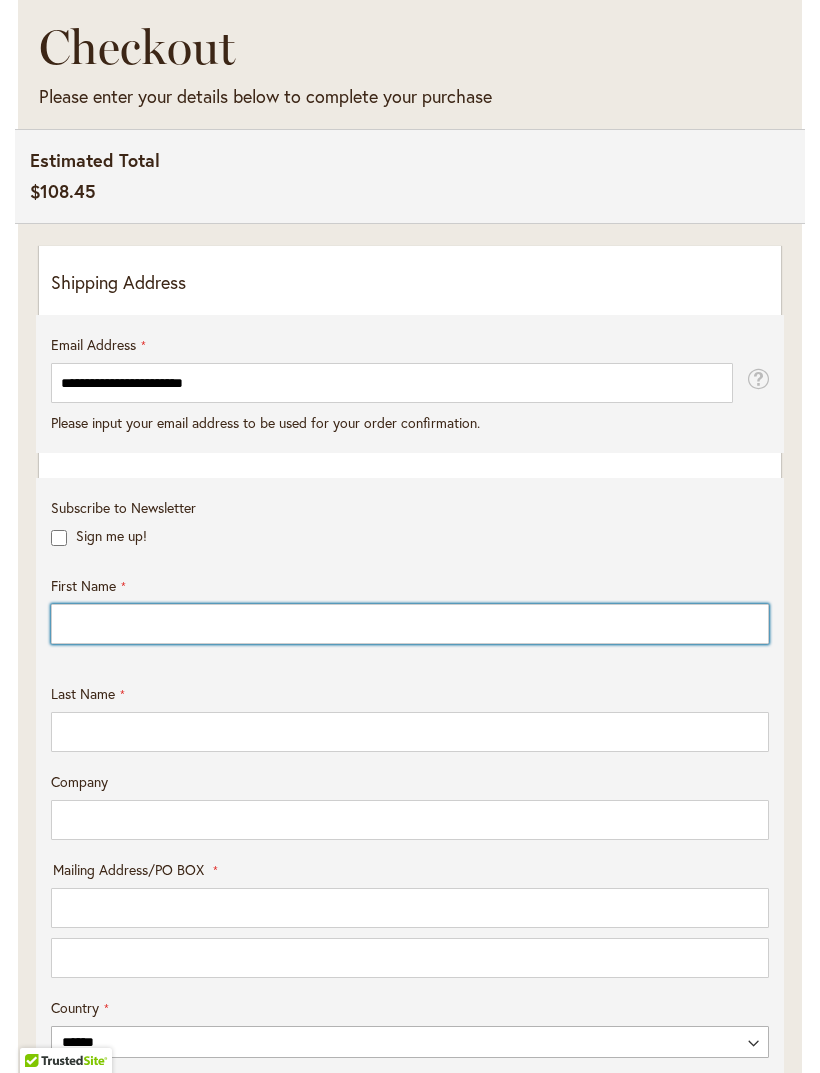 click on "First Name" at bounding box center (410, 610) 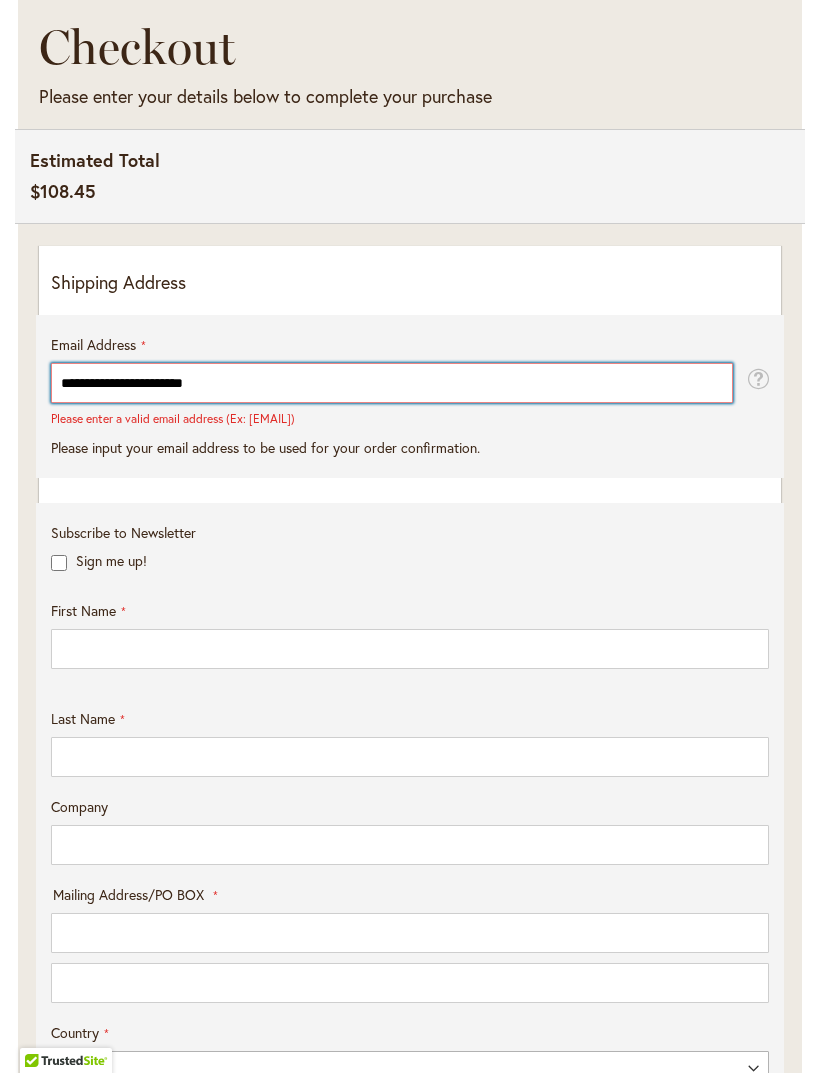 click on "**********" at bounding box center (392, 383) 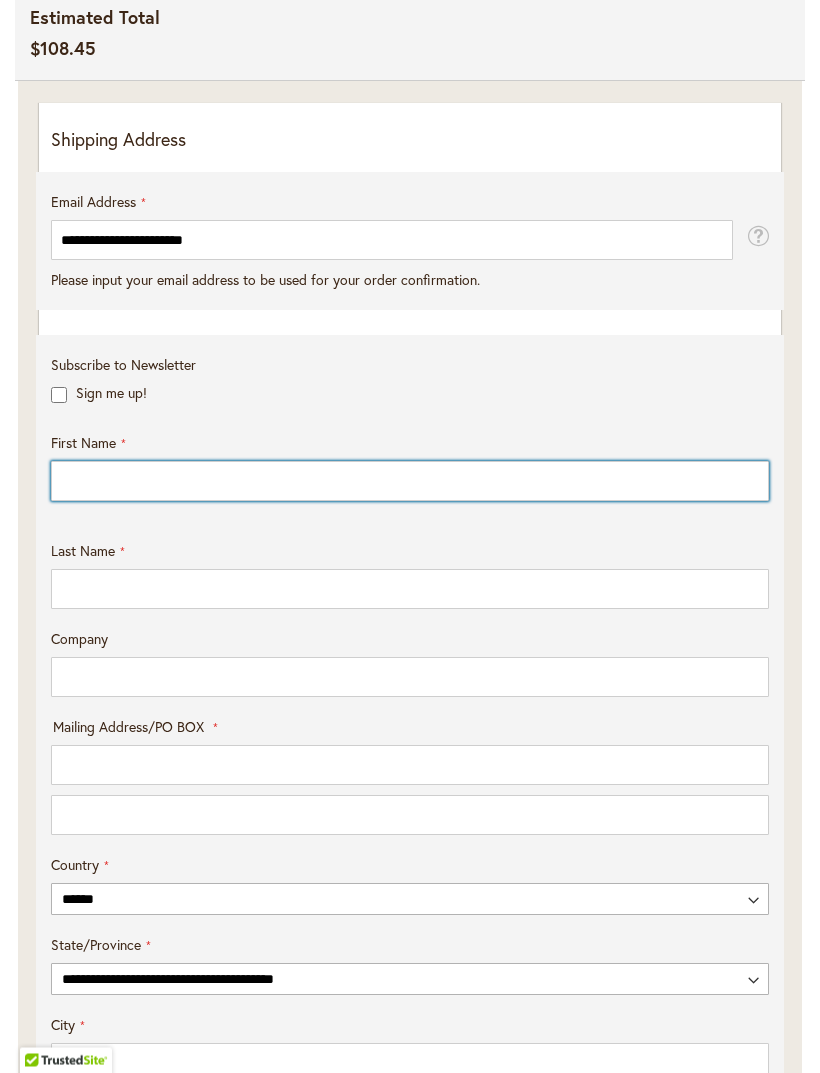 click on "First Name" at bounding box center (410, 482) 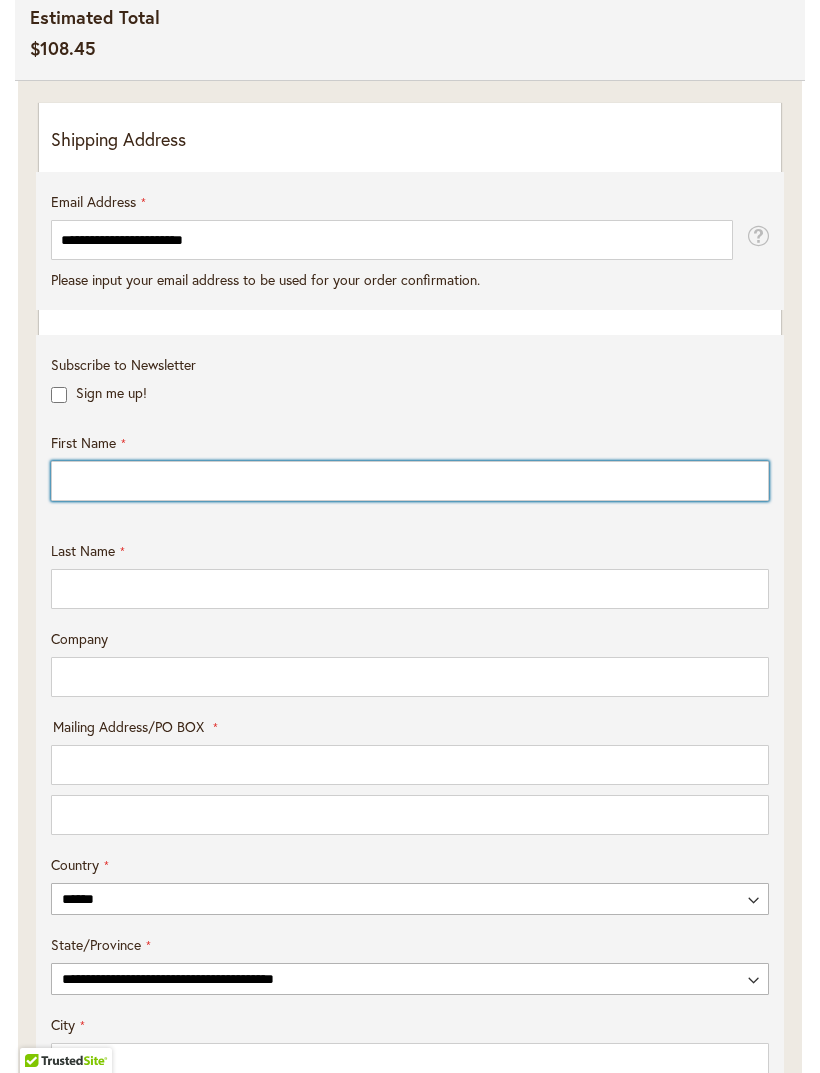 scroll, scrollTop: 553, scrollLeft: 0, axis: vertical 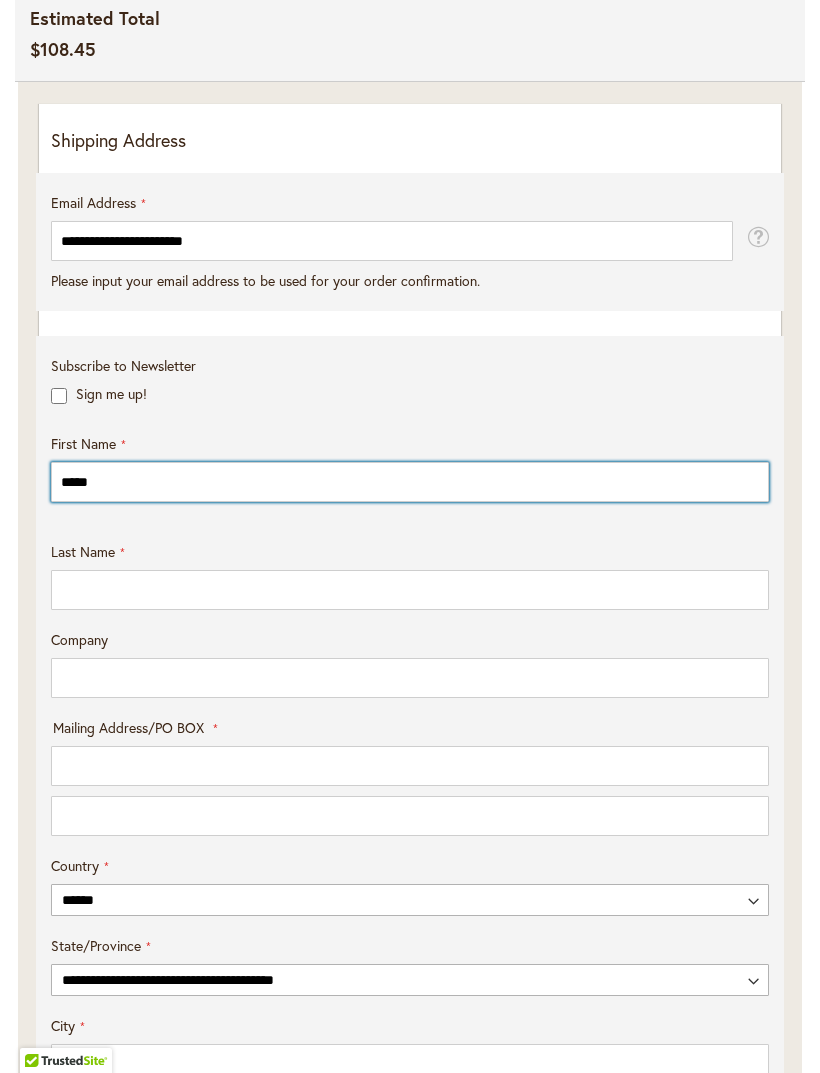 type on "*****" 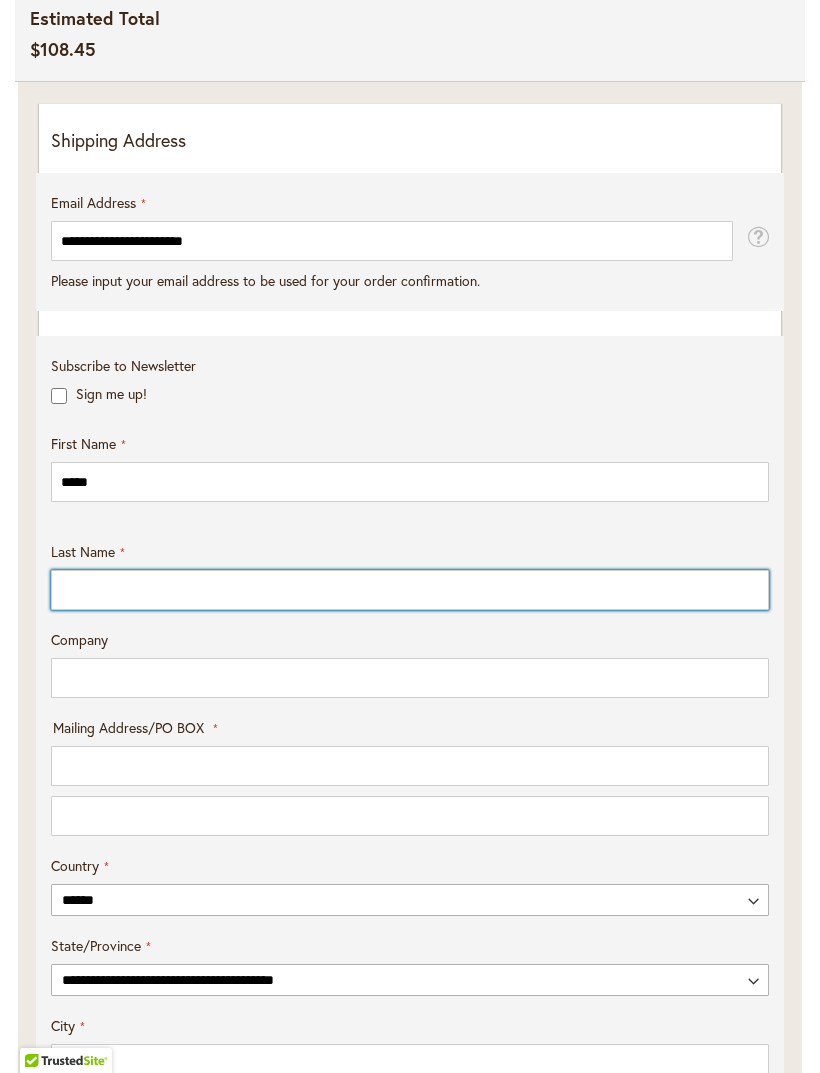 click on "Last Name" at bounding box center (410, 590) 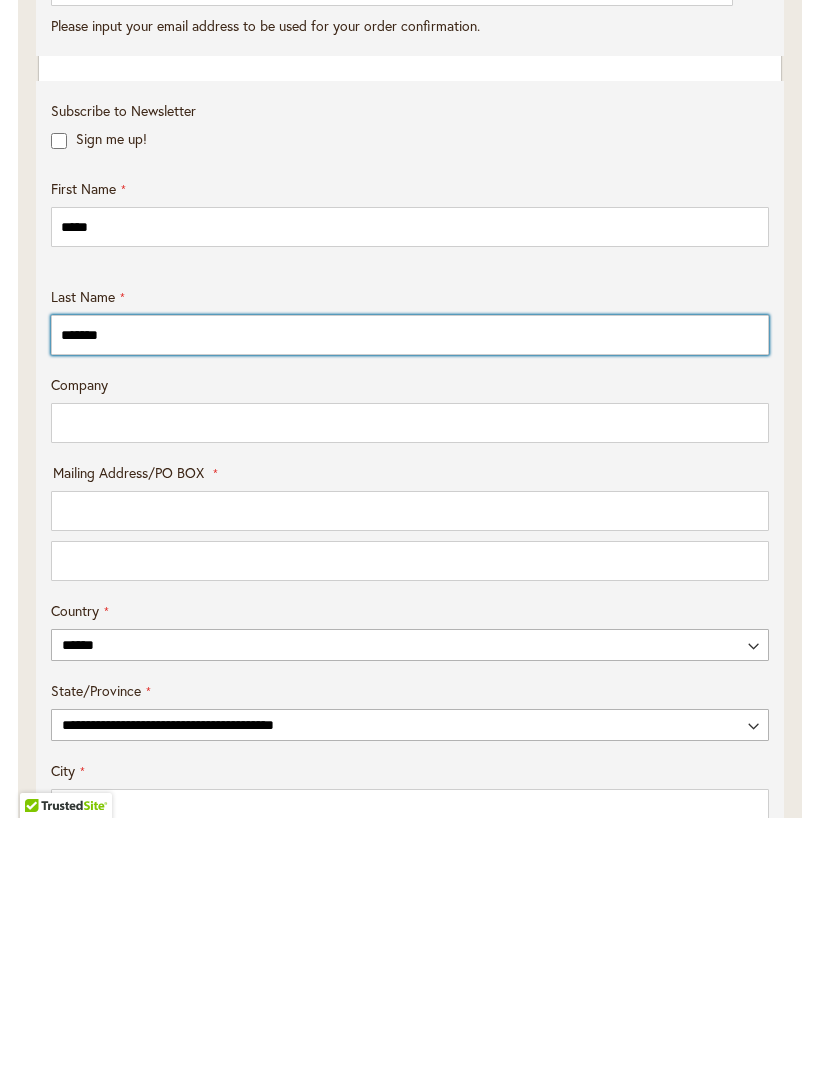 type on "*******" 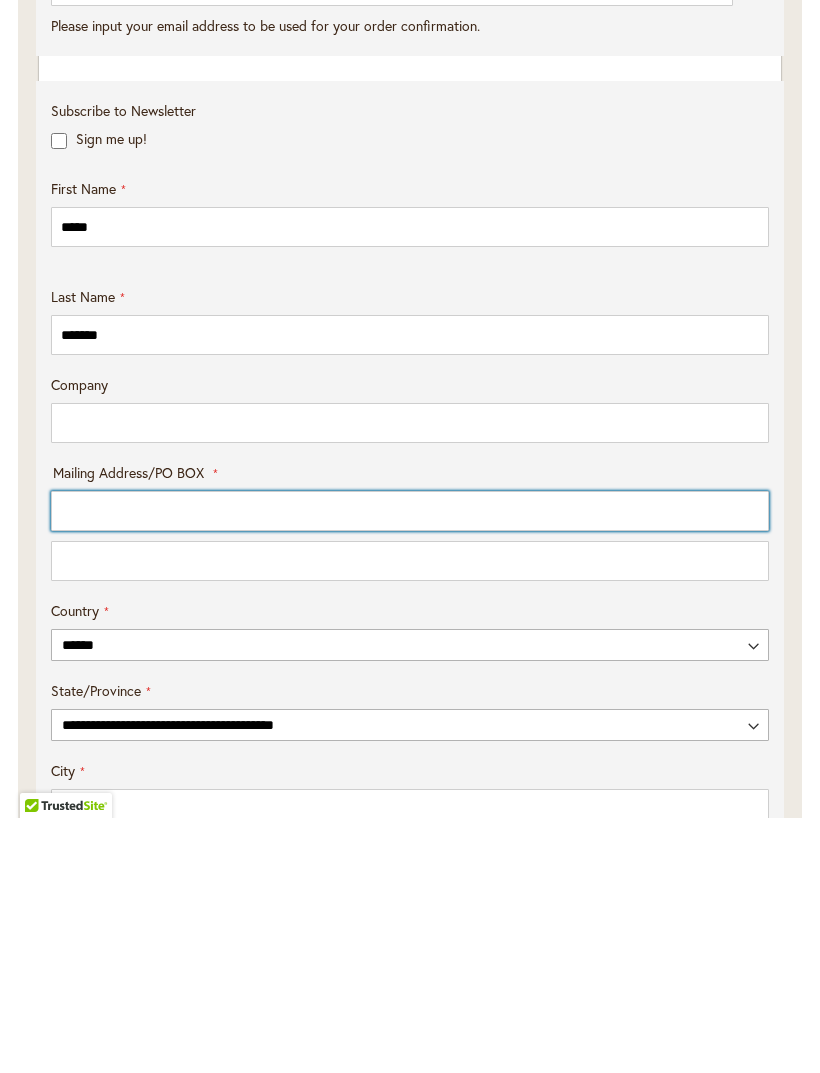 click on "Mailing Address/PO BOX: Line 1" at bounding box center [410, 766] 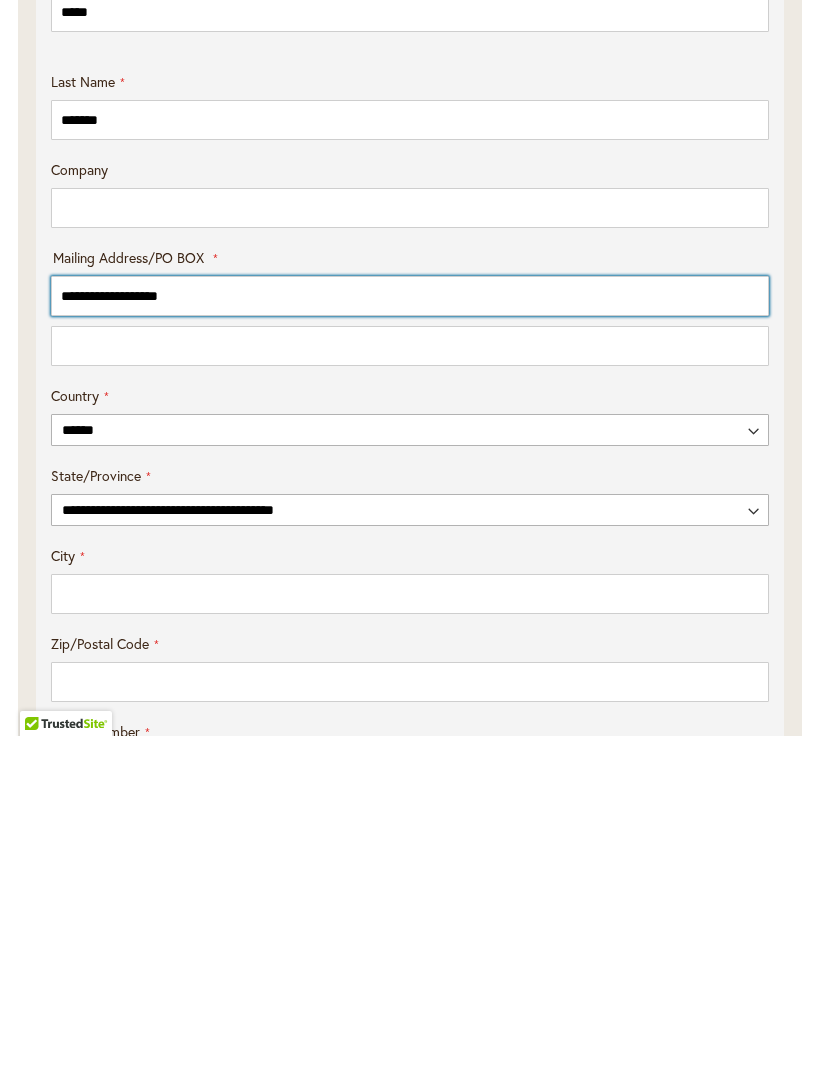 scroll, scrollTop: 701, scrollLeft: 0, axis: vertical 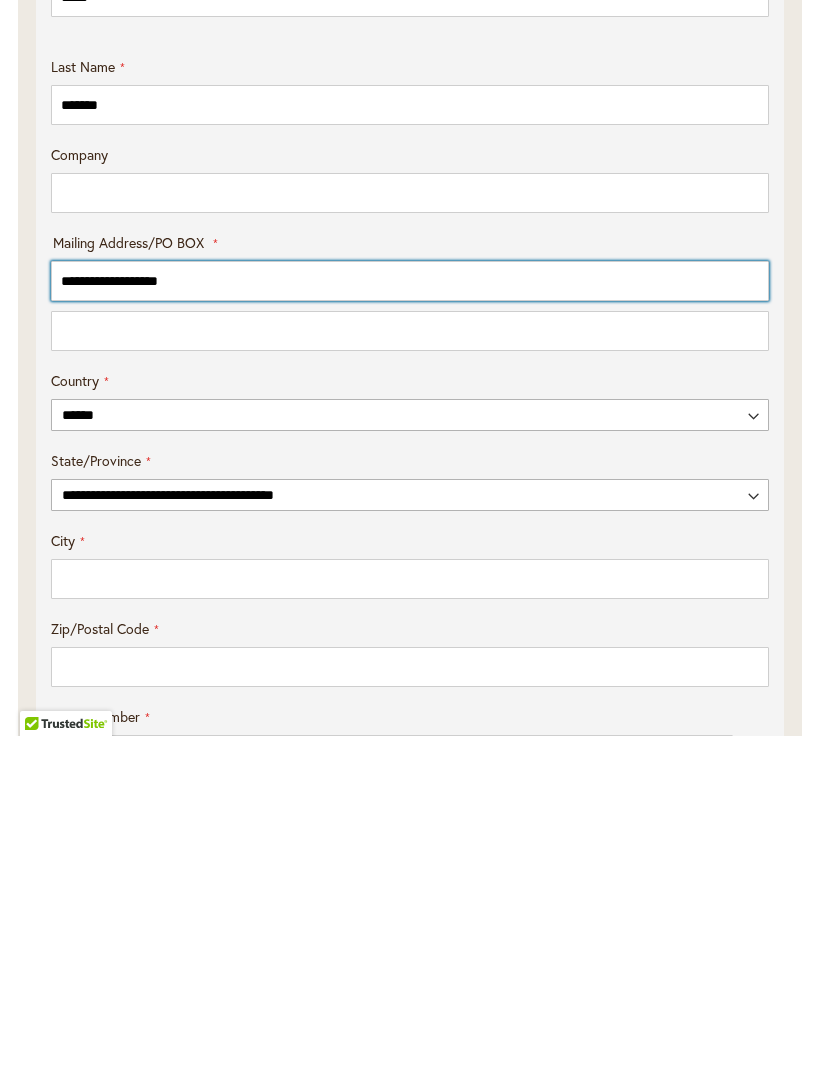 type on "**********" 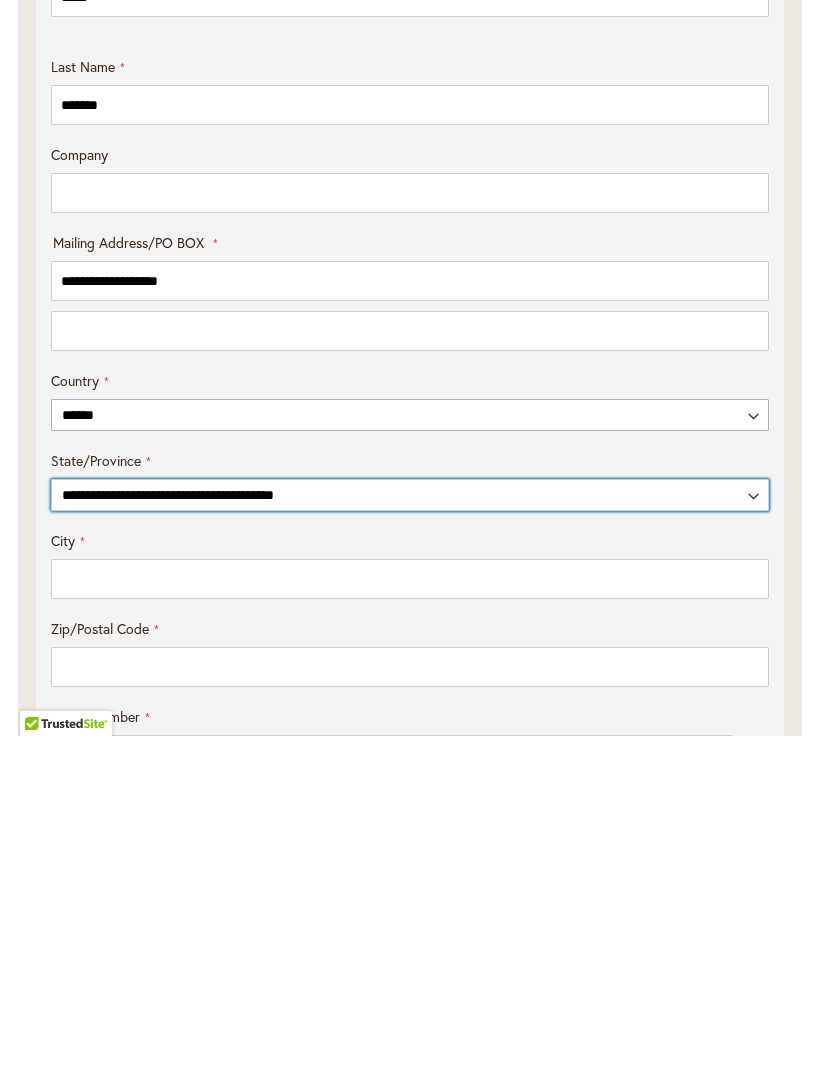 click on "**********" at bounding box center (410, 832) 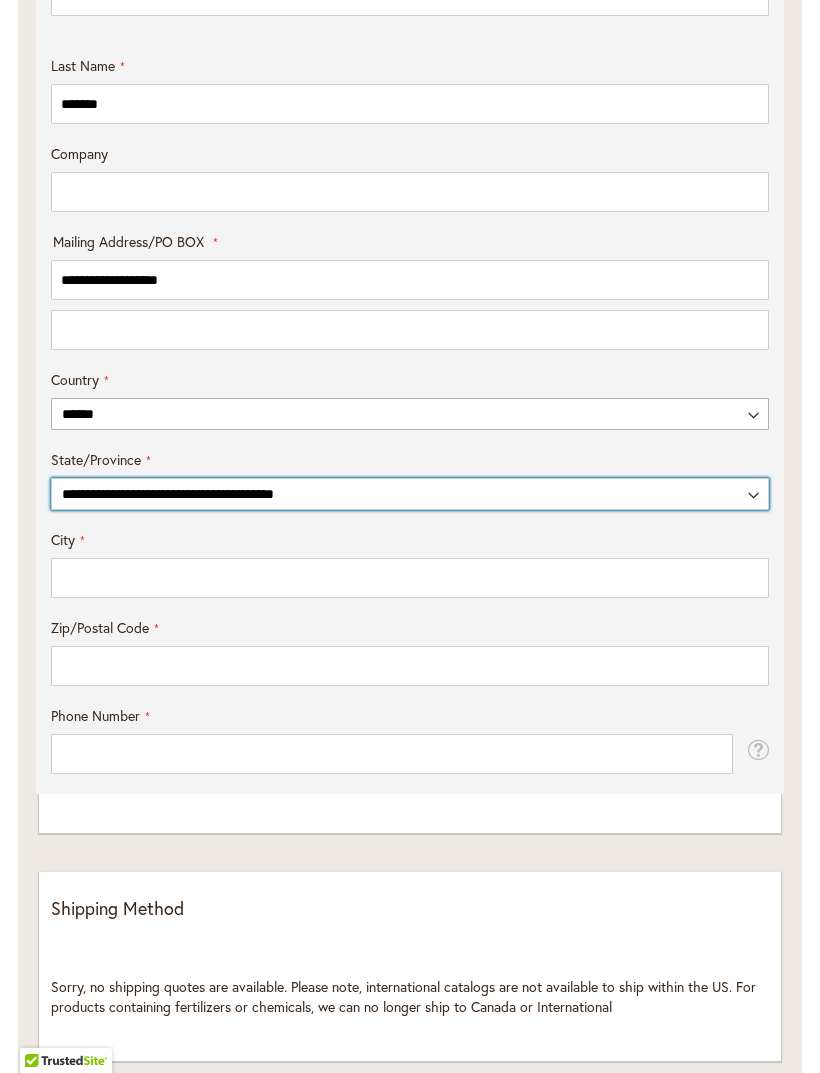 select on "**" 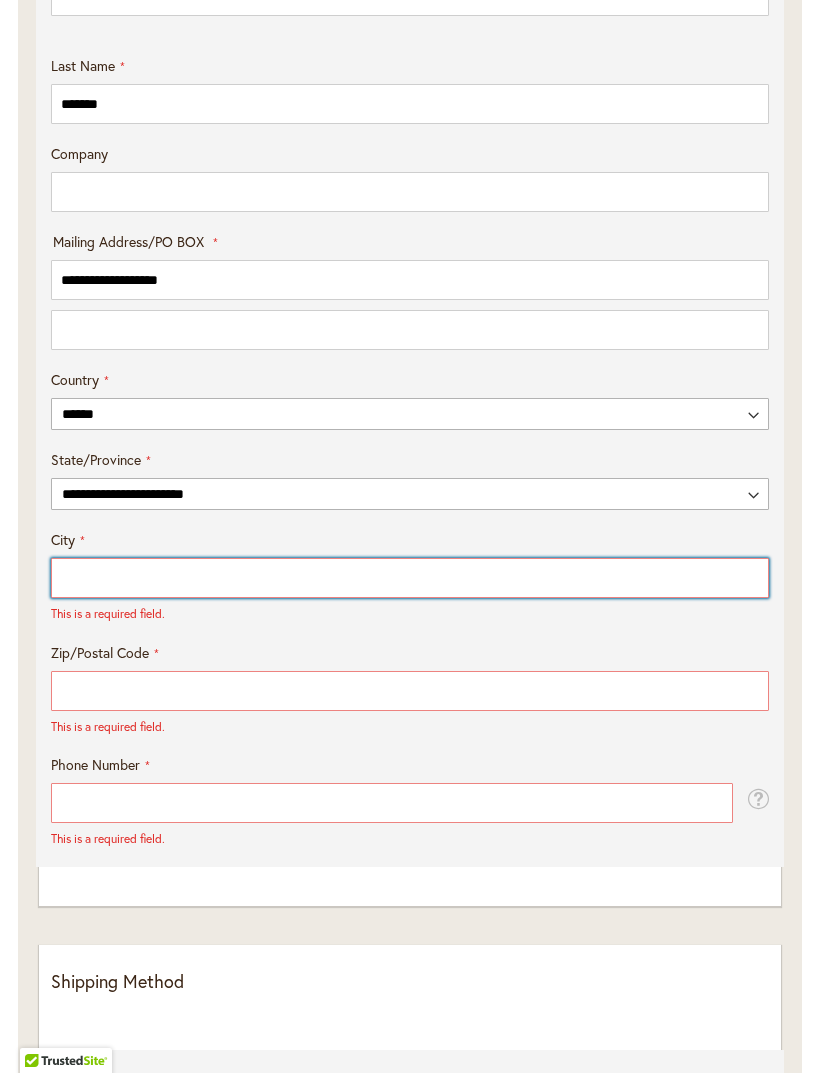 click on "City" at bounding box center [410, 578] 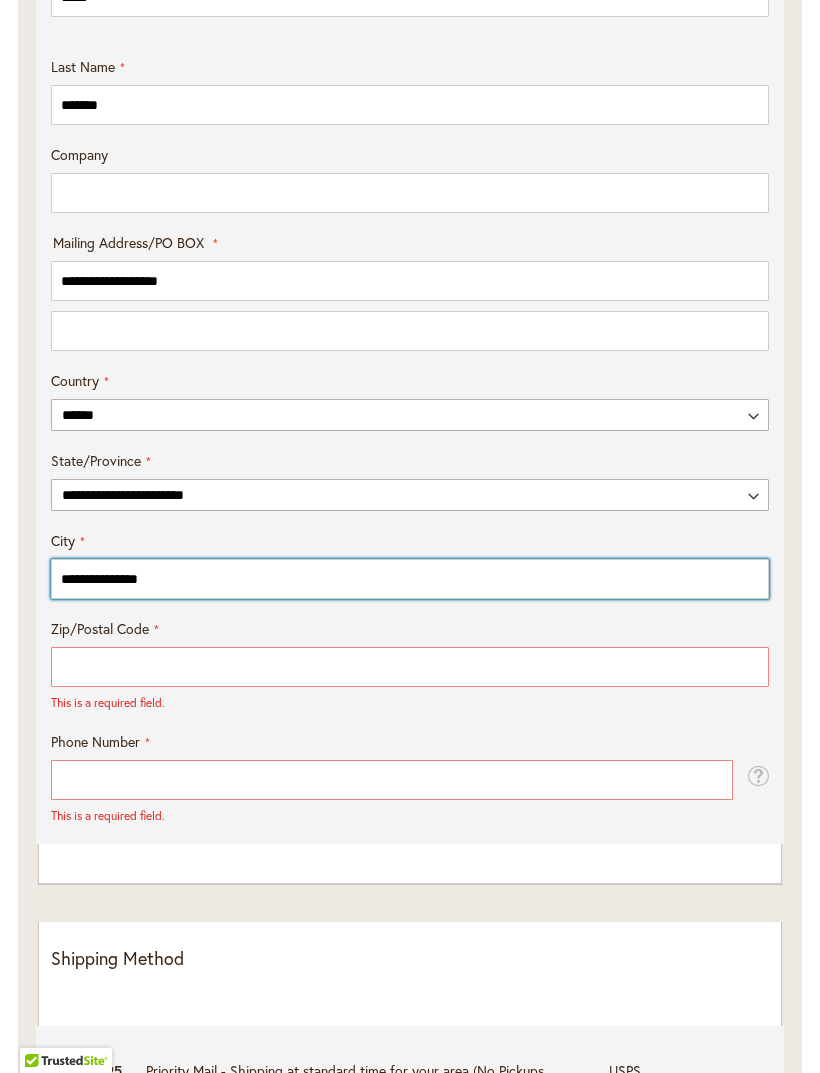 type on "**********" 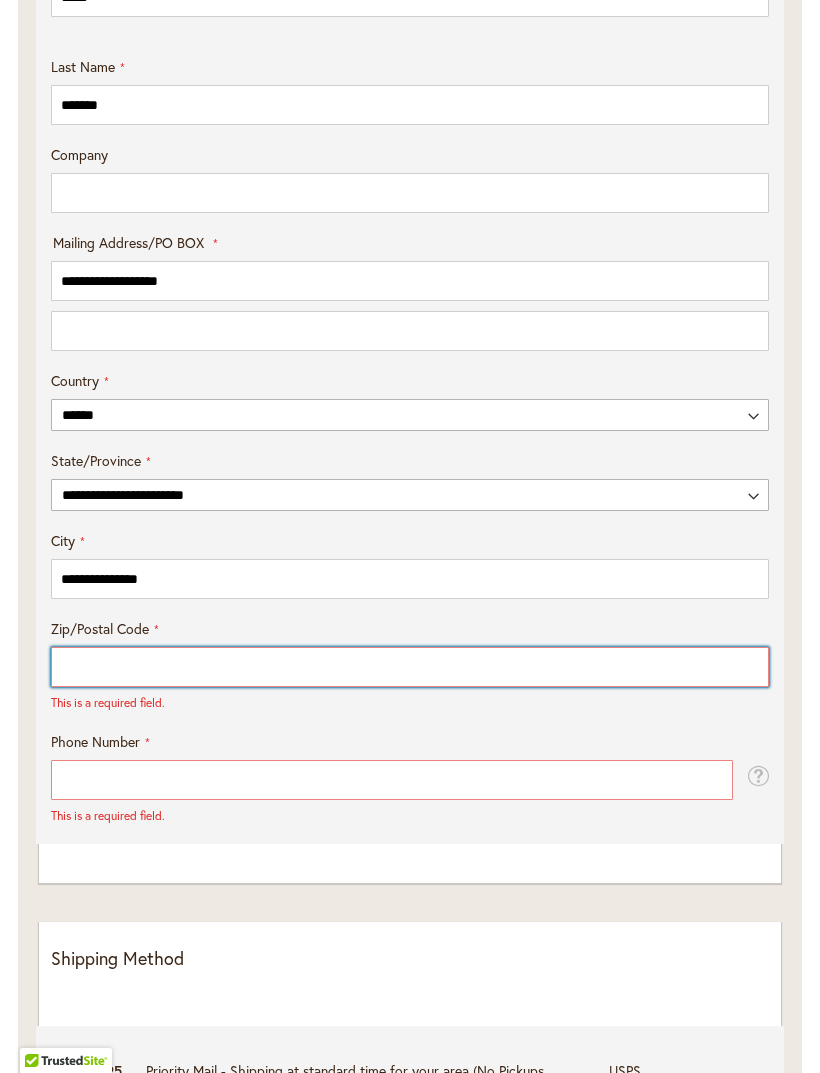 click on "Zip/Postal Code" at bounding box center [410, 667] 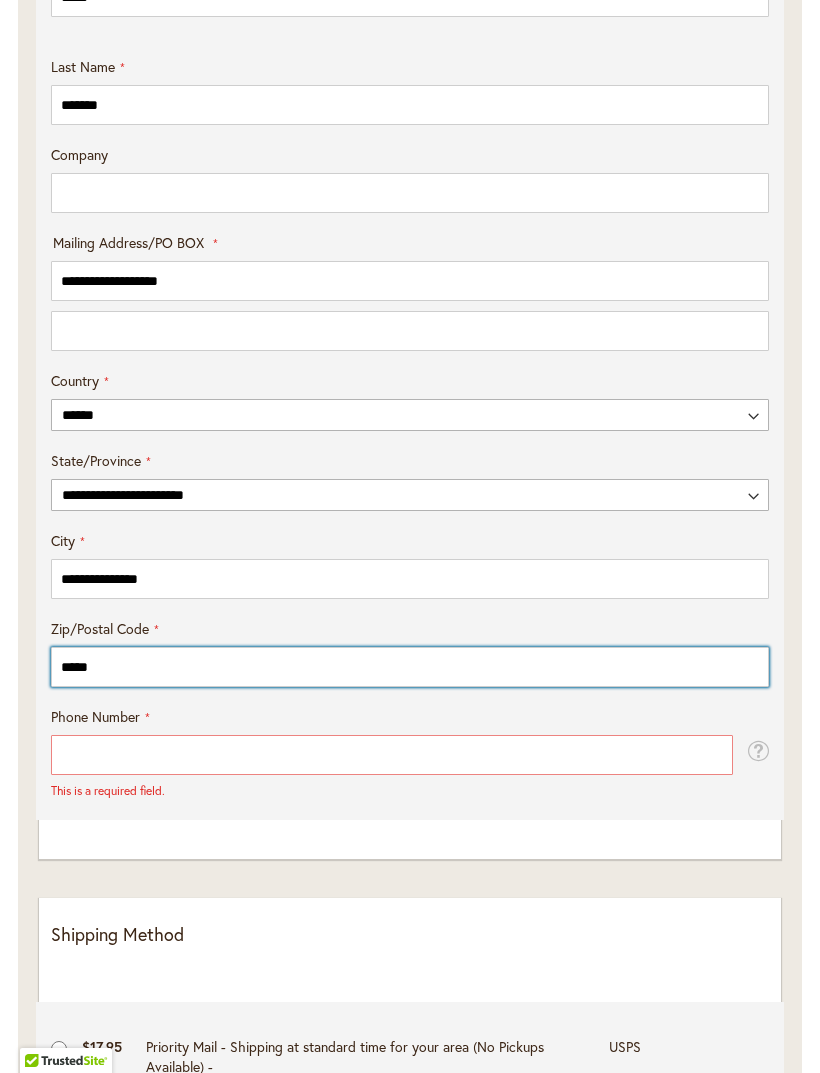 type on "*****" 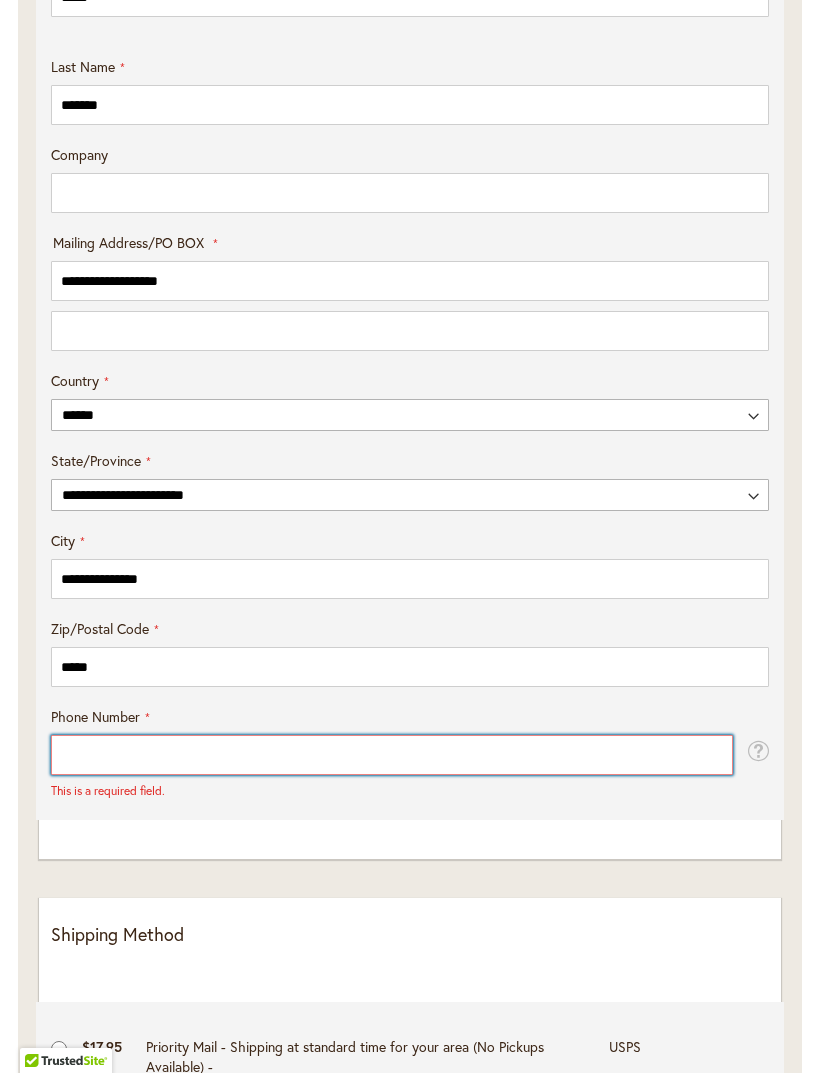 click on "Phone Number" at bounding box center [392, 755] 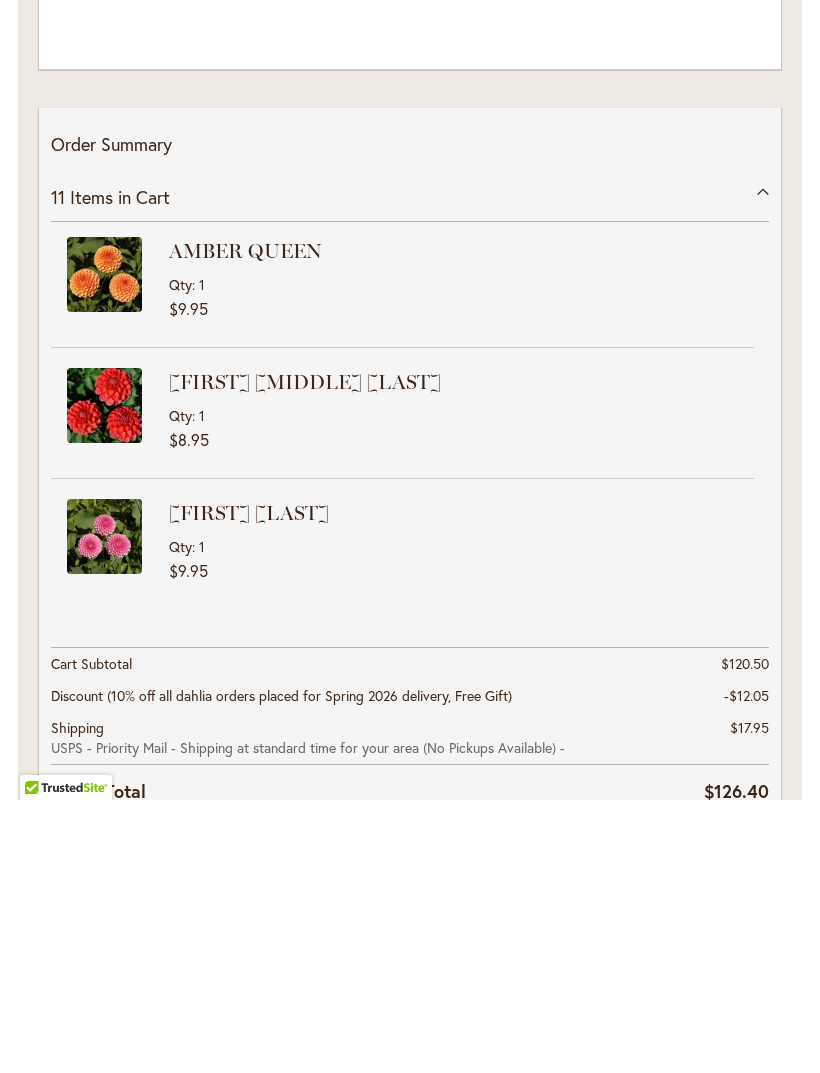 scroll, scrollTop: 3115, scrollLeft: 0, axis: vertical 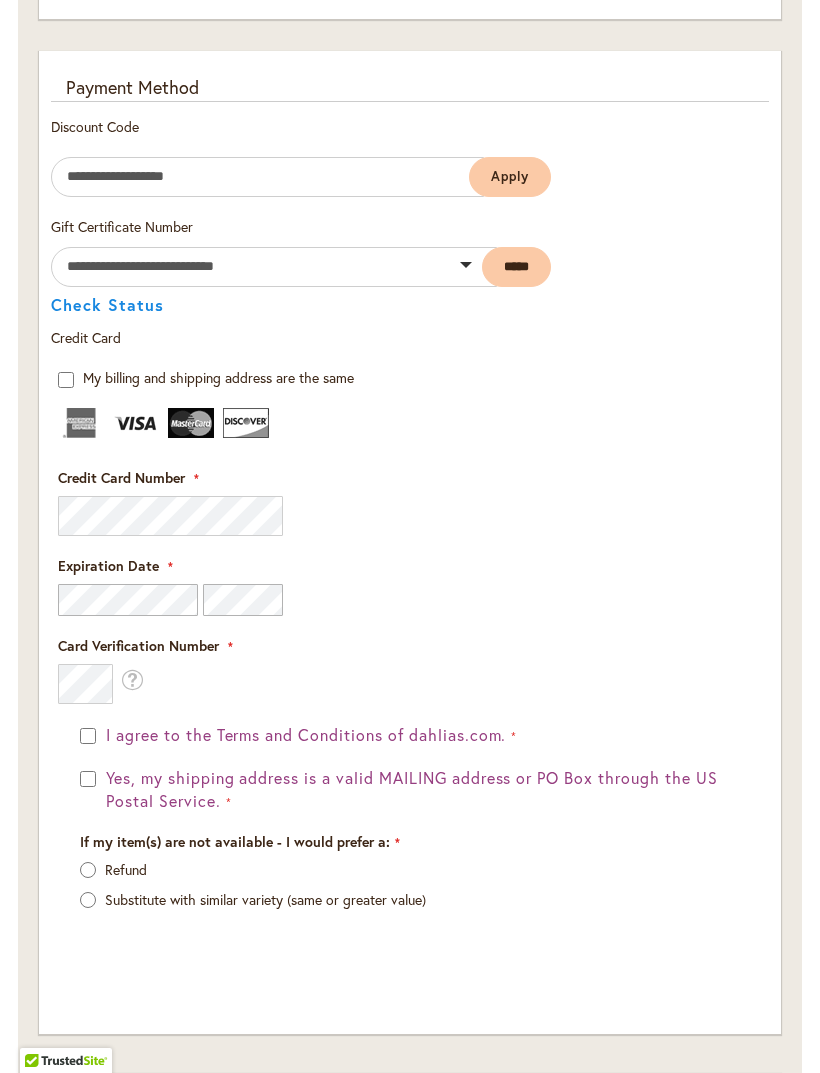 type on "**********" 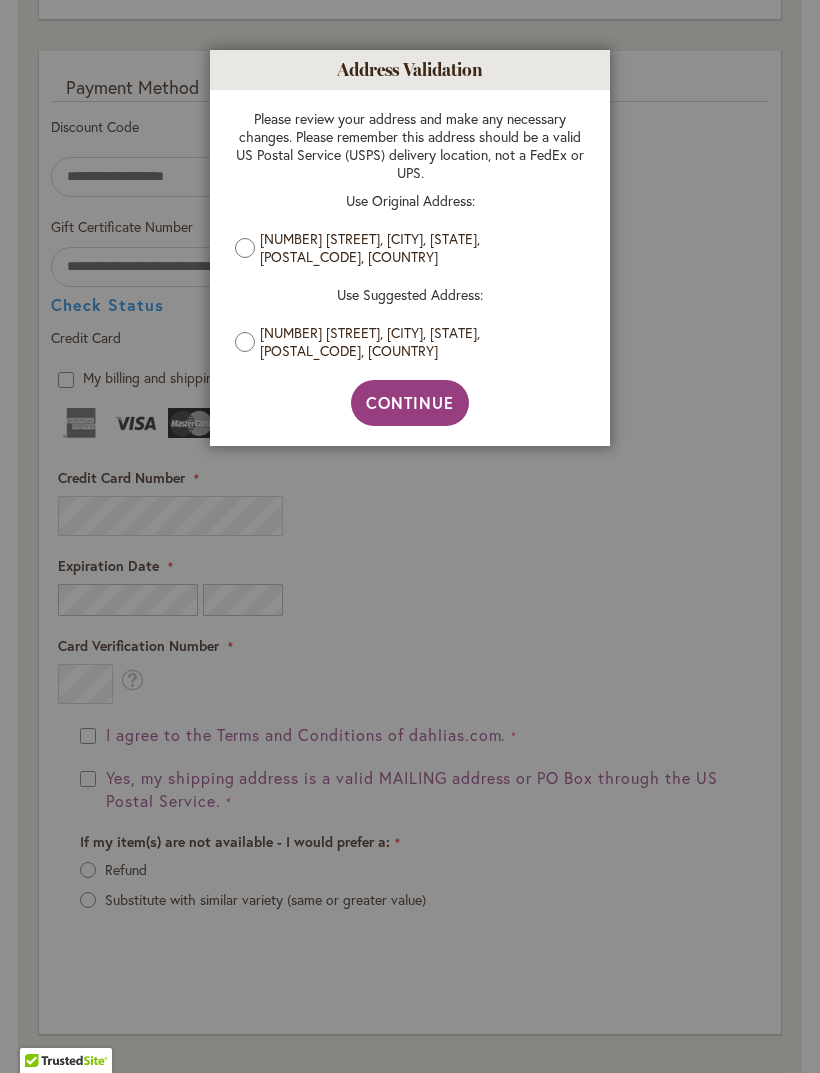 click on "Please review your address and make any necessary changes. Please remember this address should be a valid US Postal Service (USPS) delivery location, not a FedEx or UPS.
Use Original Address:
7 Swift Brook Road, South Yarmouth, Massachusetts, 02664, United States
Use Suggested Address:
7 SWIFT BROOK RD, S YARMOUTH, Massachusetts, 02664-4039, United States" at bounding box center [410, 235] 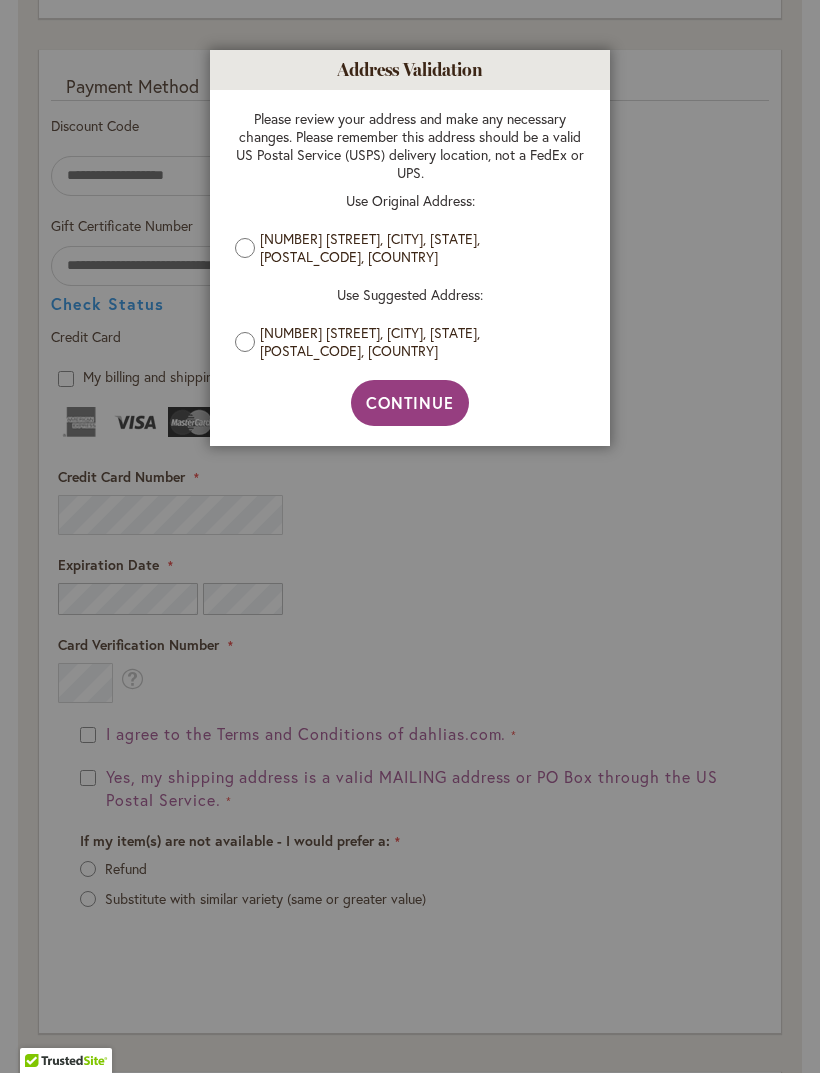 click on "Continue" at bounding box center (410, 402) 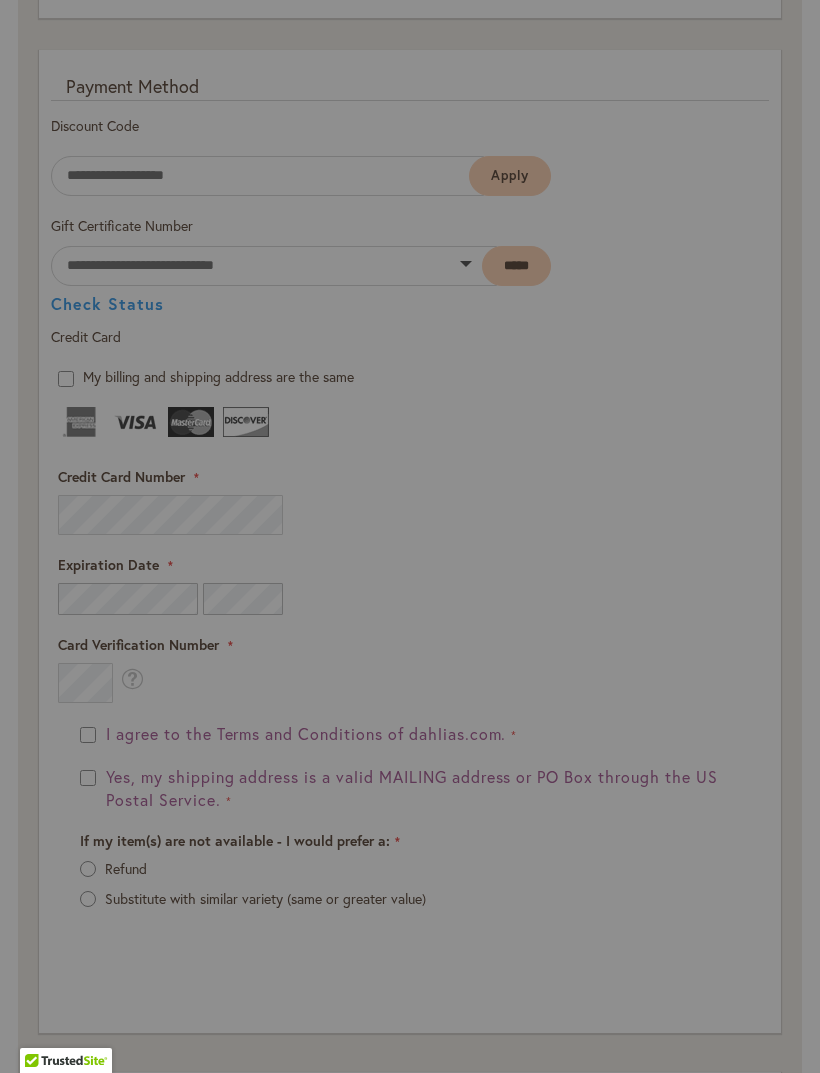 type on "**********" 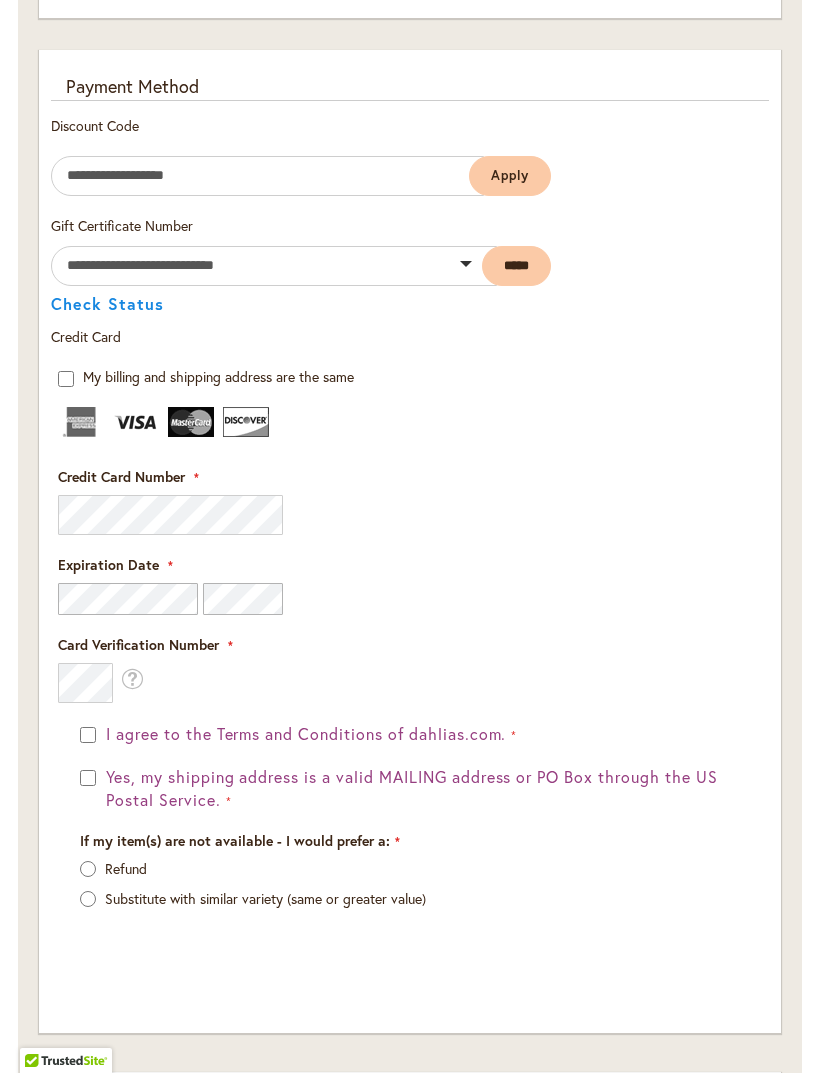 click on "Payment Information
Payment Method
Discount Code
Enter discount code
Apply
Gift Certificate Number" at bounding box center (410, 531) 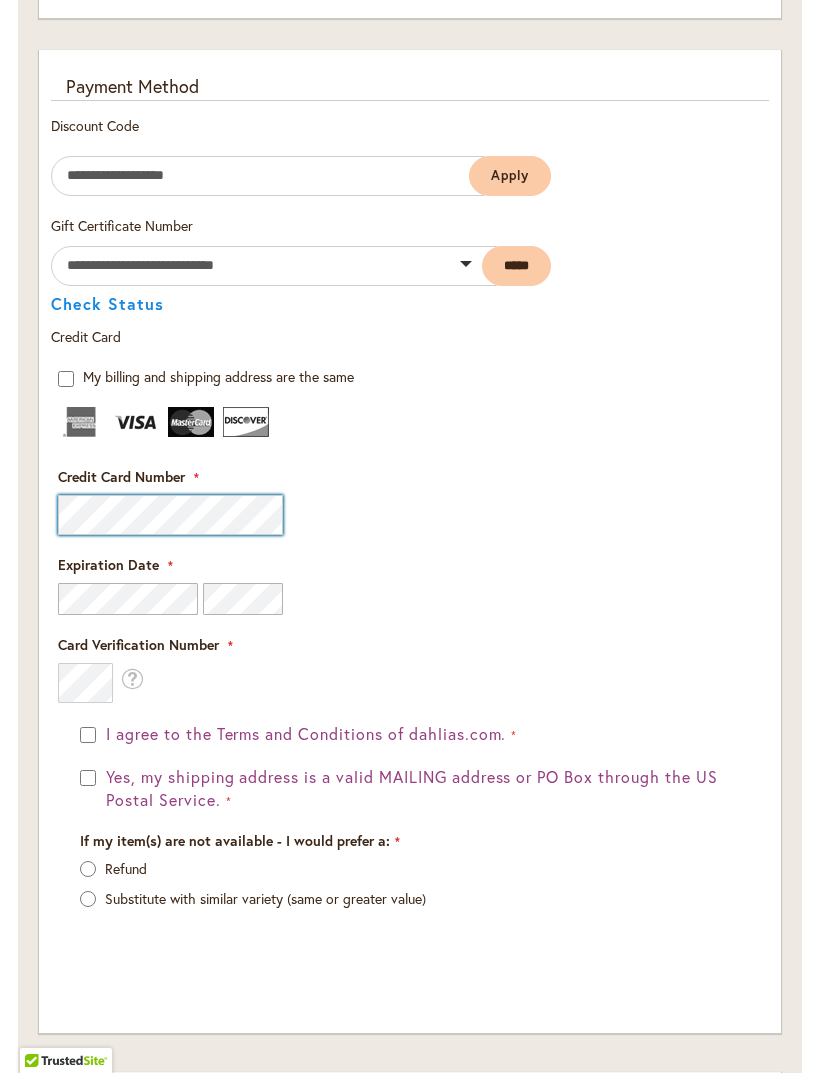 scroll, scrollTop: 2423, scrollLeft: 0, axis: vertical 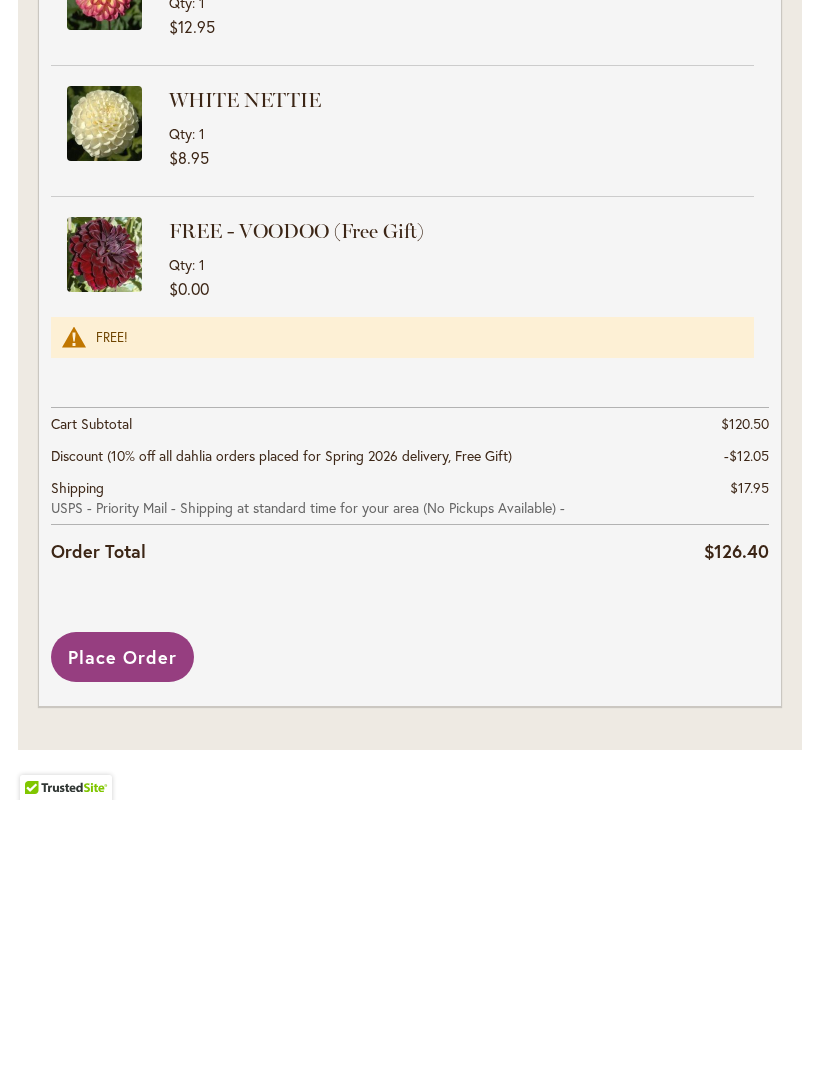 click on "Place Order" at bounding box center (122, 930) 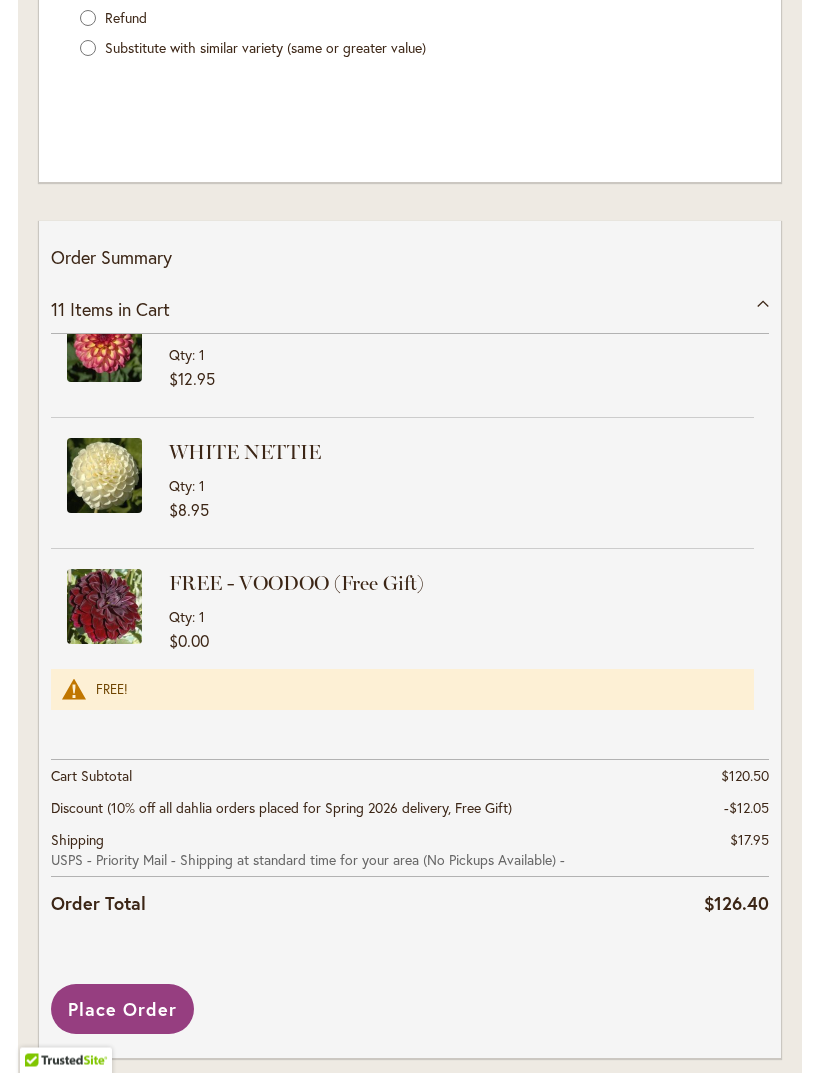 scroll, scrollTop: 3339, scrollLeft: 0, axis: vertical 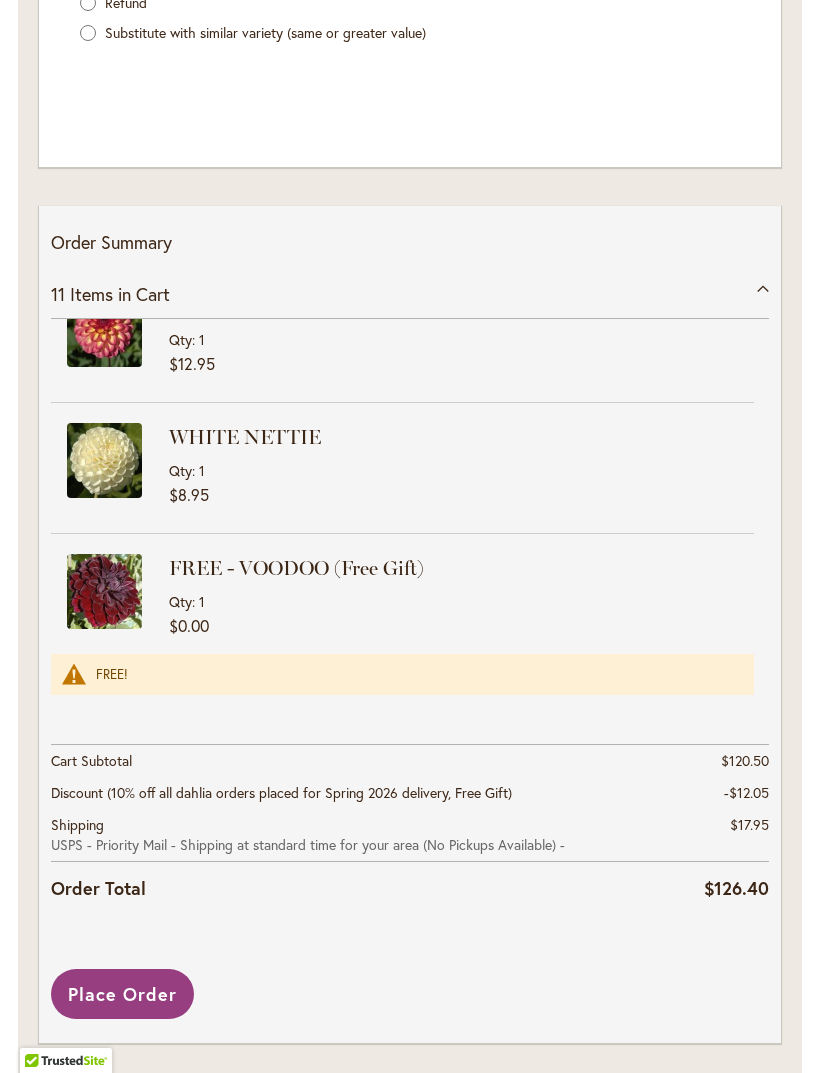 click on "Place Order" at bounding box center (122, 994) 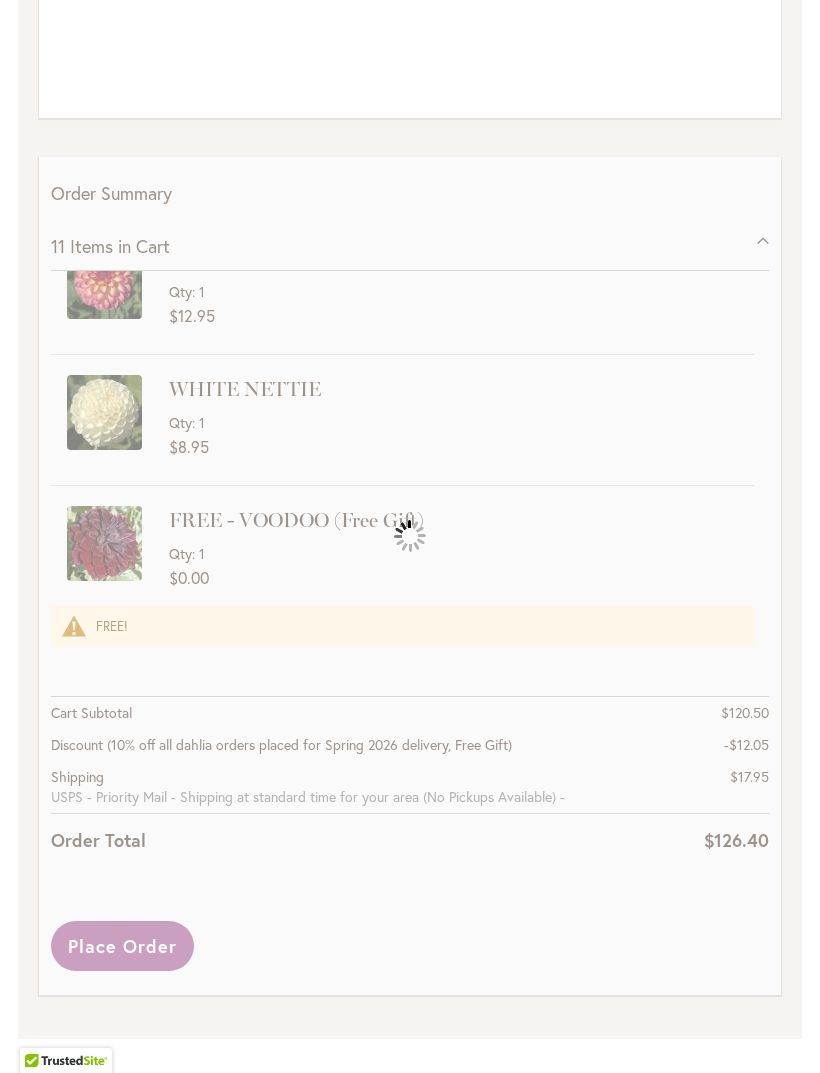 scroll, scrollTop: 3291, scrollLeft: 0, axis: vertical 